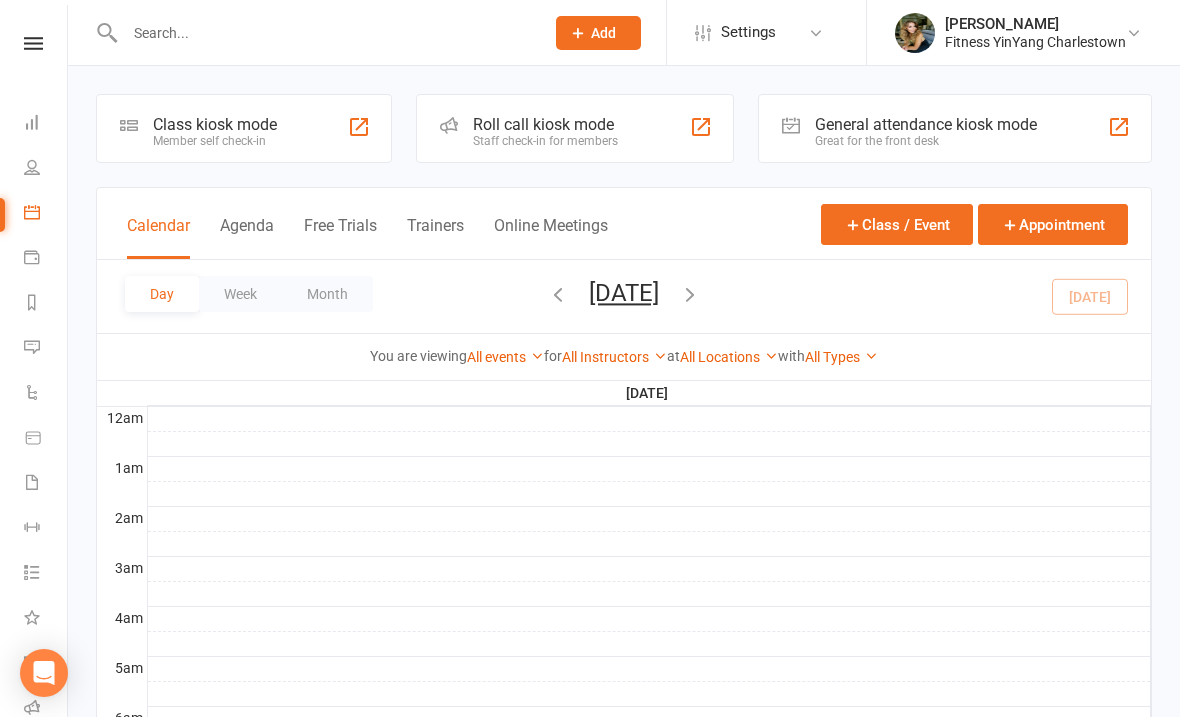scroll, scrollTop: 392, scrollLeft: 0, axis: vertical 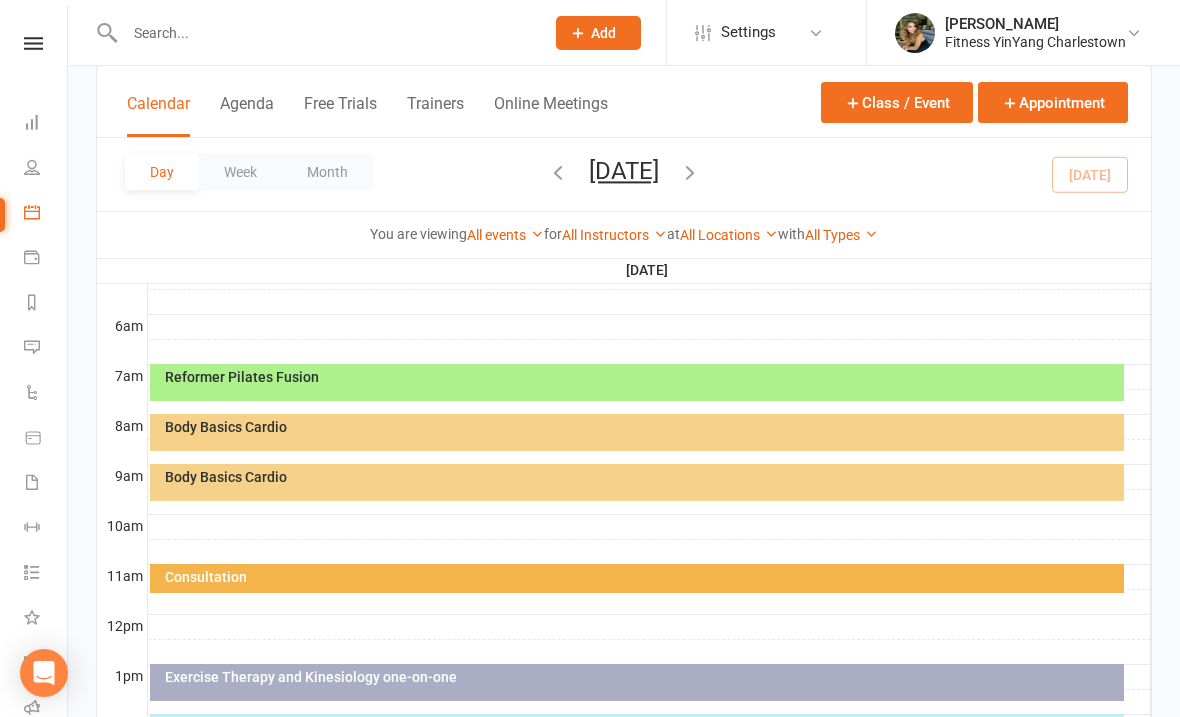 click on "Body Basics Cardio" at bounding box center (642, 427) 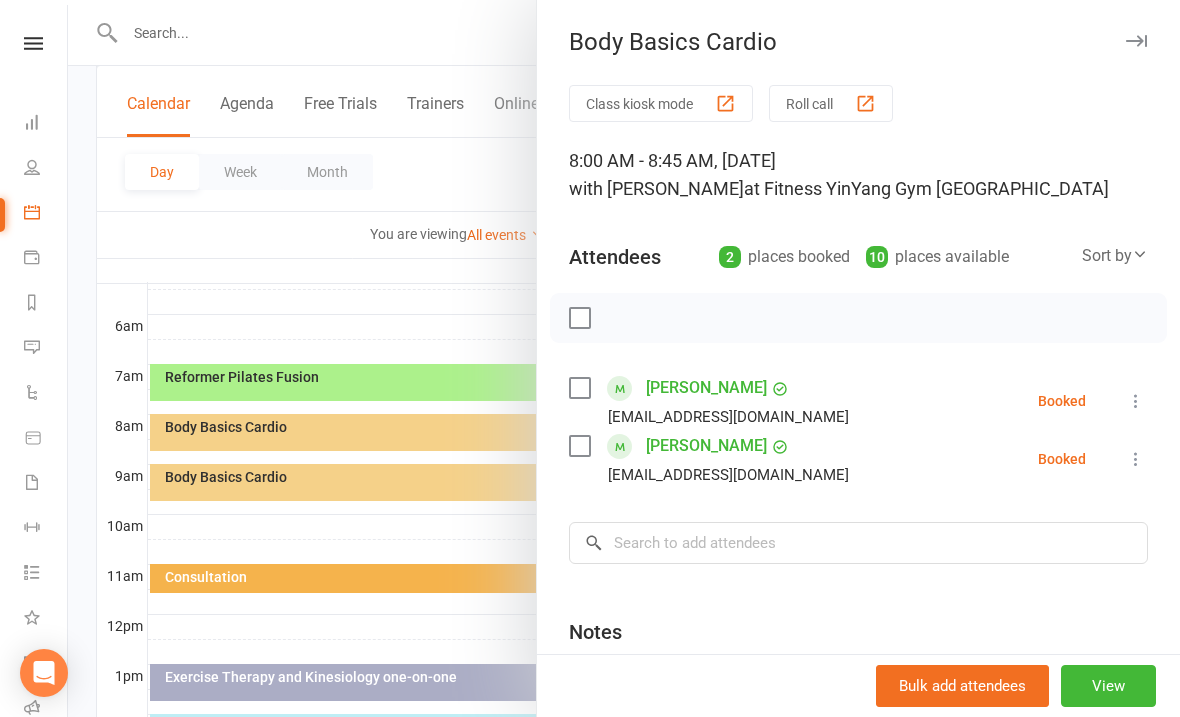 click at bounding box center [579, 318] 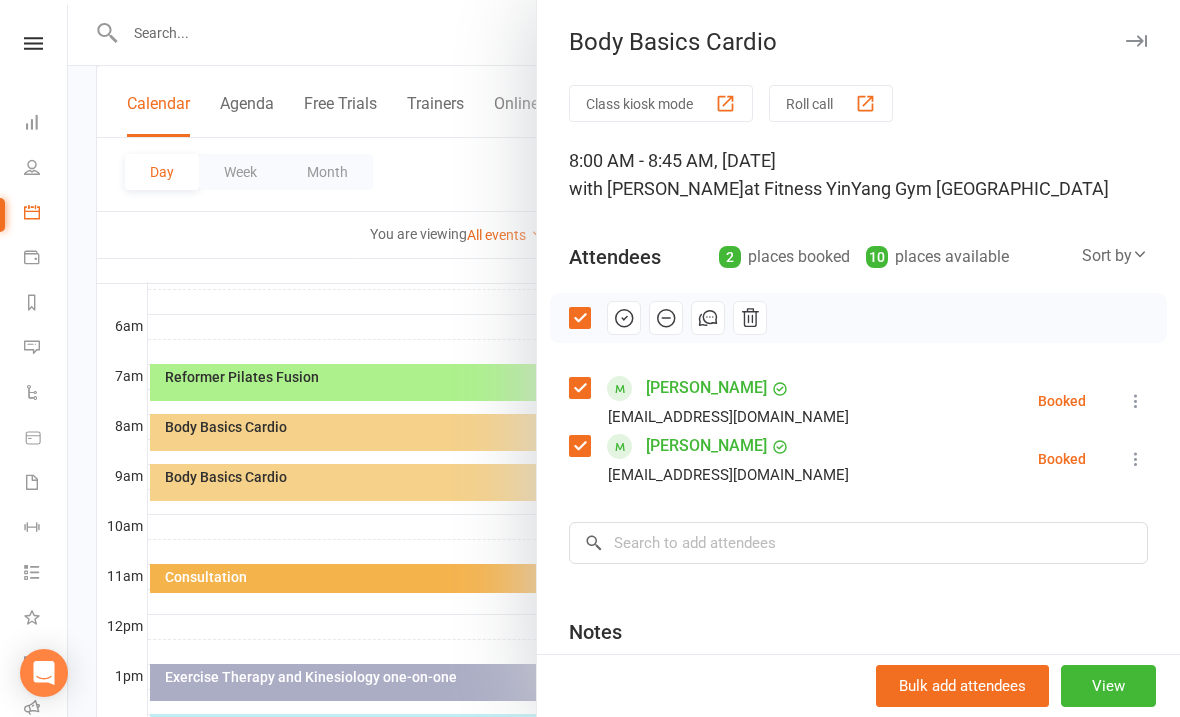 click at bounding box center (624, 318) 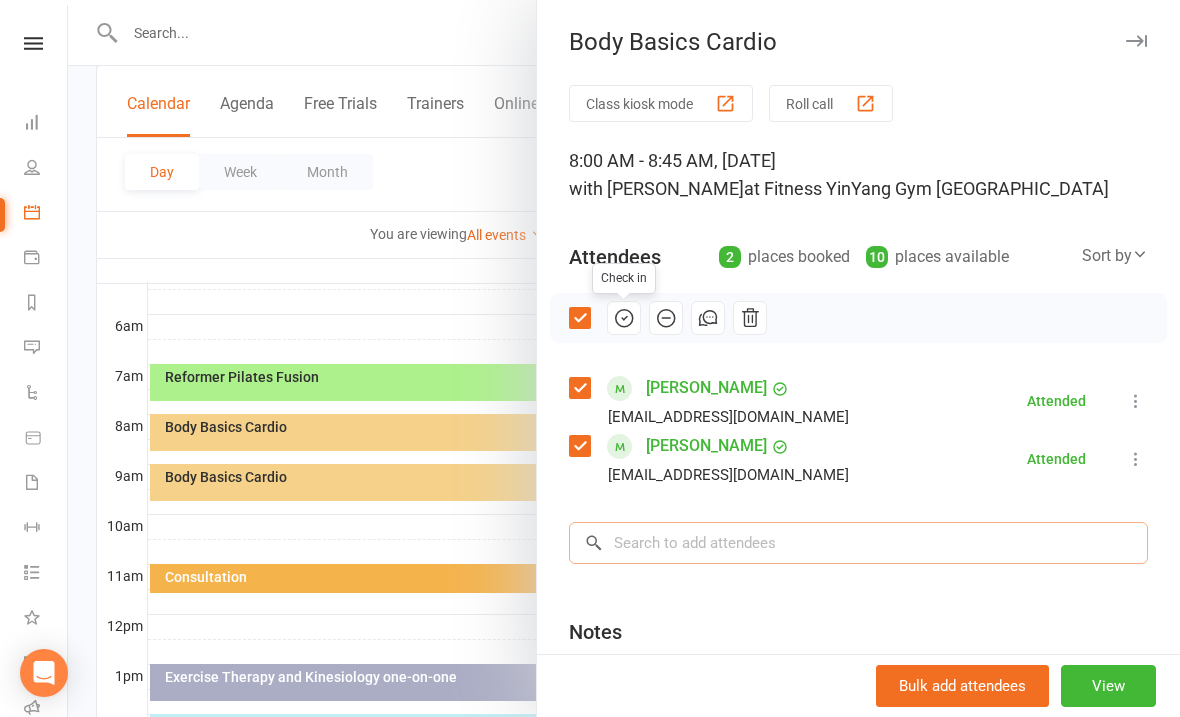 click at bounding box center (858, 543) 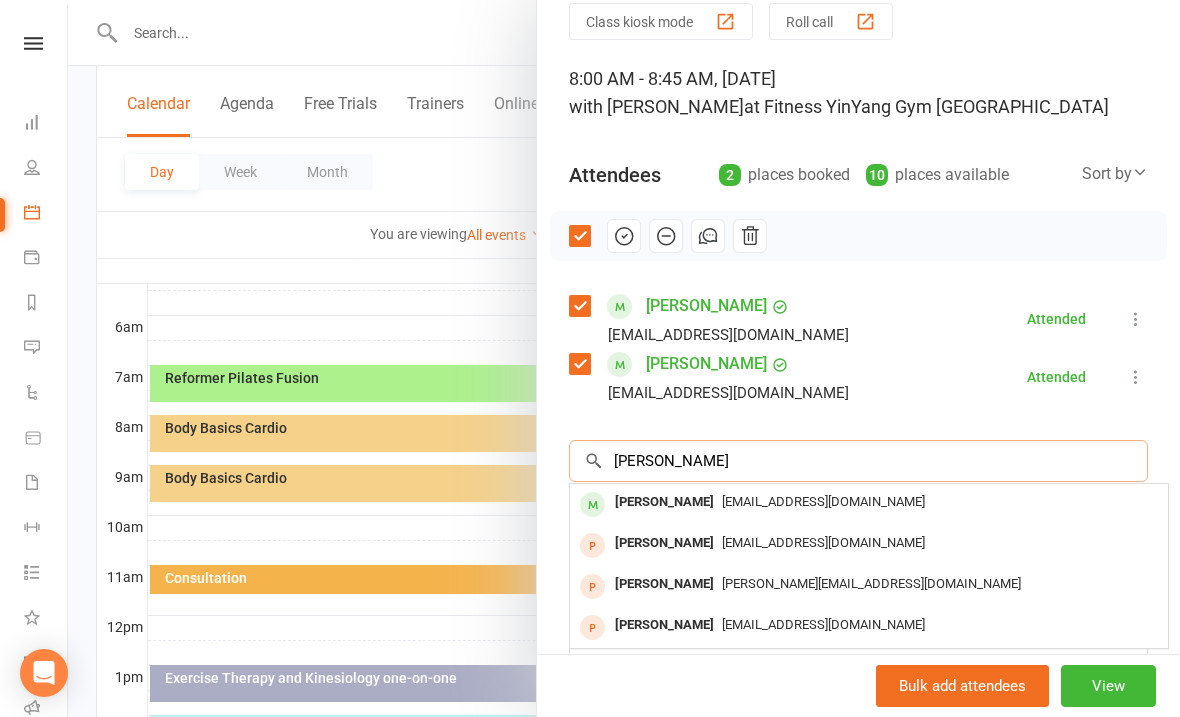 scroll, scrollTop: 104, scrollLeft: 0, axis: vertical 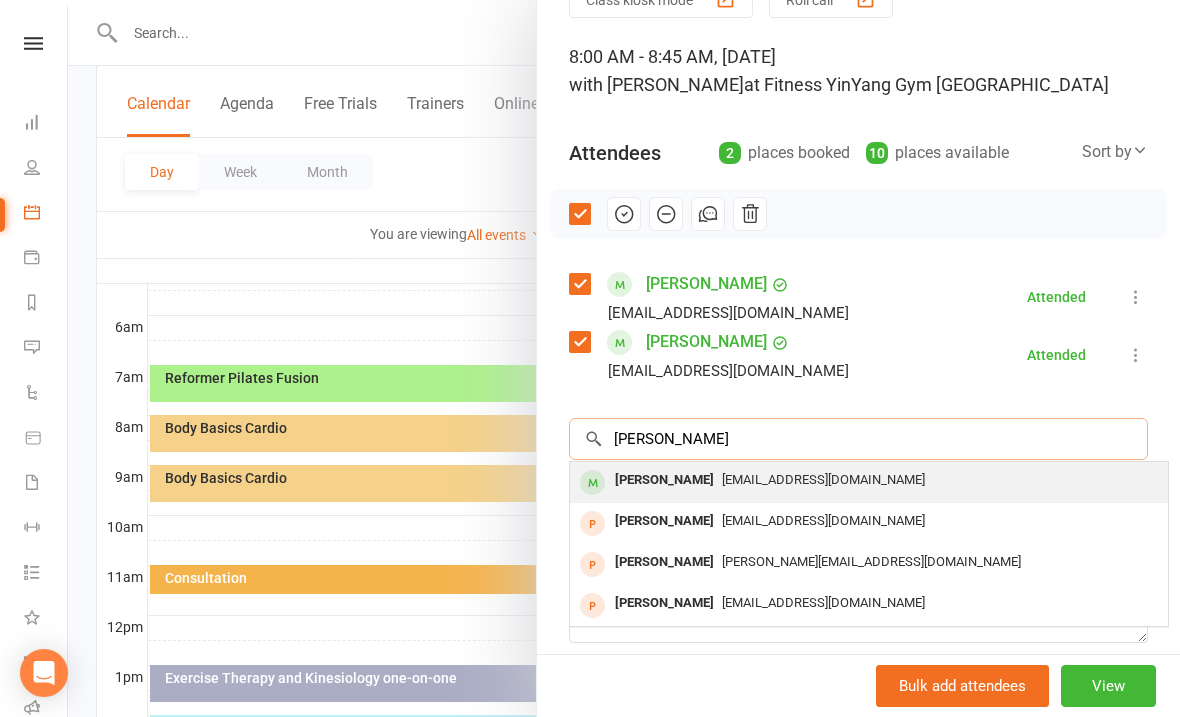 type on "[PERSON_NAME]" 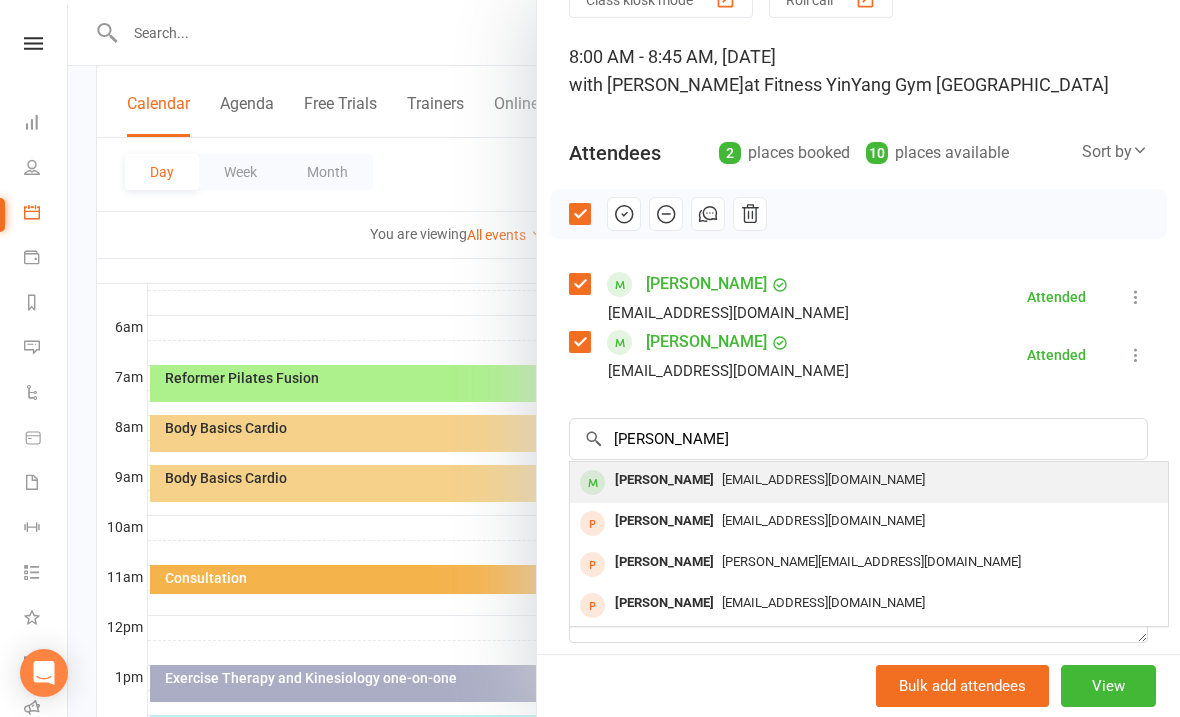 click on "[EMAIL_ADDRESS][DOMAIN_NAME]" at bounding box center (823, 479) 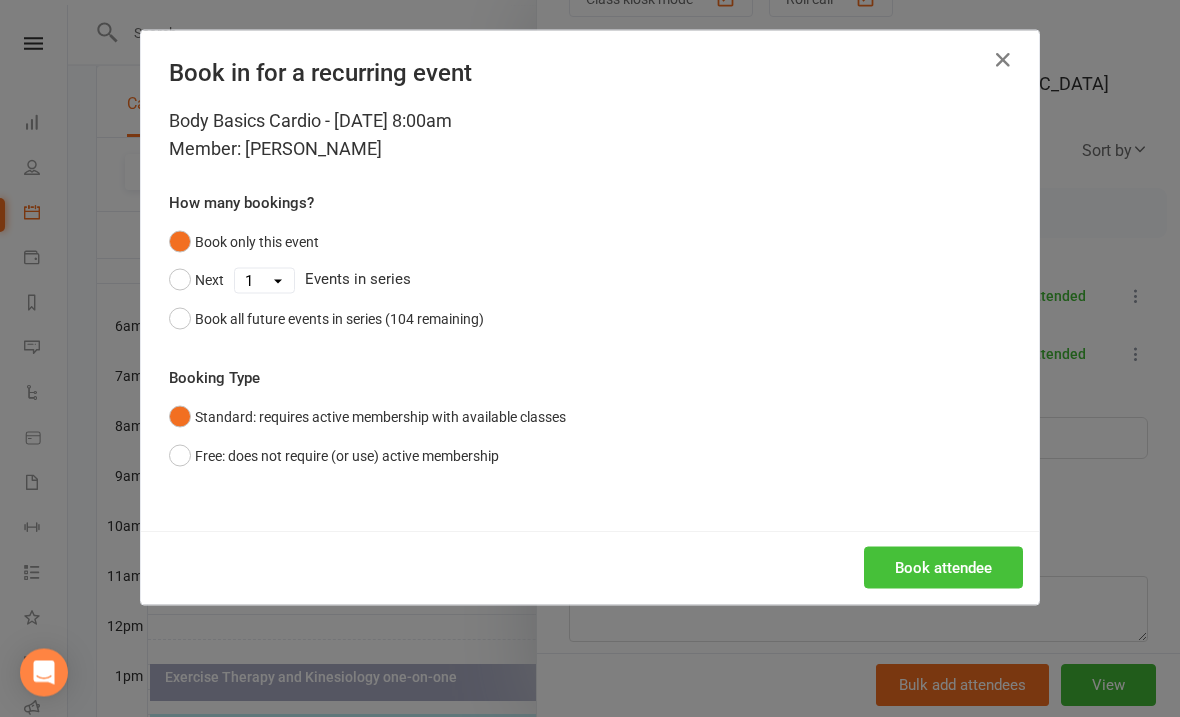 click on "Book attendee" at bounding box center (943, 568) 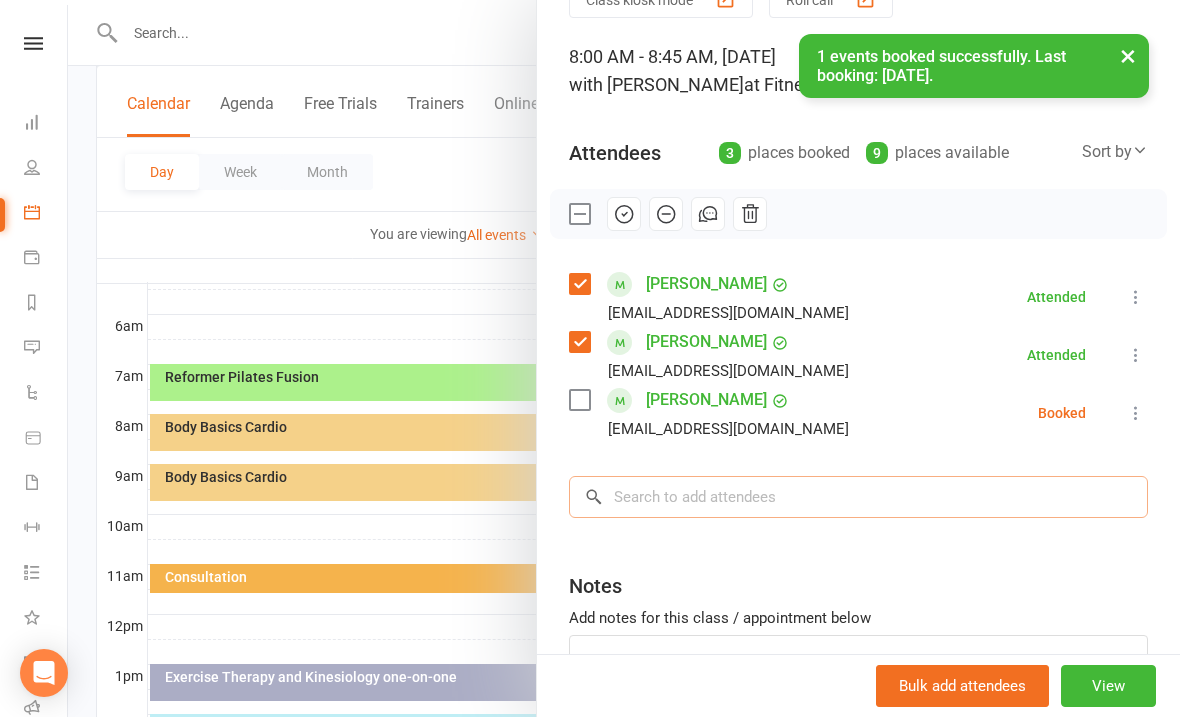 click at bounding box center [858, 497] 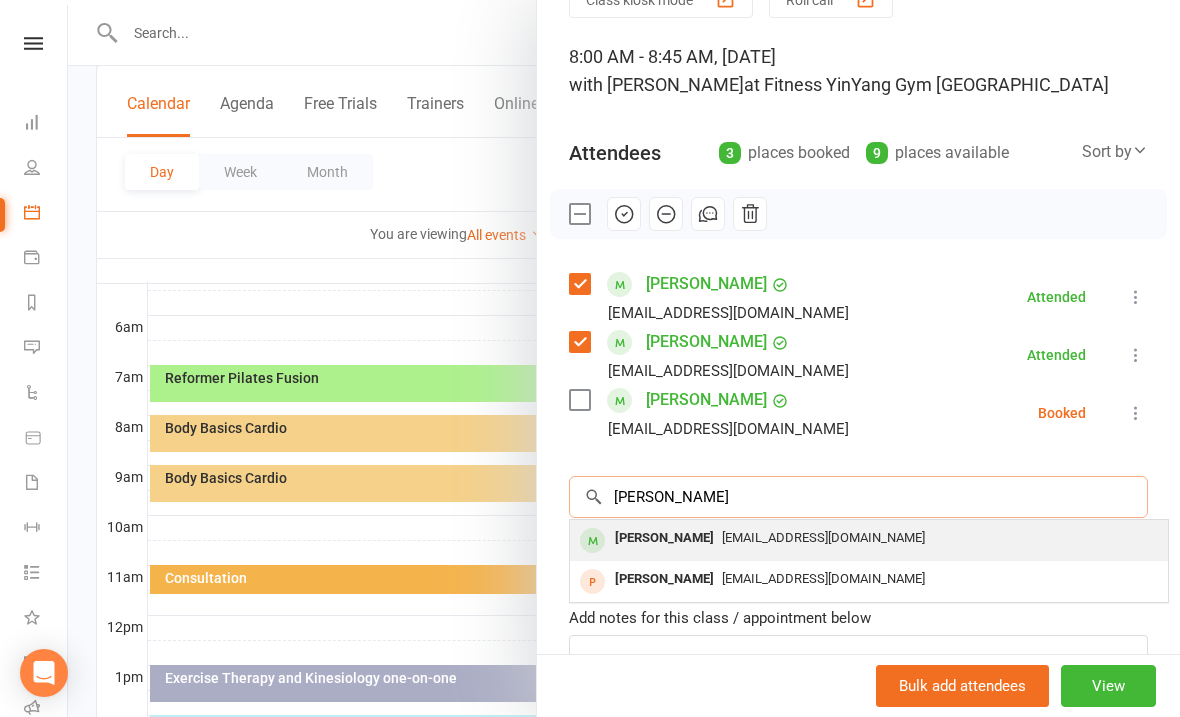 type on "[PERSON_NAME]" 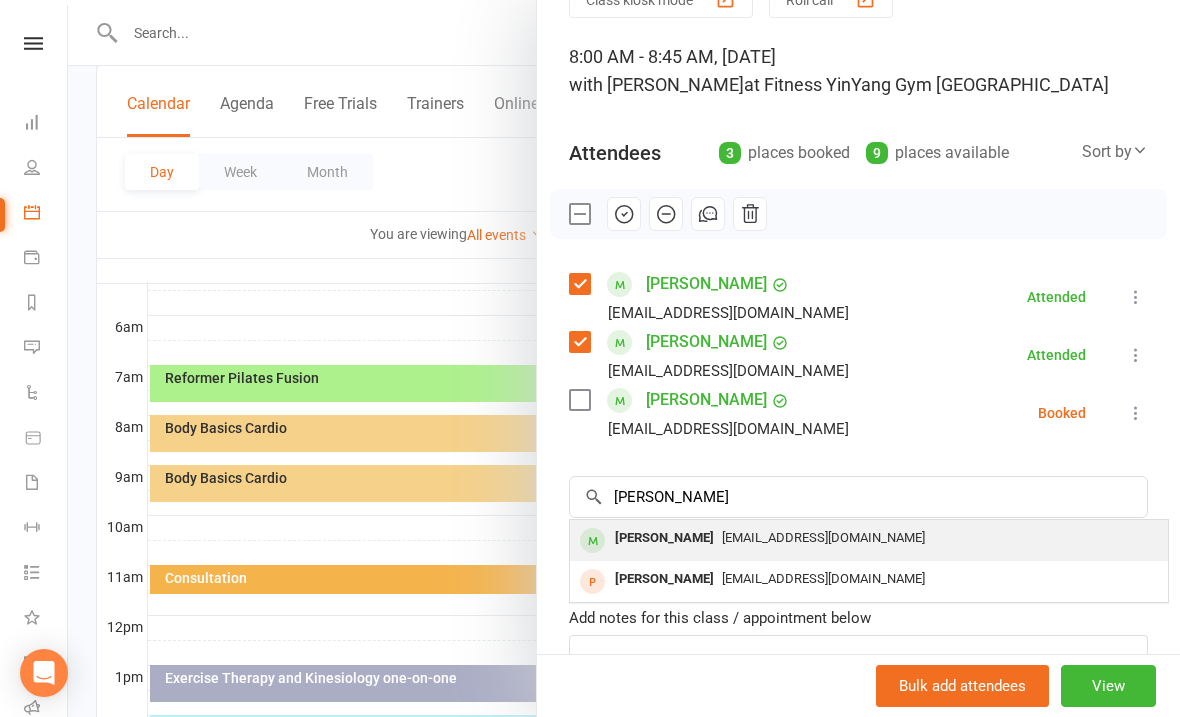 click on "[EMAIL_ADDRESS][DOMAIN_NAME]" at bounding box center (823, 537) 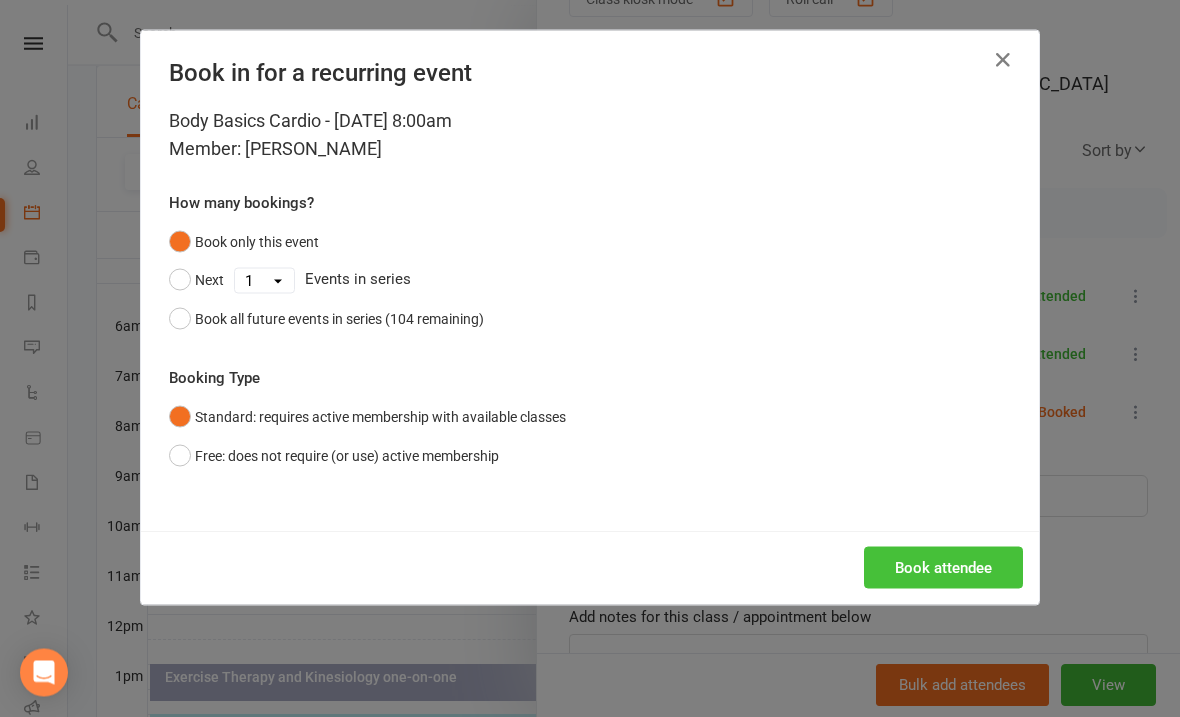 click on "Book attendee" at bounding box center [943, 568] 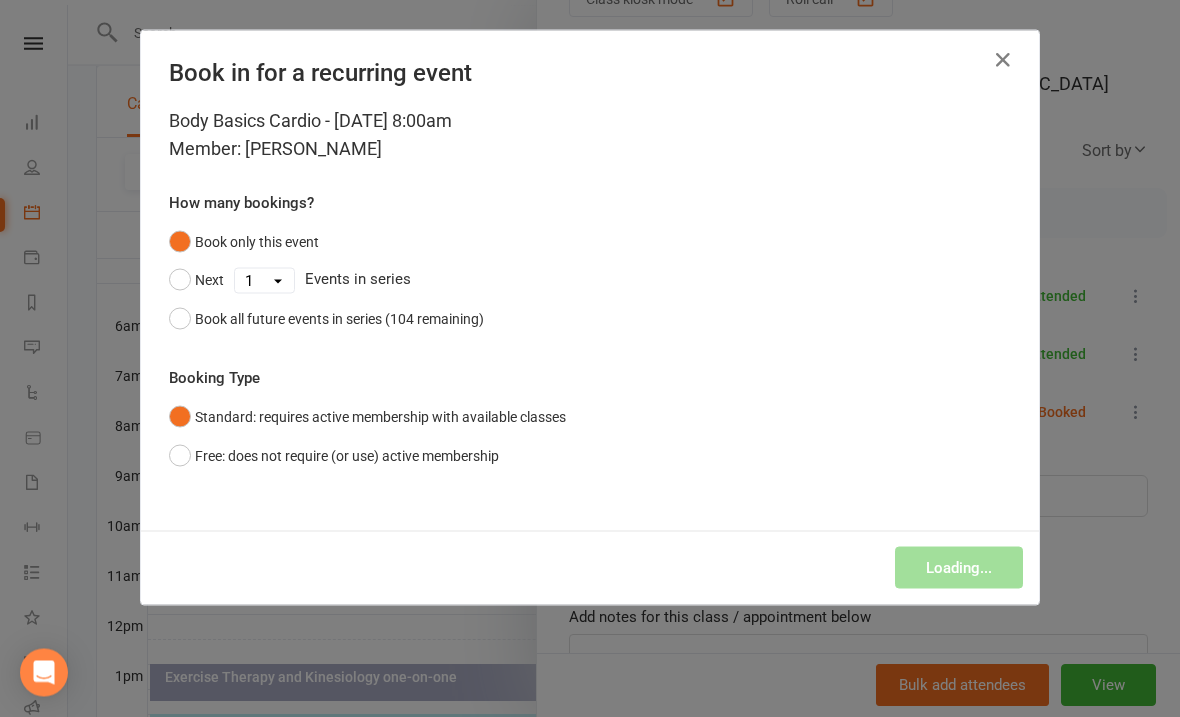 scroll, scrollTop: 392, scrollLeft: 0, axis: vertical 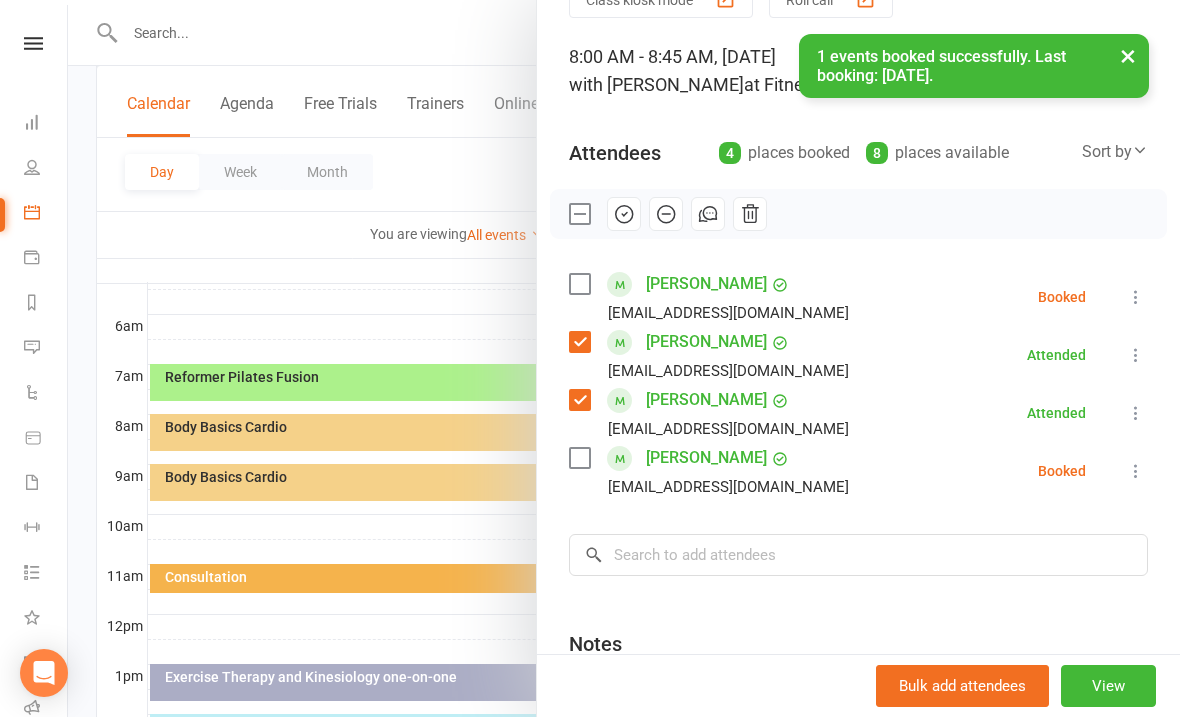 click at bounding box center [1136, 297] 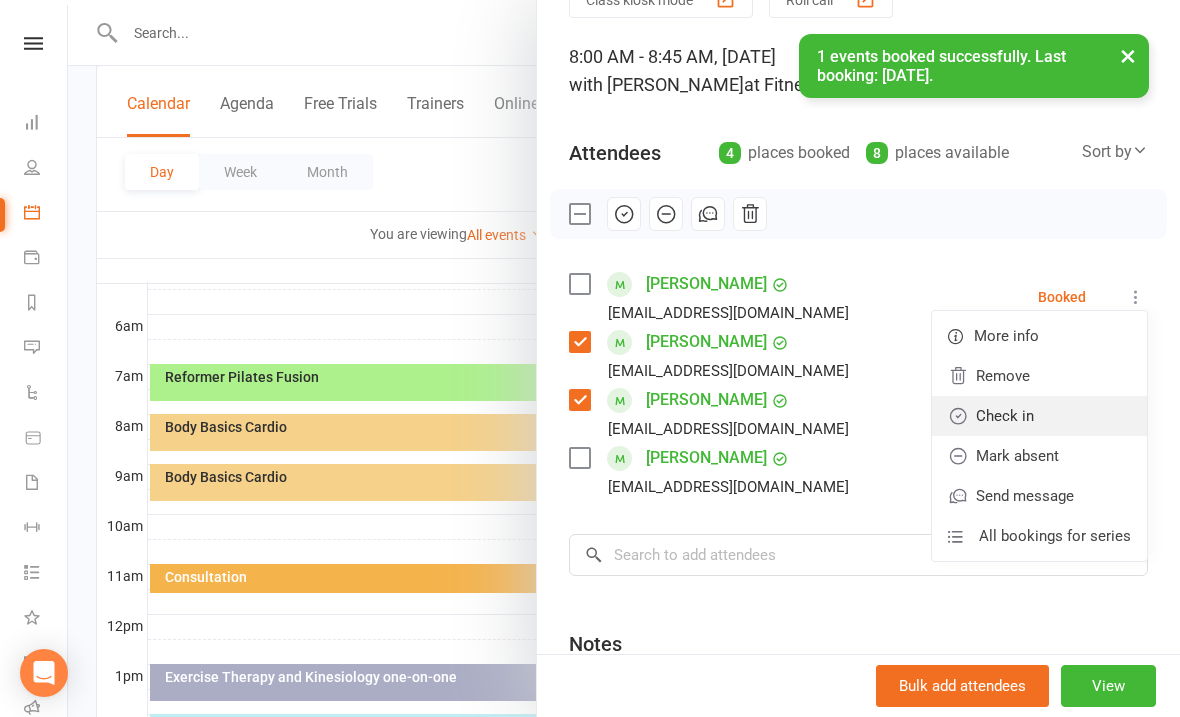 click on "Check in" at bounding box center (1039, 416) 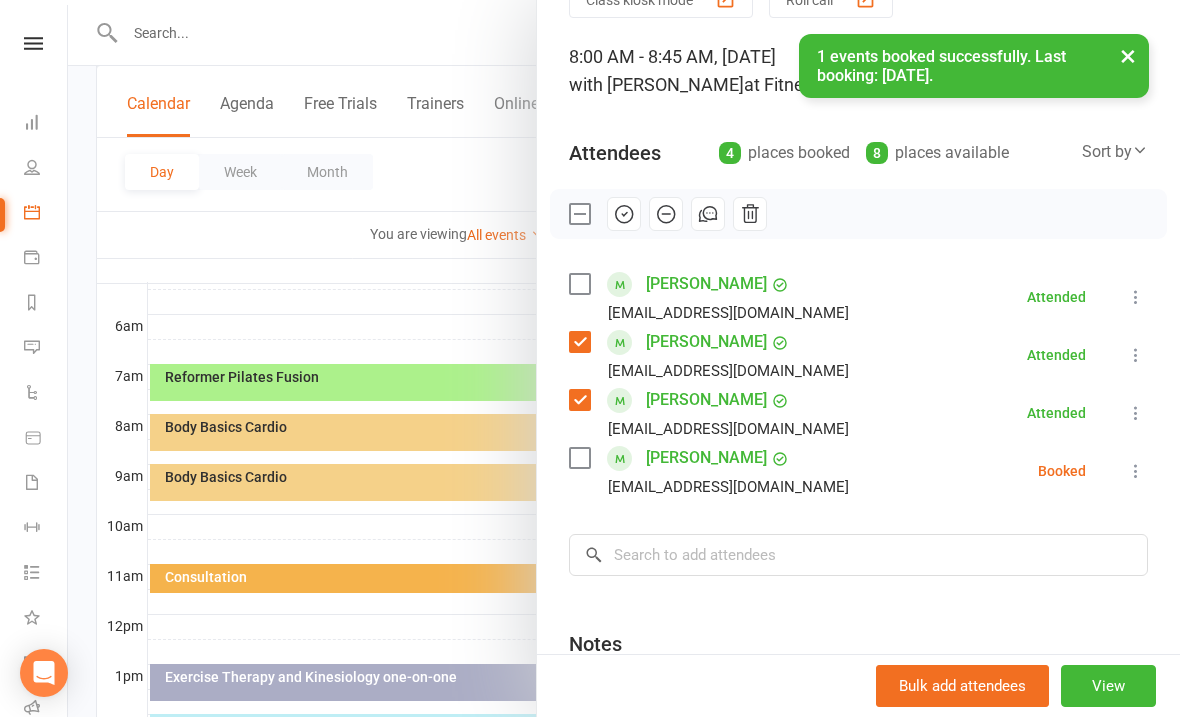 click at bounding box center (1136, 471) 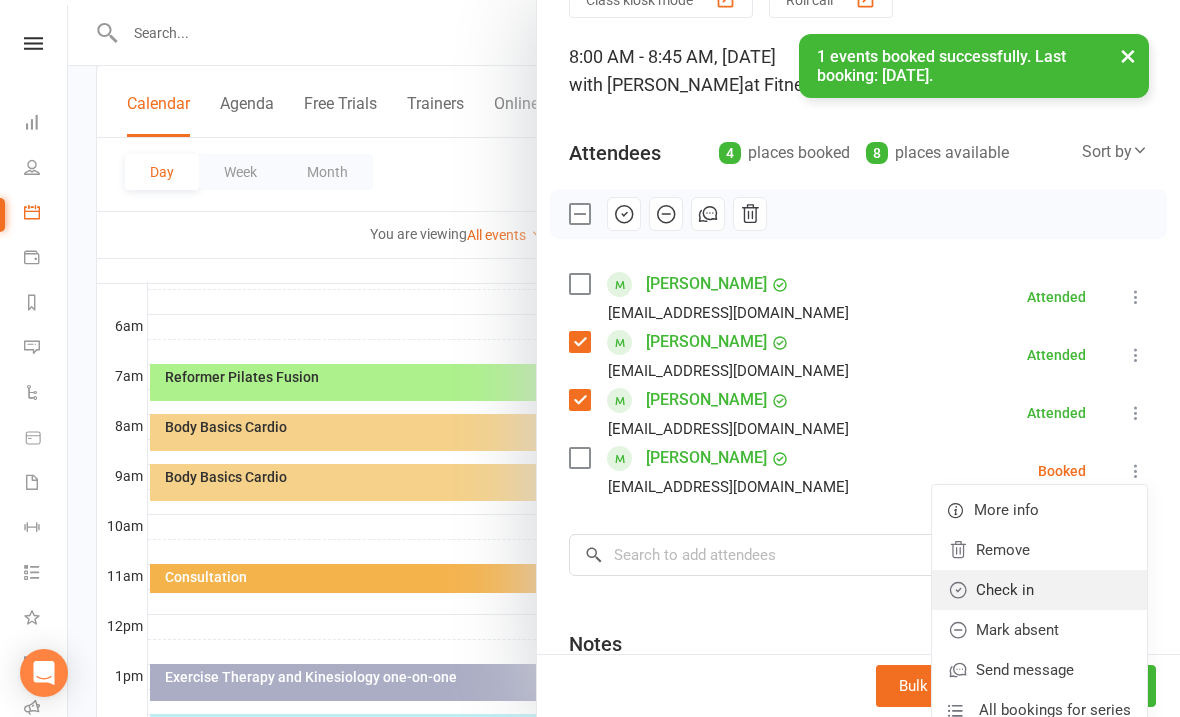 click on "Check in" at bounding box center (1039, 590) 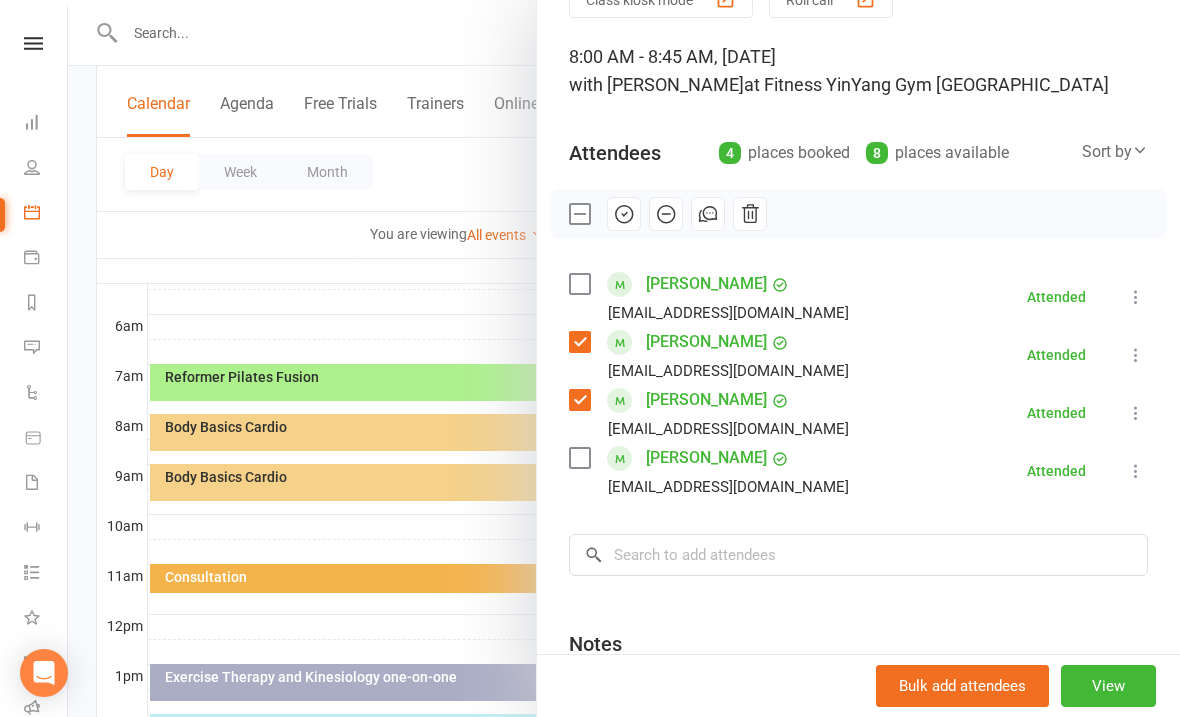 click at bounding box center [624, 358] 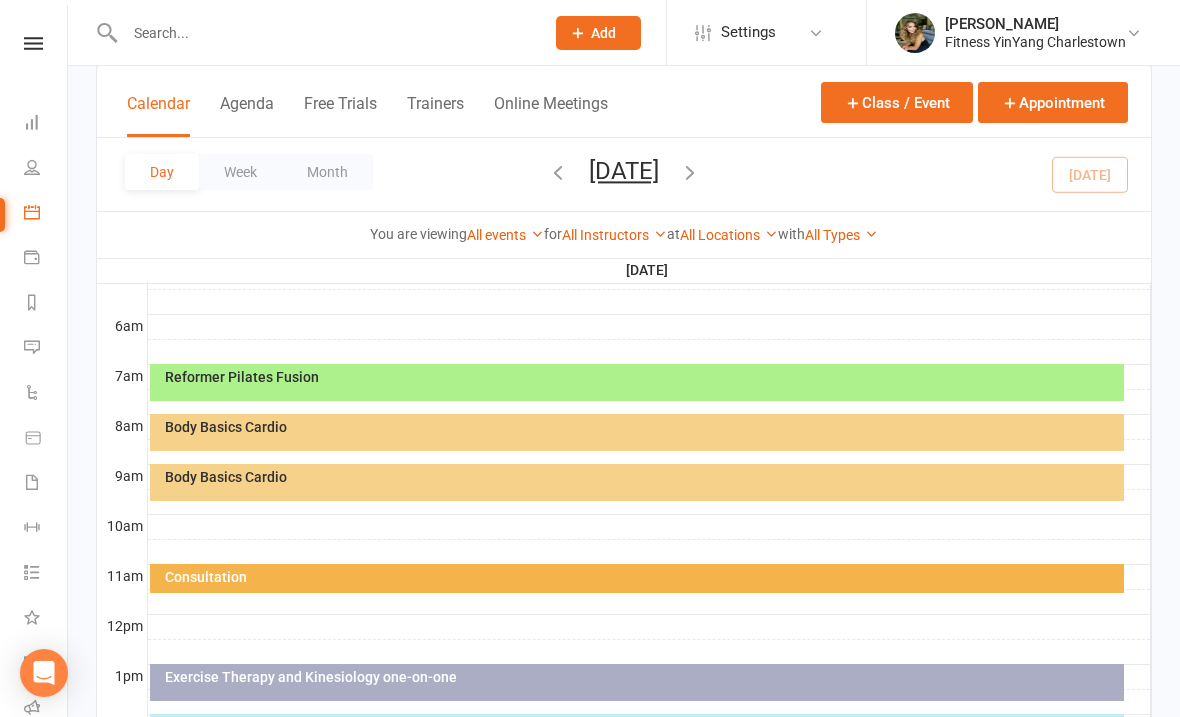 click at bounding box center [690, 172] 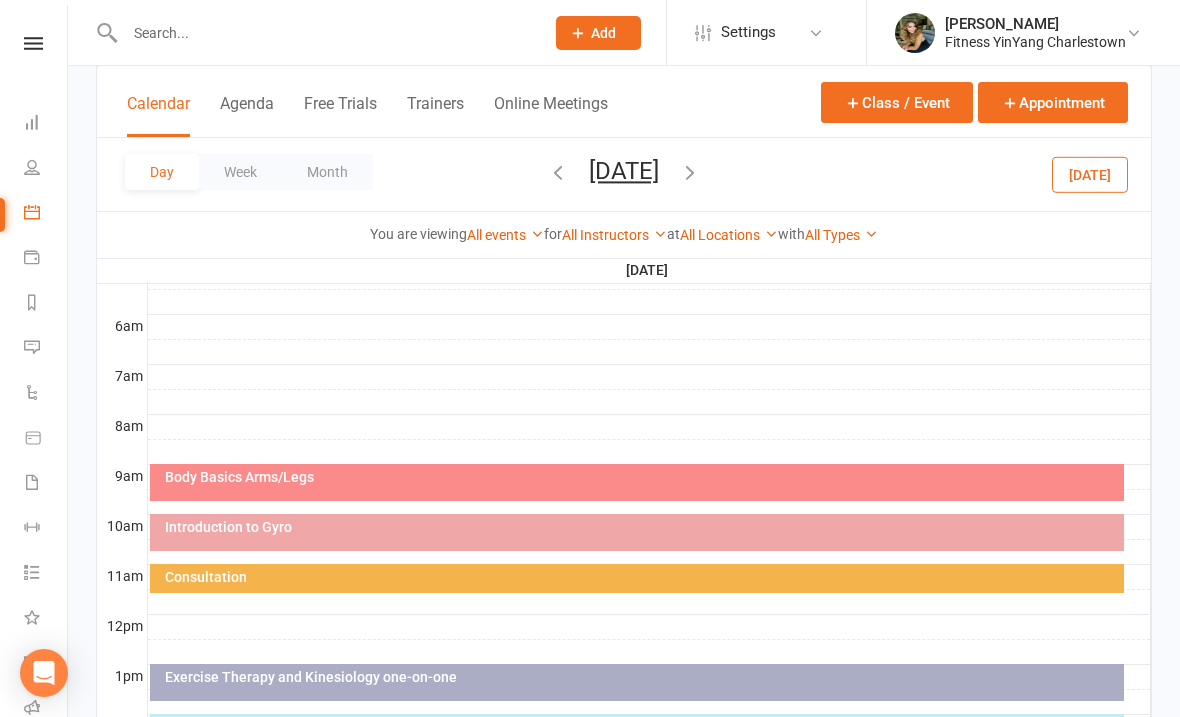 click at bounding box center (649, 377) 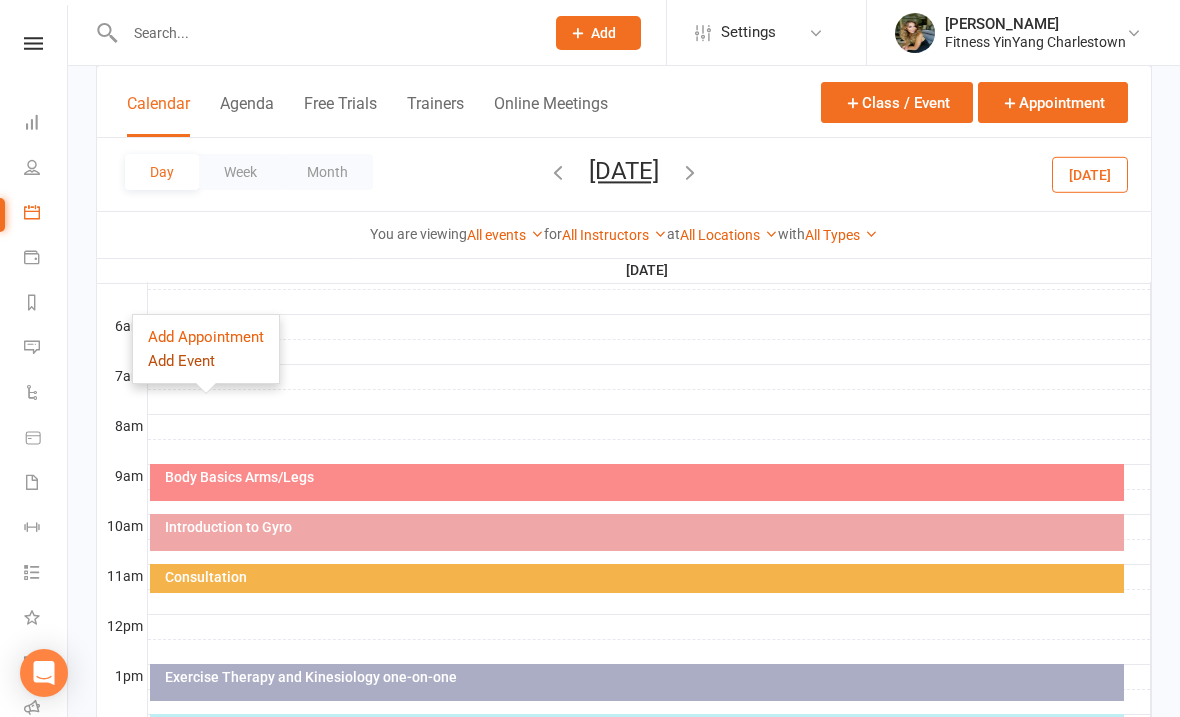 click on "Add Event" at bounding box center (181, 361) 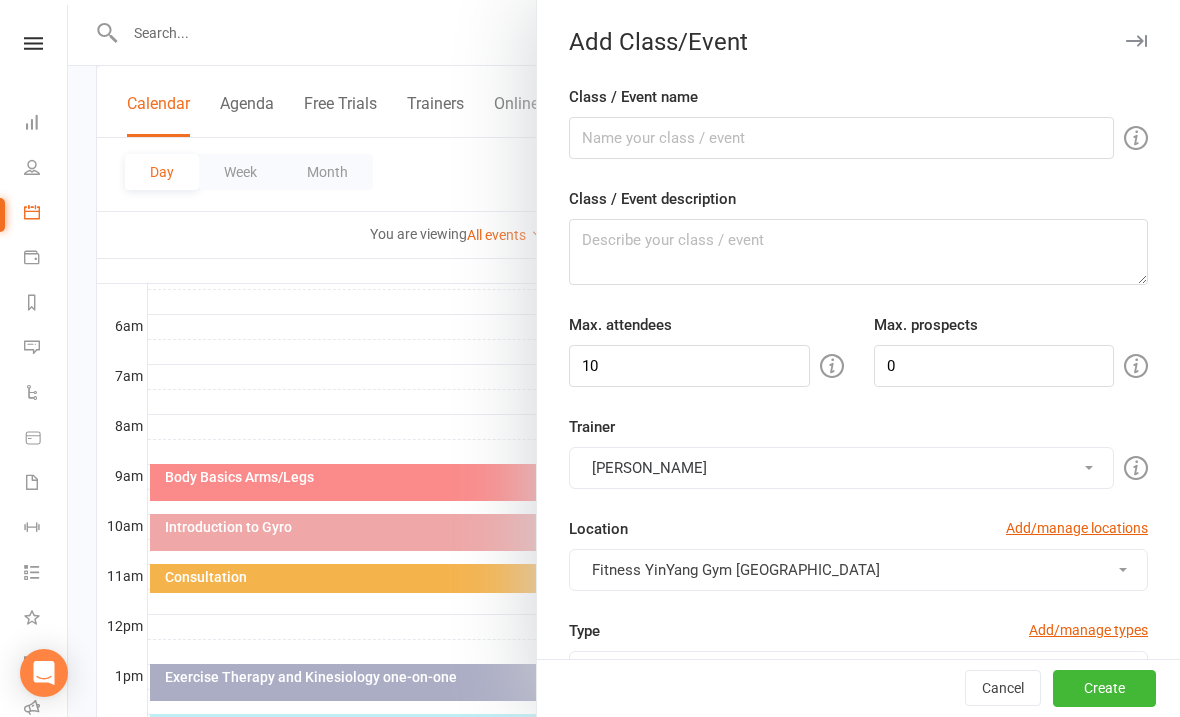 checkbox on "true" 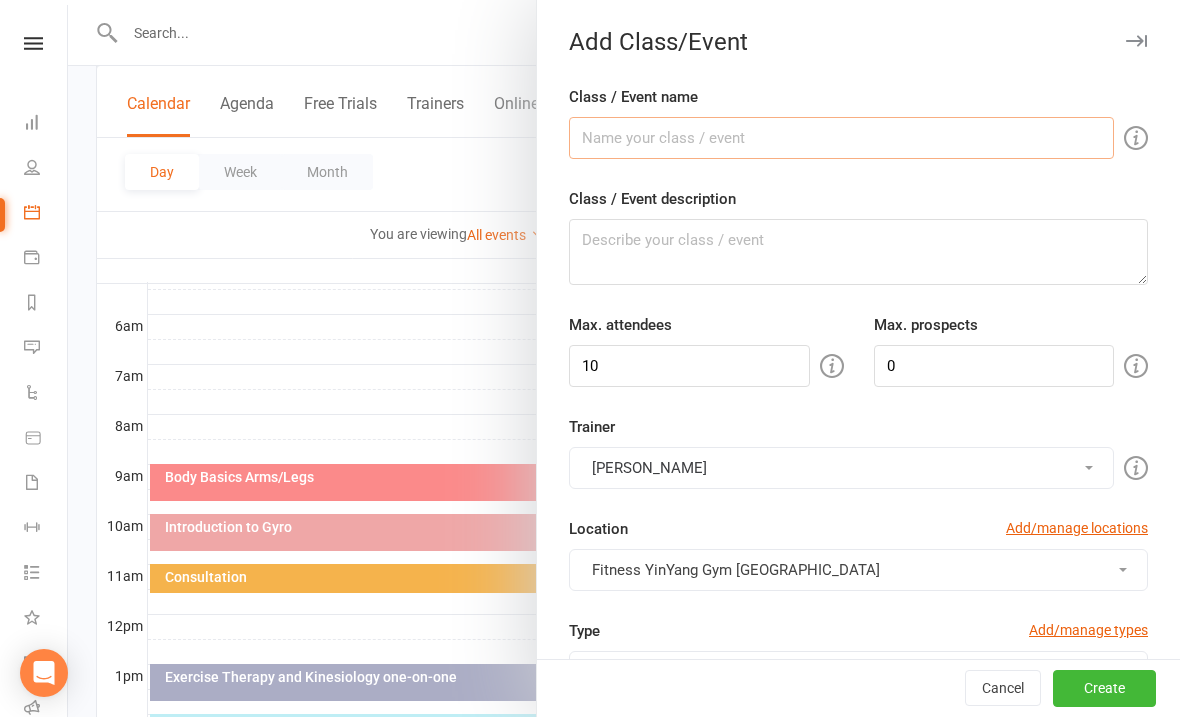 scroll, scrollTop: 391, scrollLeft: 0, axis: vertical 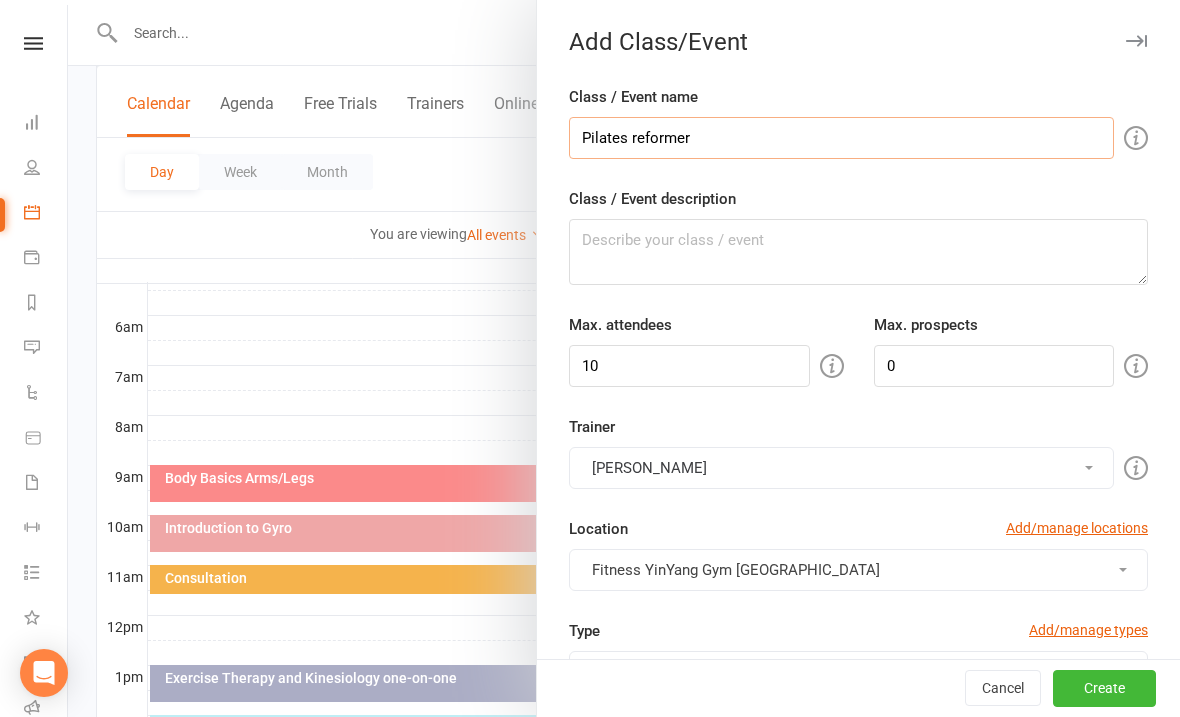 type on "Pilates reformer" 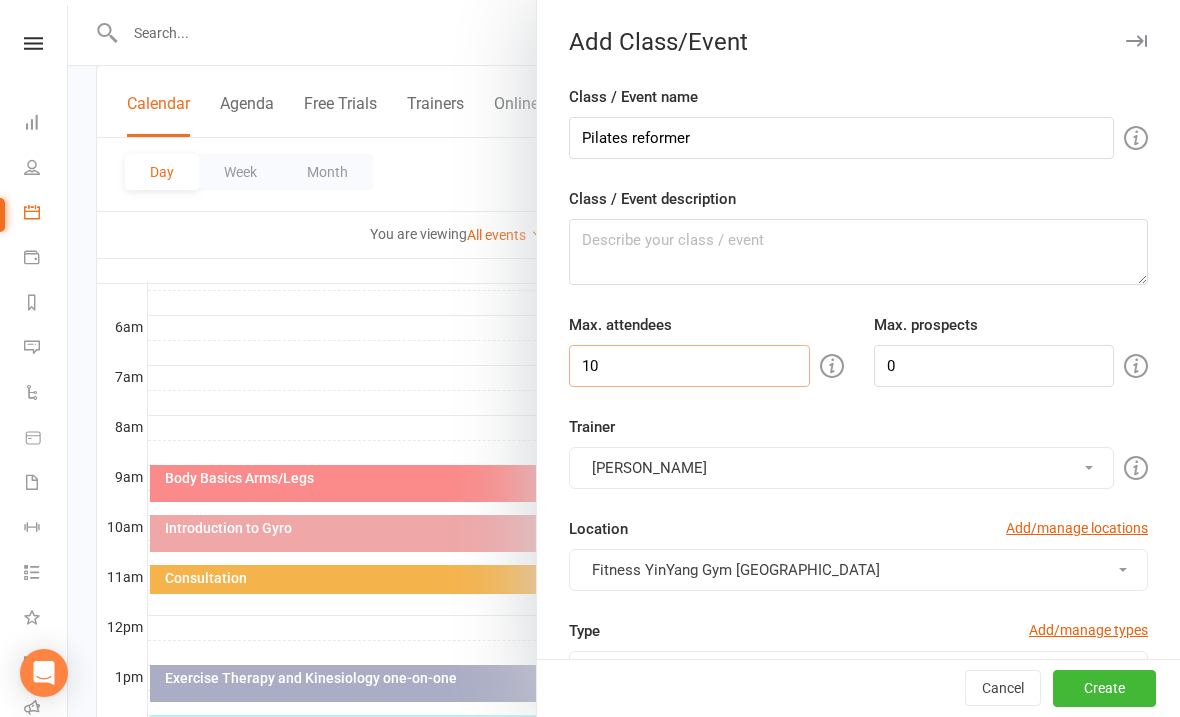 click on "10" at bounding box center (689, 366) 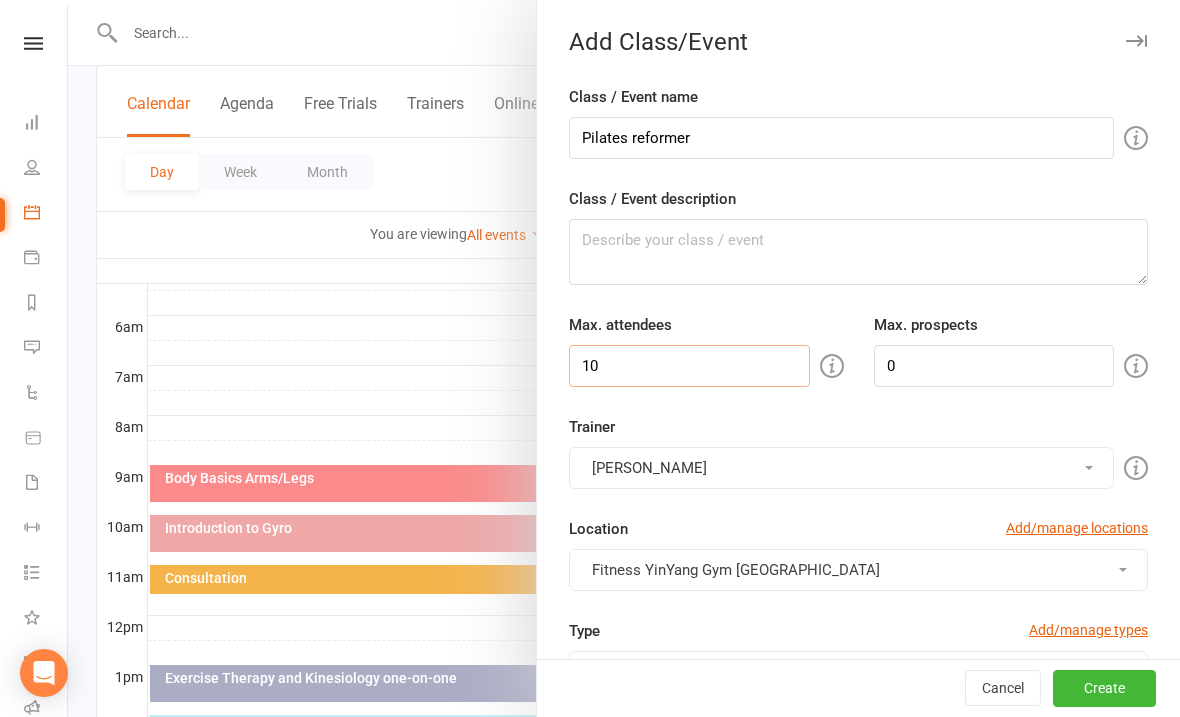 type on "1" 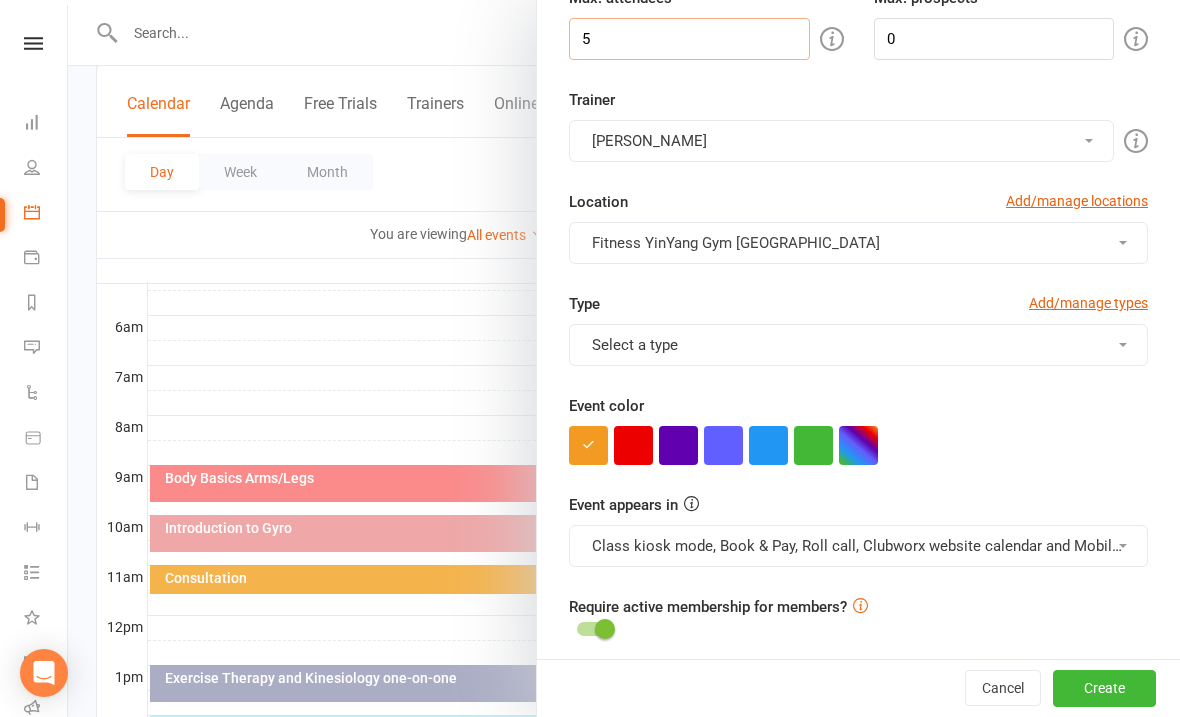 scroll, scrollTop: 326, scrollLeft: 0, axis: vertical 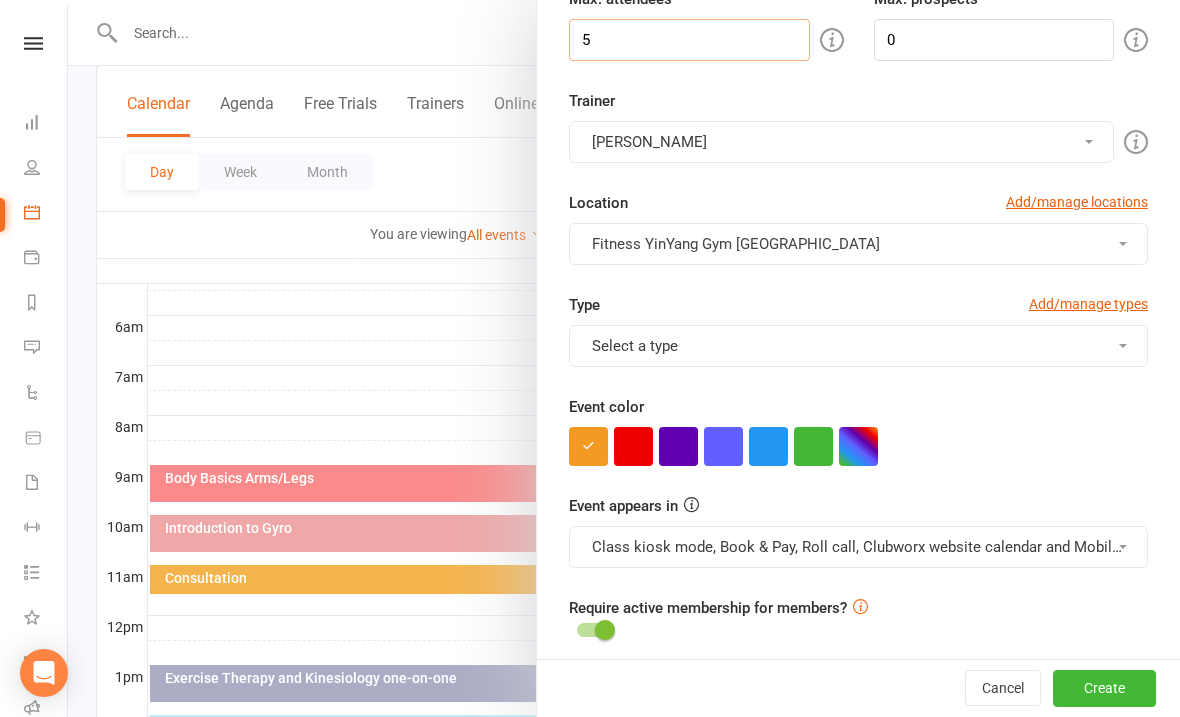 type on "5" 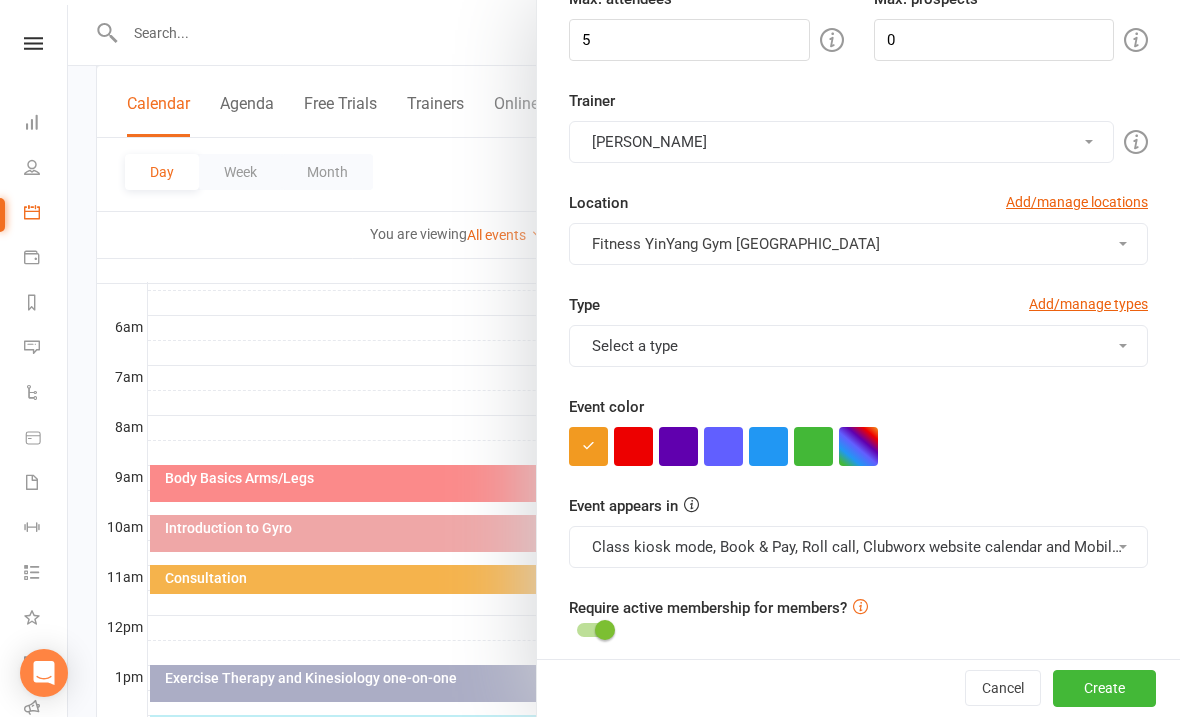 click on "Select a type" at bounding box center (858, 346) 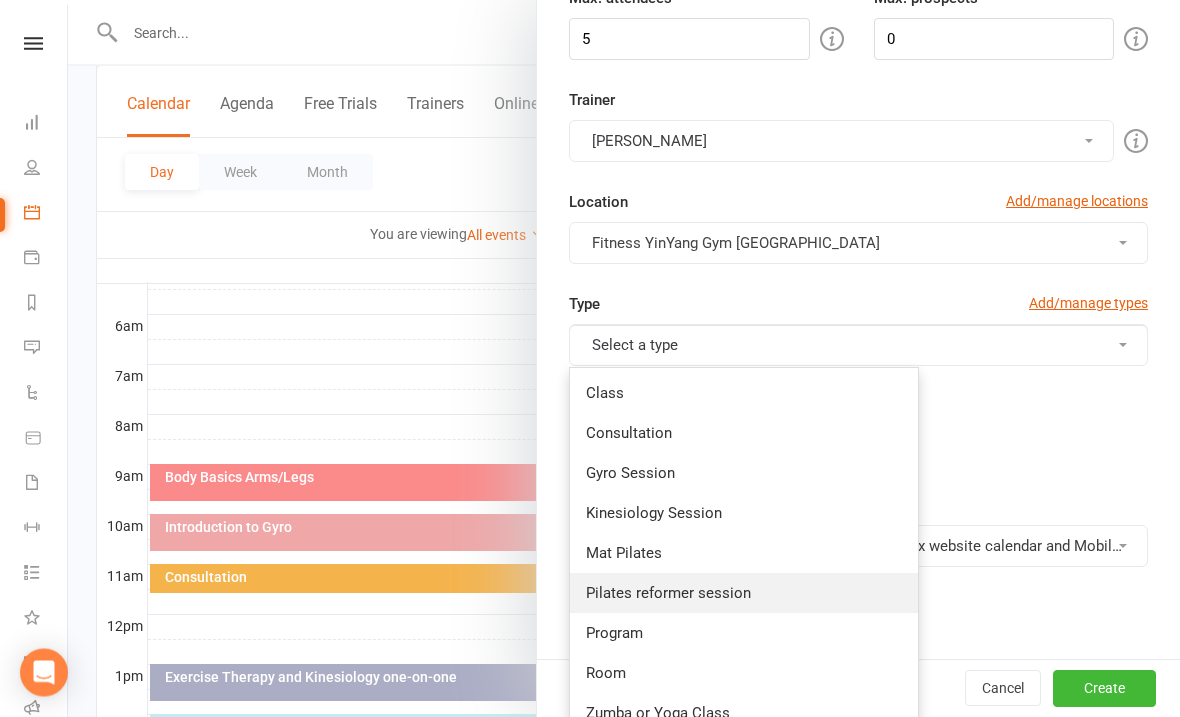 click on "Pilates reformer session" at bounding box center (744, 594) 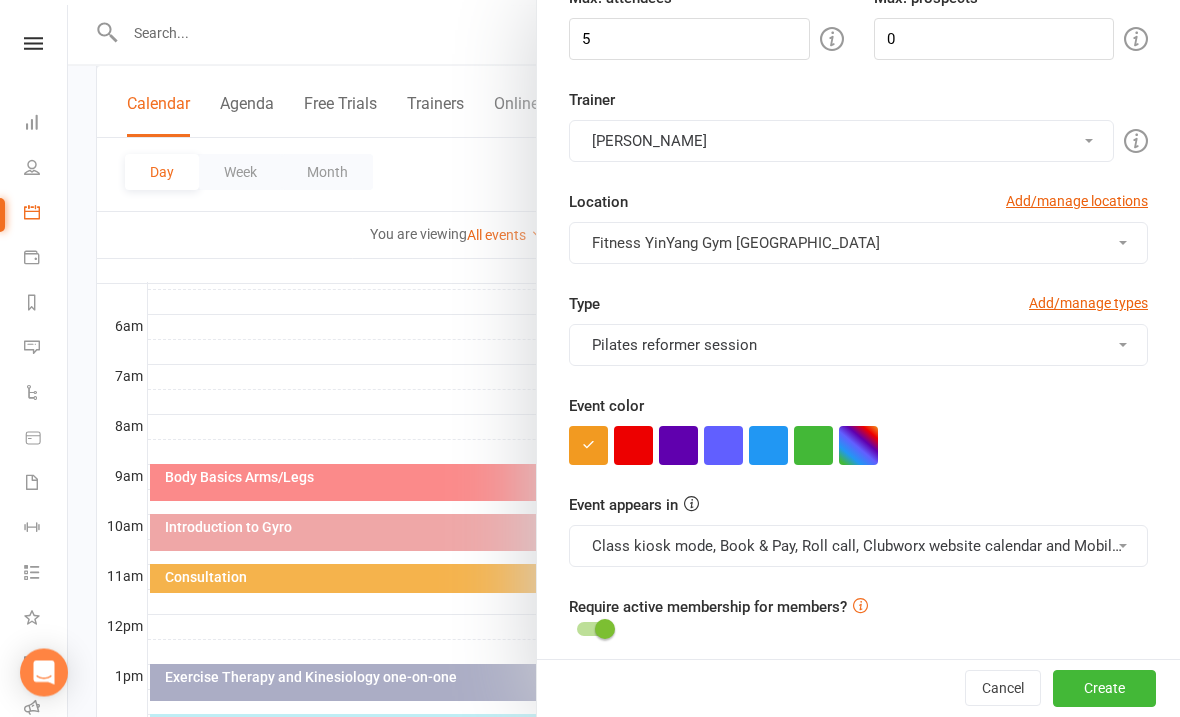 scroll, scrollTop: 392, scrollLeft: 0, axis: vertical 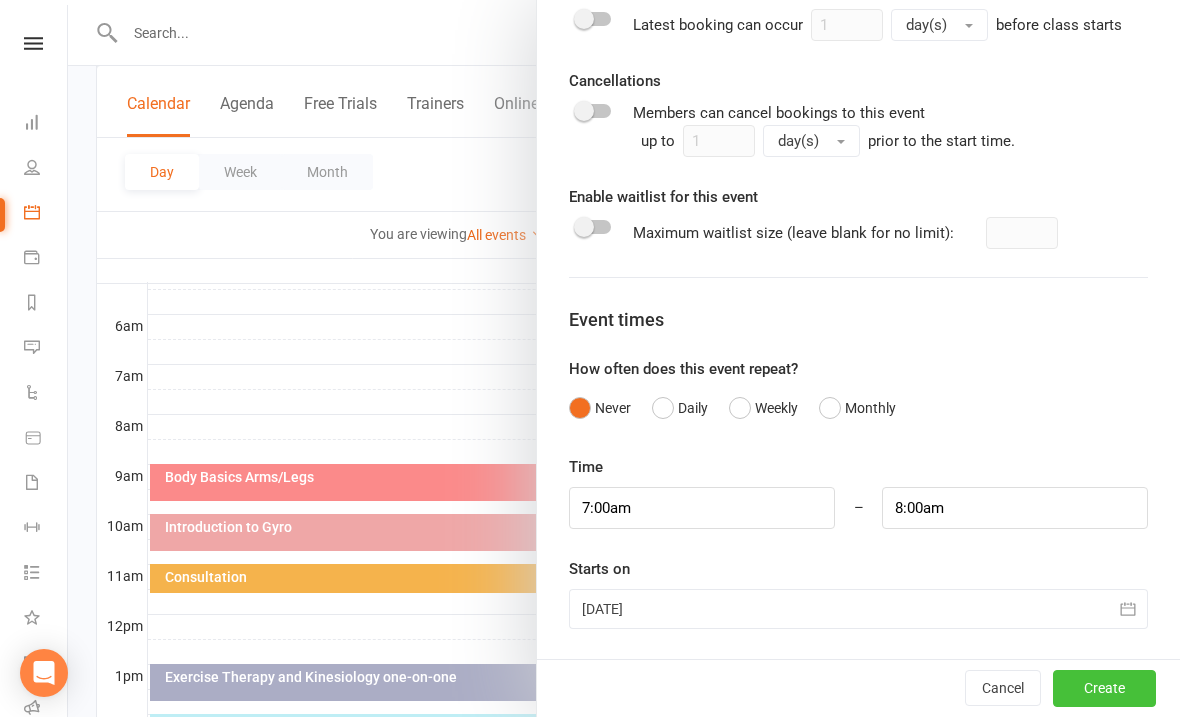 click on "Create" at bounding box center [1104, 689] 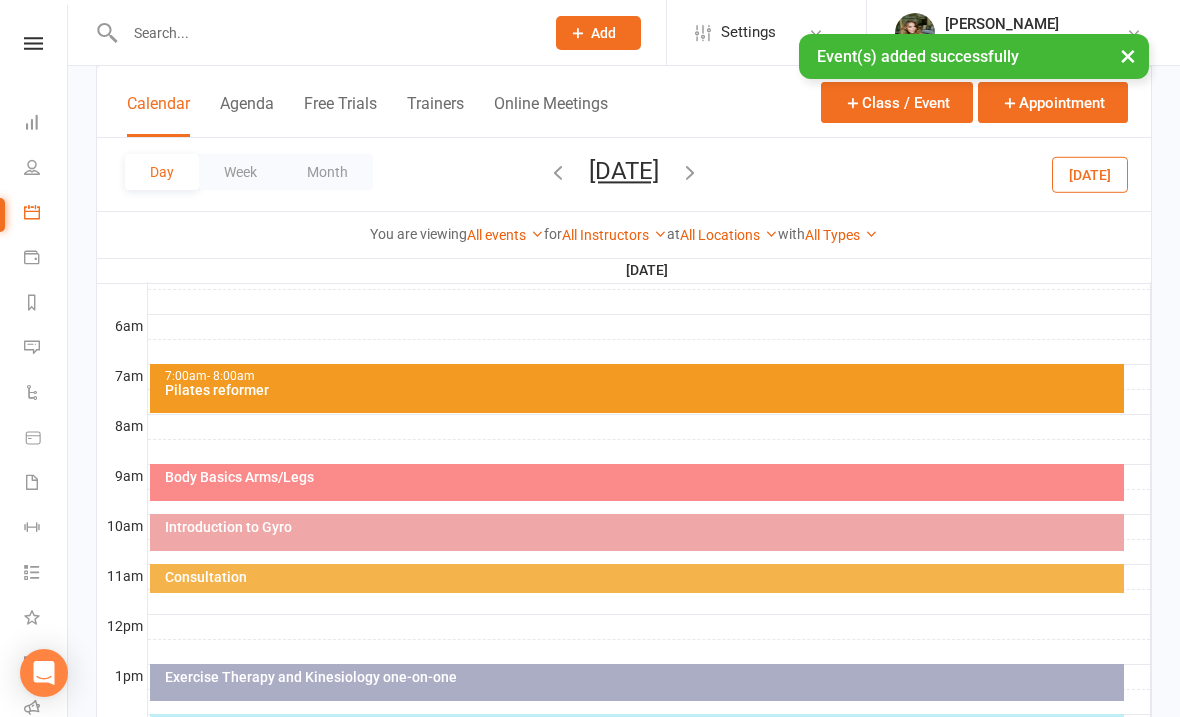 click on "7:00am  - 8:00am" at bounding box center [642, 376] 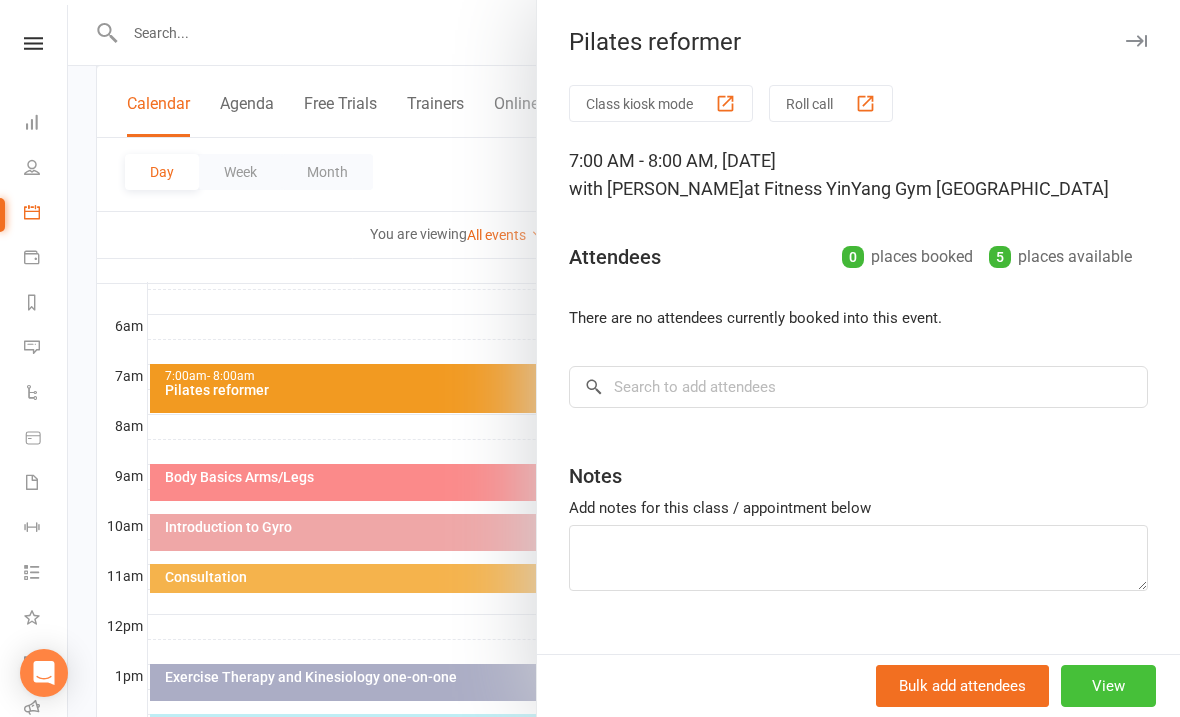 click on "View" at bounding box center (1108, 686) 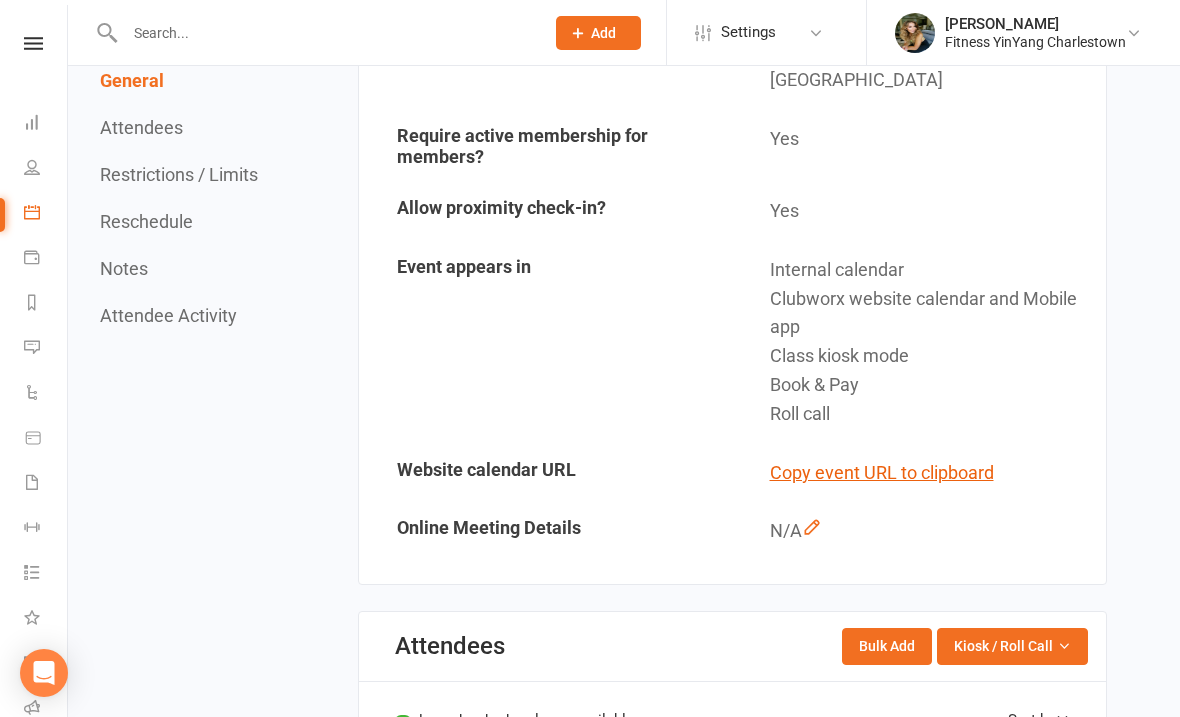 scroll, scrollTop: 0, scrollLeft: 0, axis: both 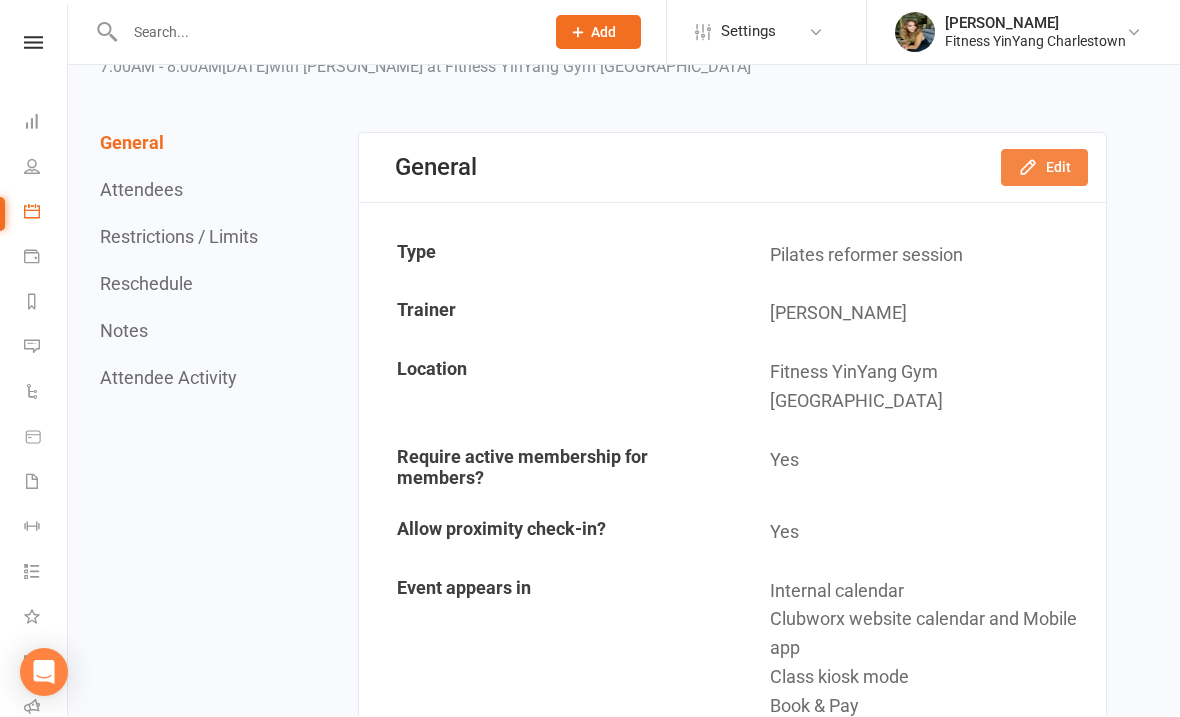 click on "Edit" at bounding box center (1044, 168) 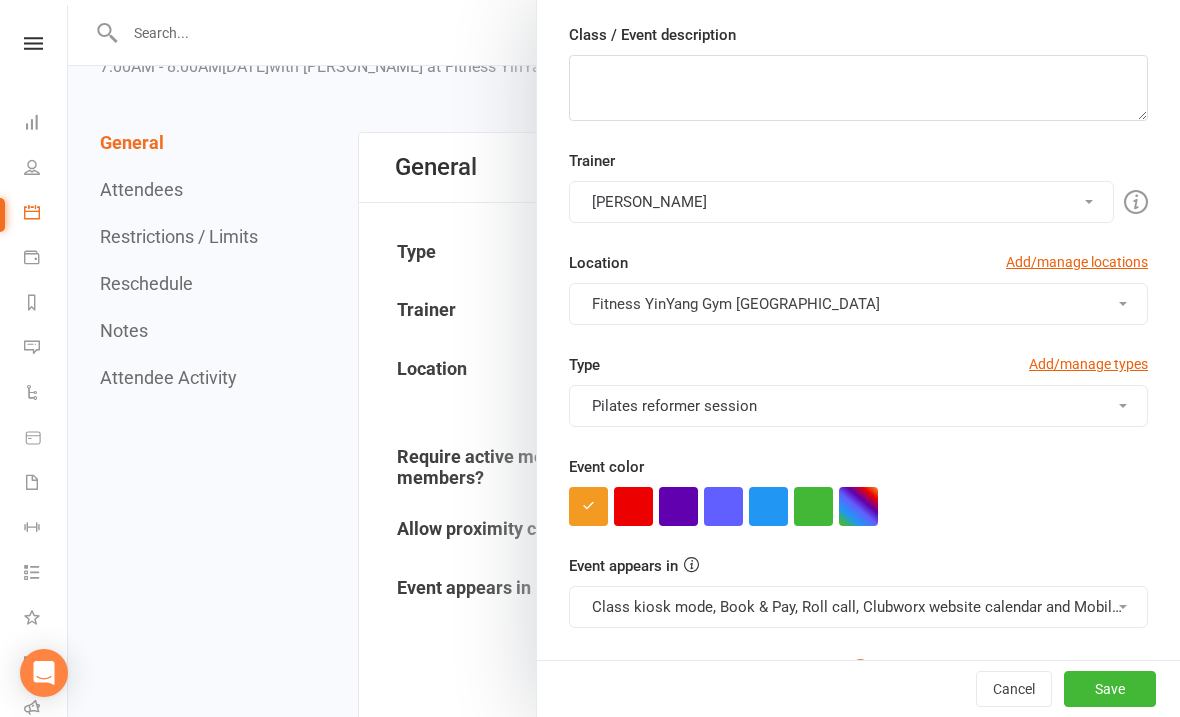 scroll, scrollTop: 246, scrollLeft: 0, axis: vertical 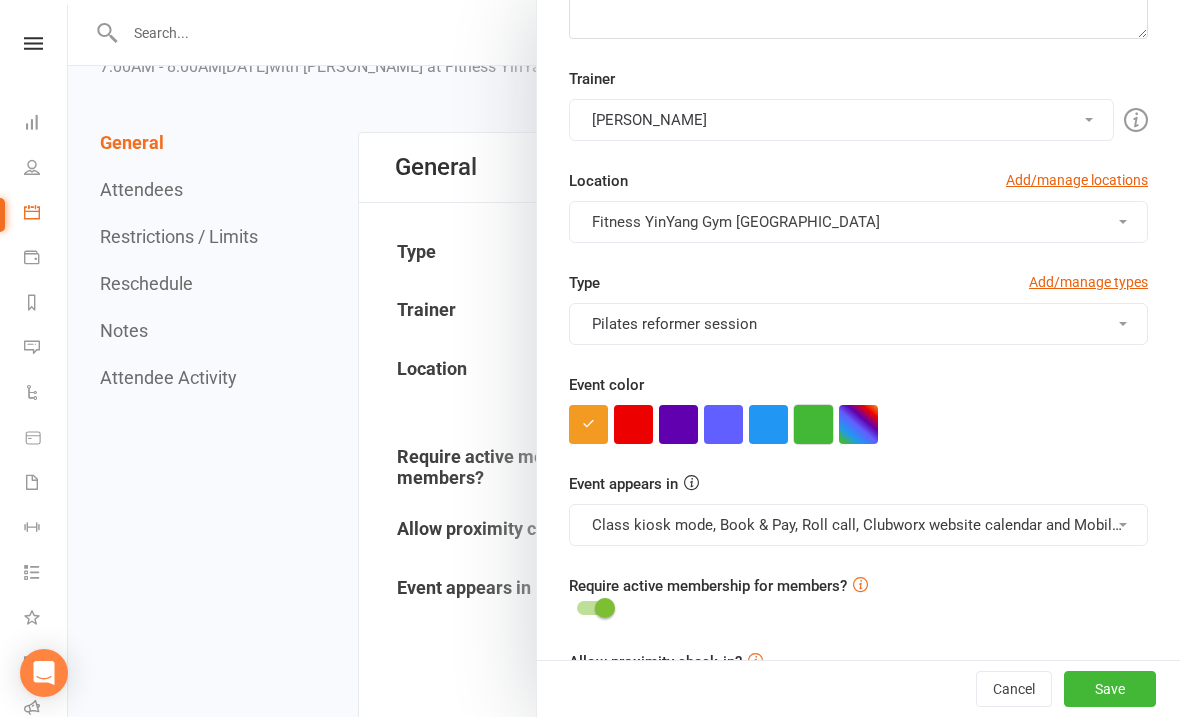 click at bounding box center (813, 424) 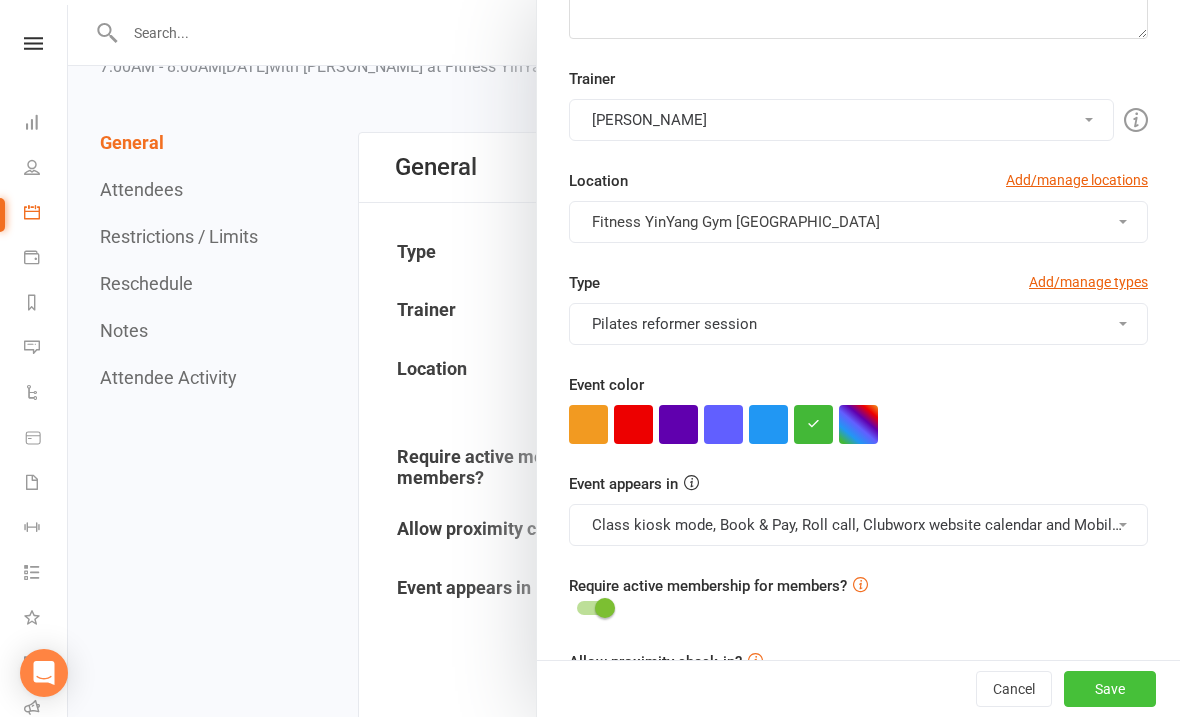 click on "Save" at bounding box center (1110, 689) 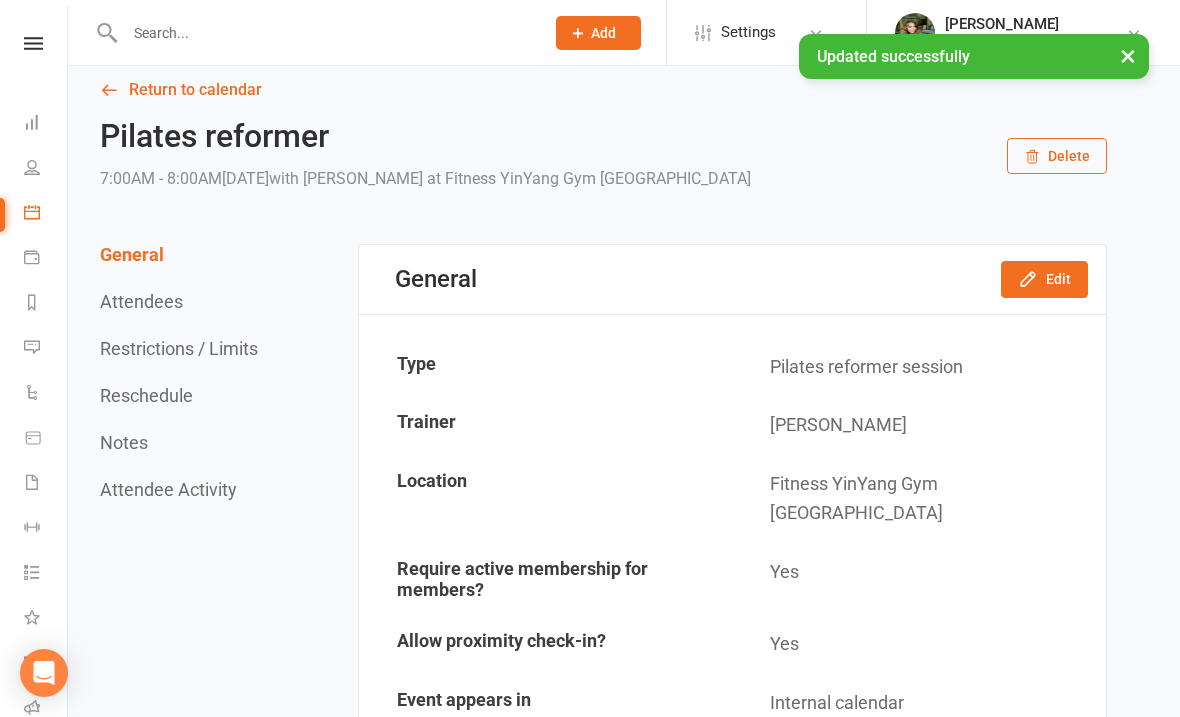 scroll, scrollTop: 0, scrollLeft: 0, axis: both 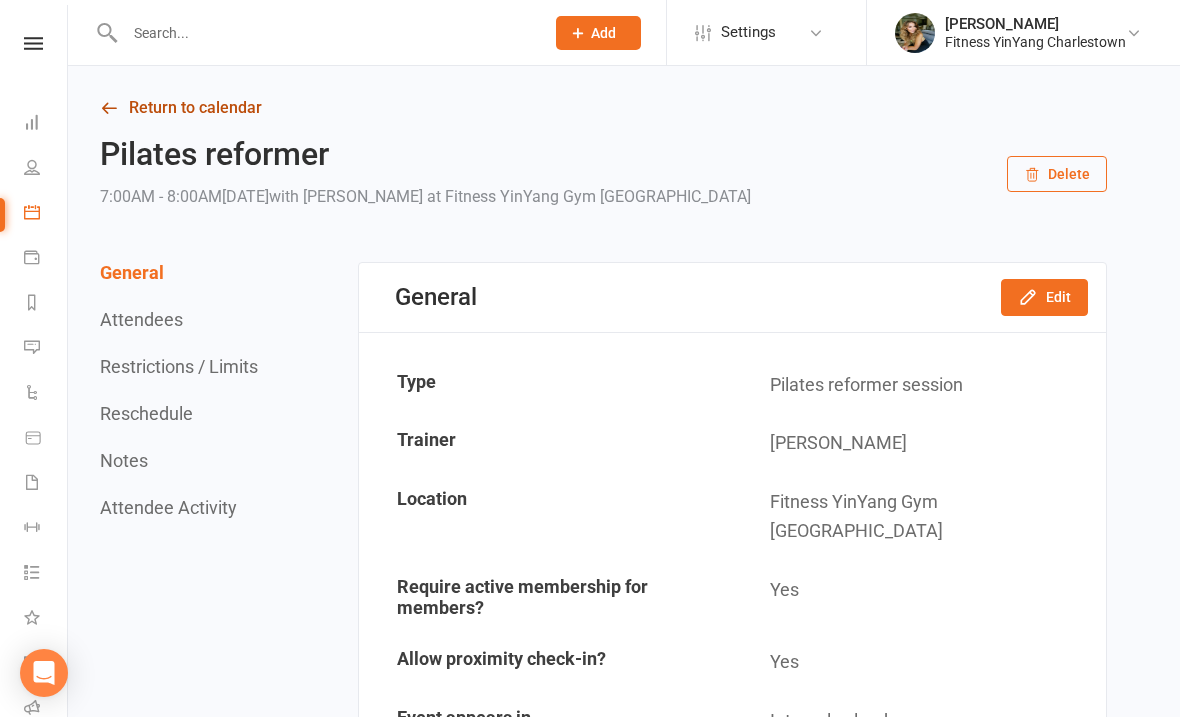 click on "Return to calendar" at bounding box center [603, 108] 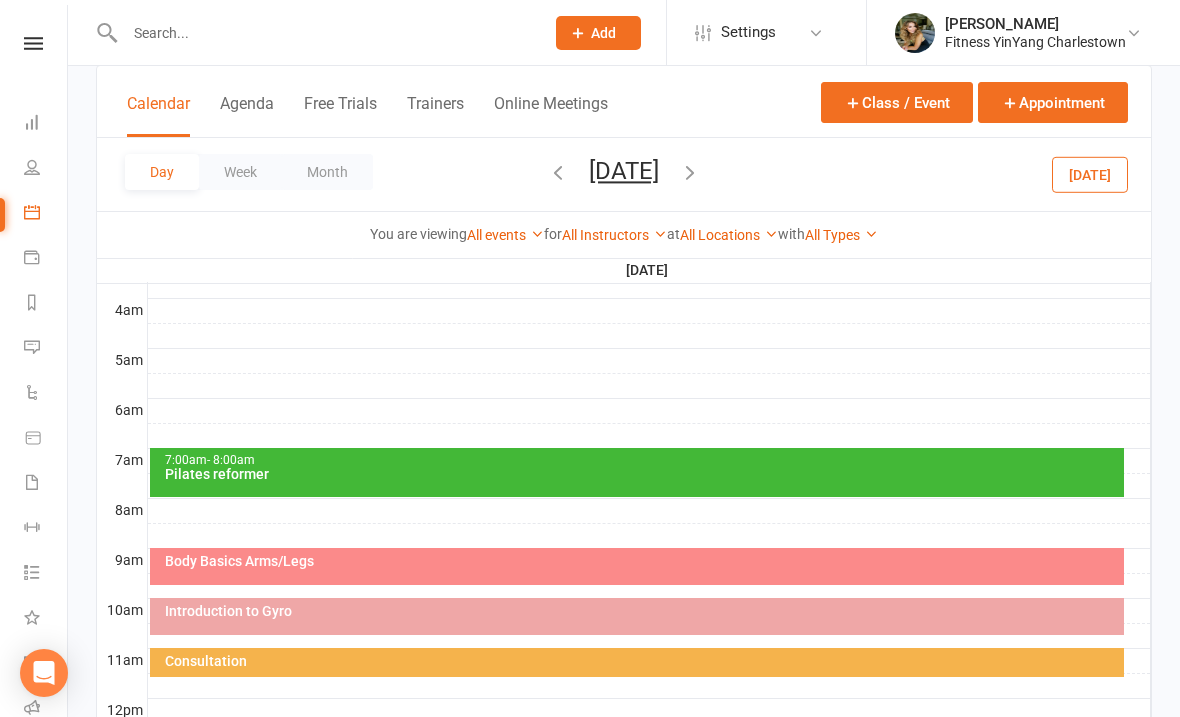 scroll, scrollTop: 355, scrollLeft: 0, axis: vertical 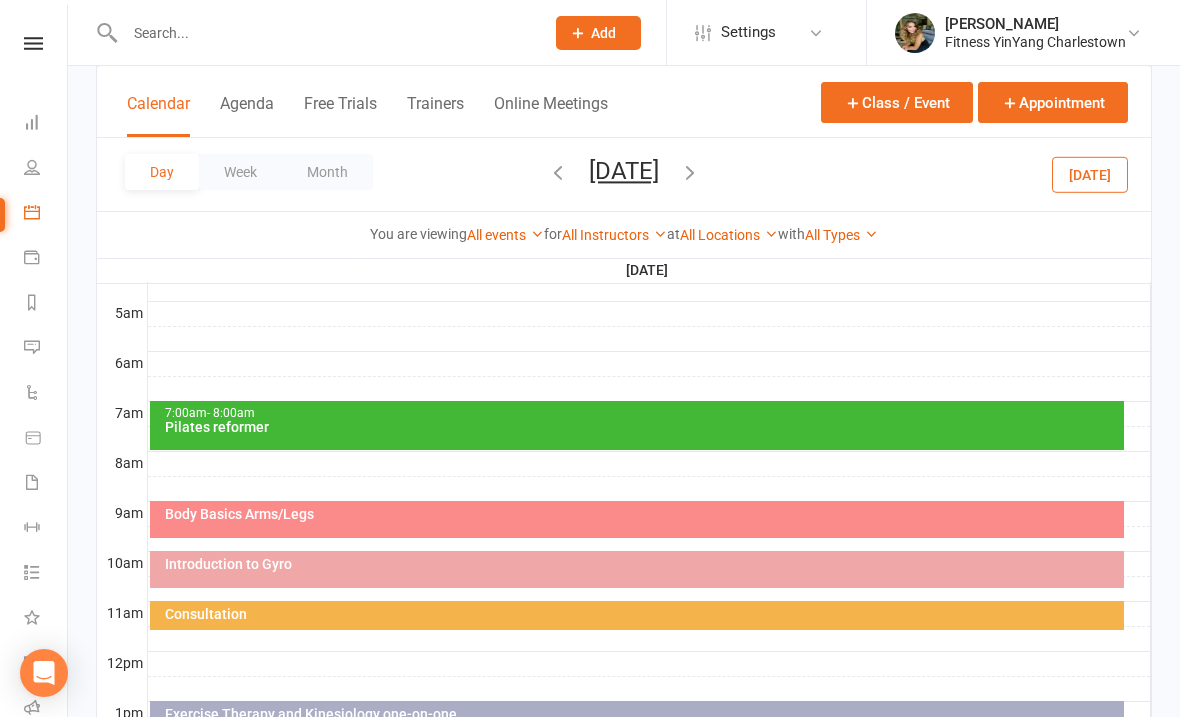 click on "7:00am  - 8:00am Pilates reformer" at bounding box center [637, 425] 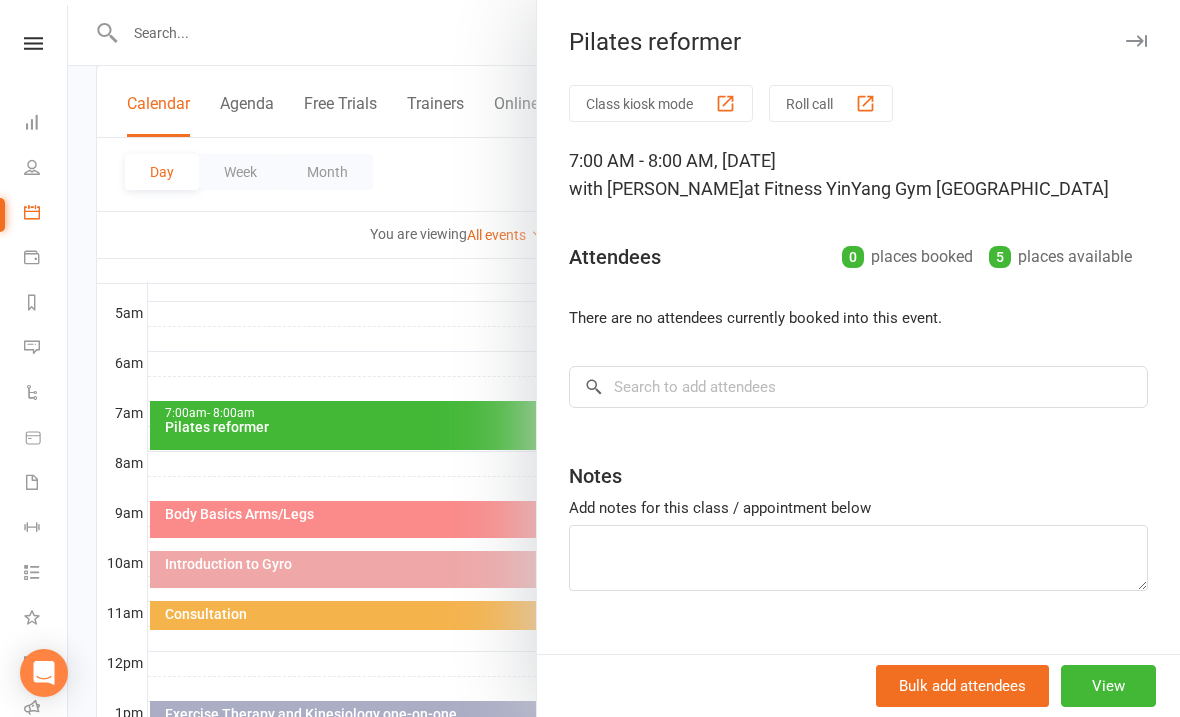 click at bounding box center (624, 358) 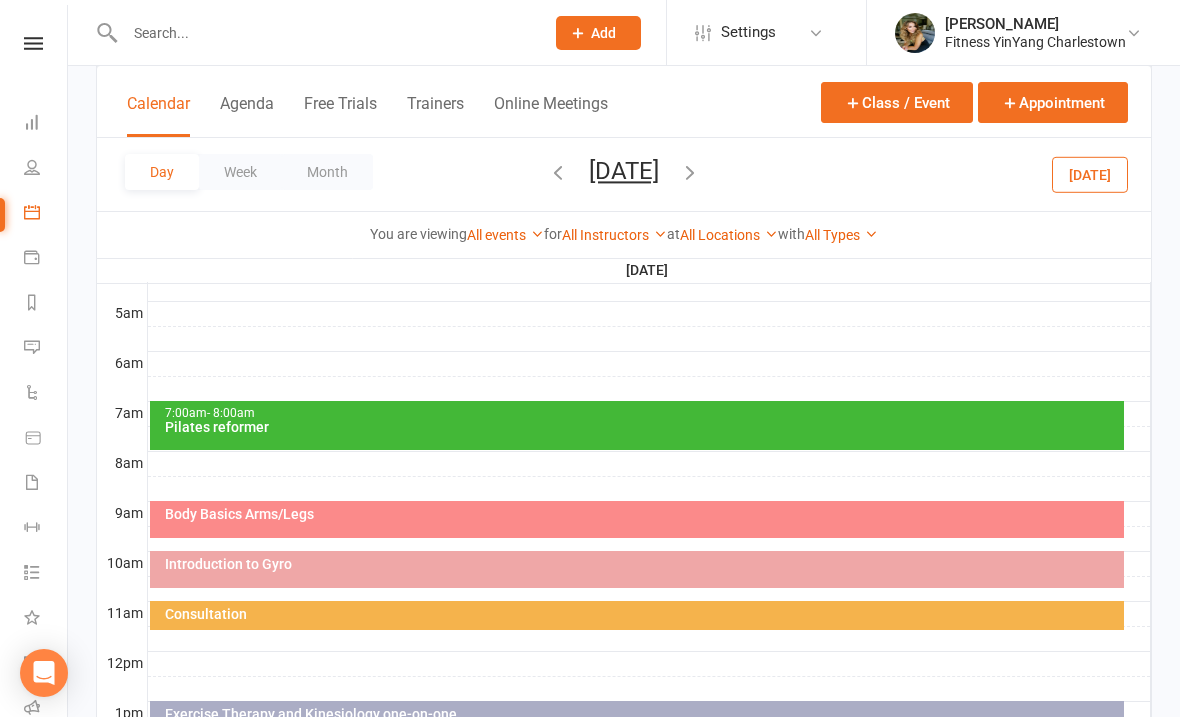 click on "7:00am  - 8:00am" at bounding box center (642, 413) 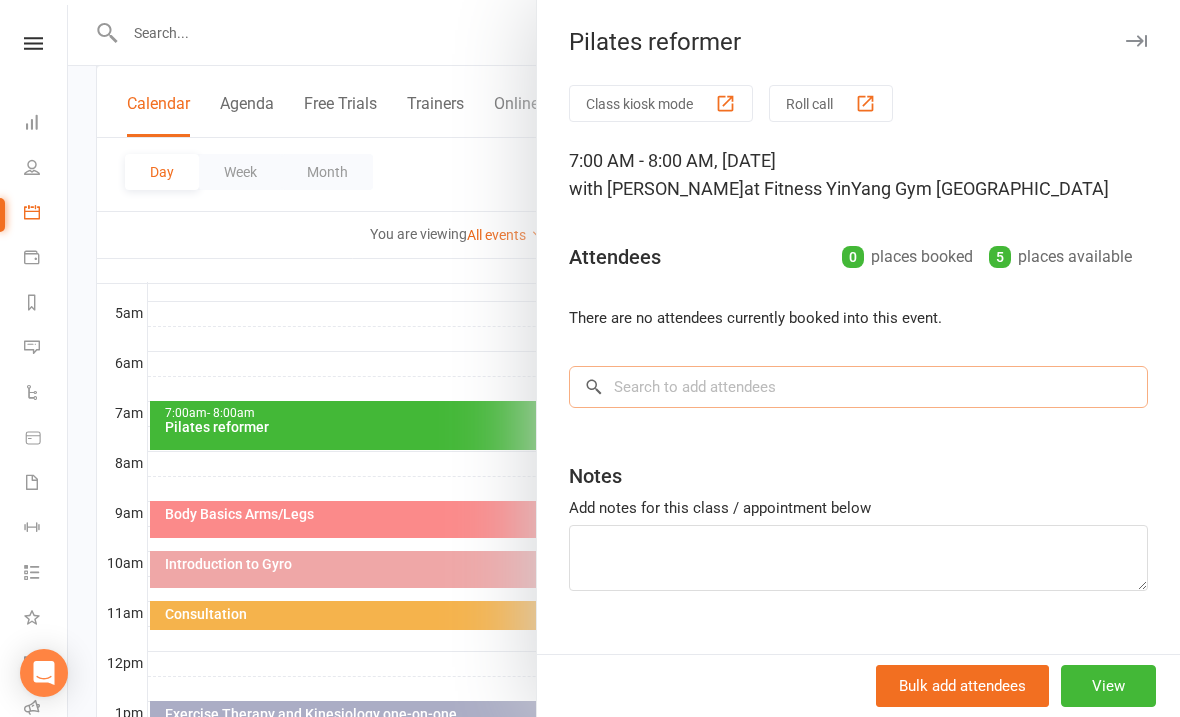 click at bounding box center (858, 387) 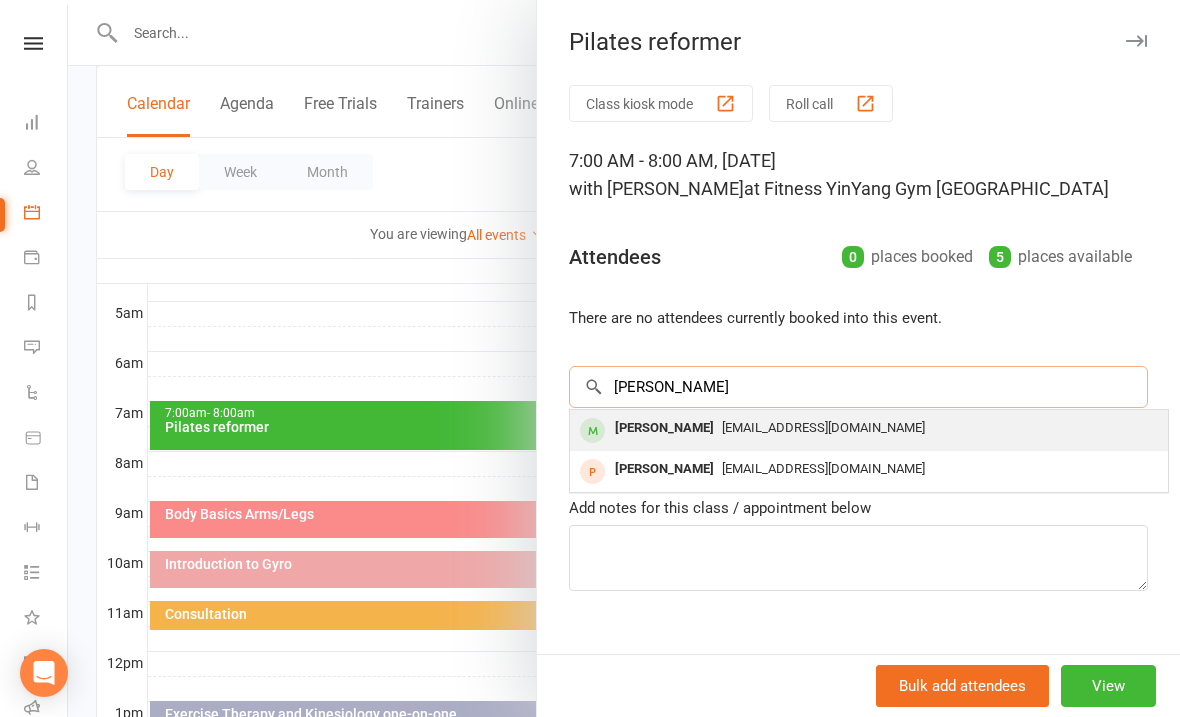 type on "[PERSON_NAME]" 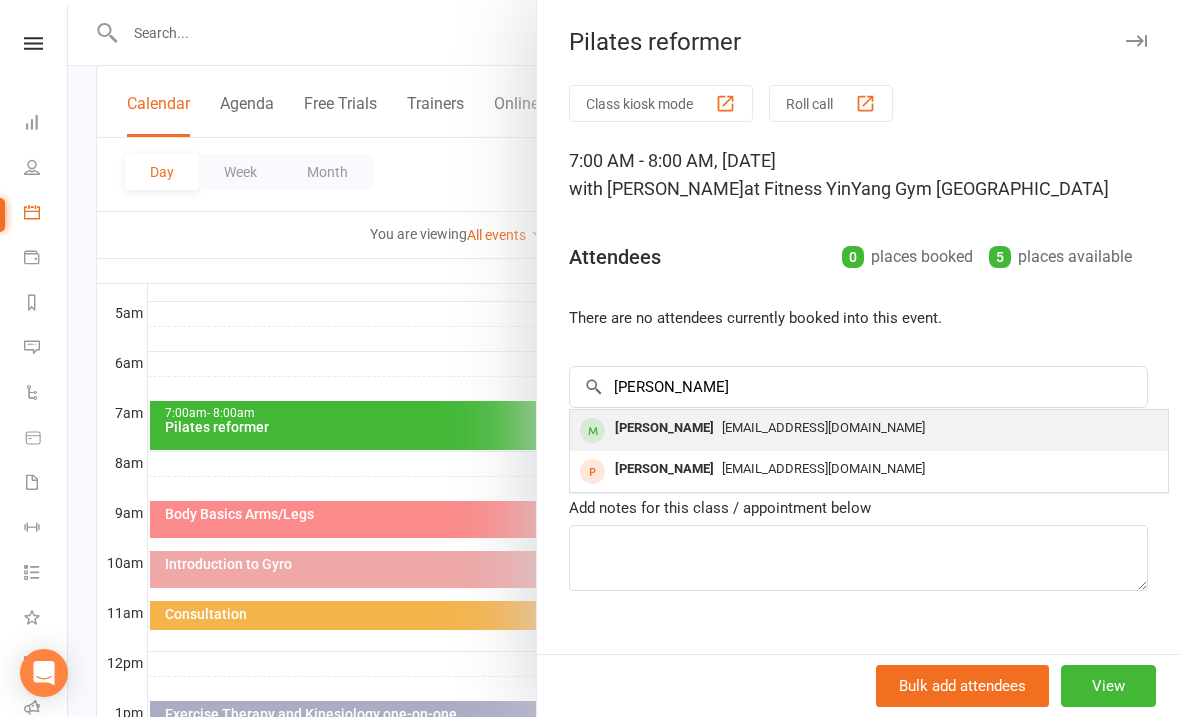 click on "[EMAIL_ADDRESS][DOMAIN_NAME]" at bounding box center (823, 427) 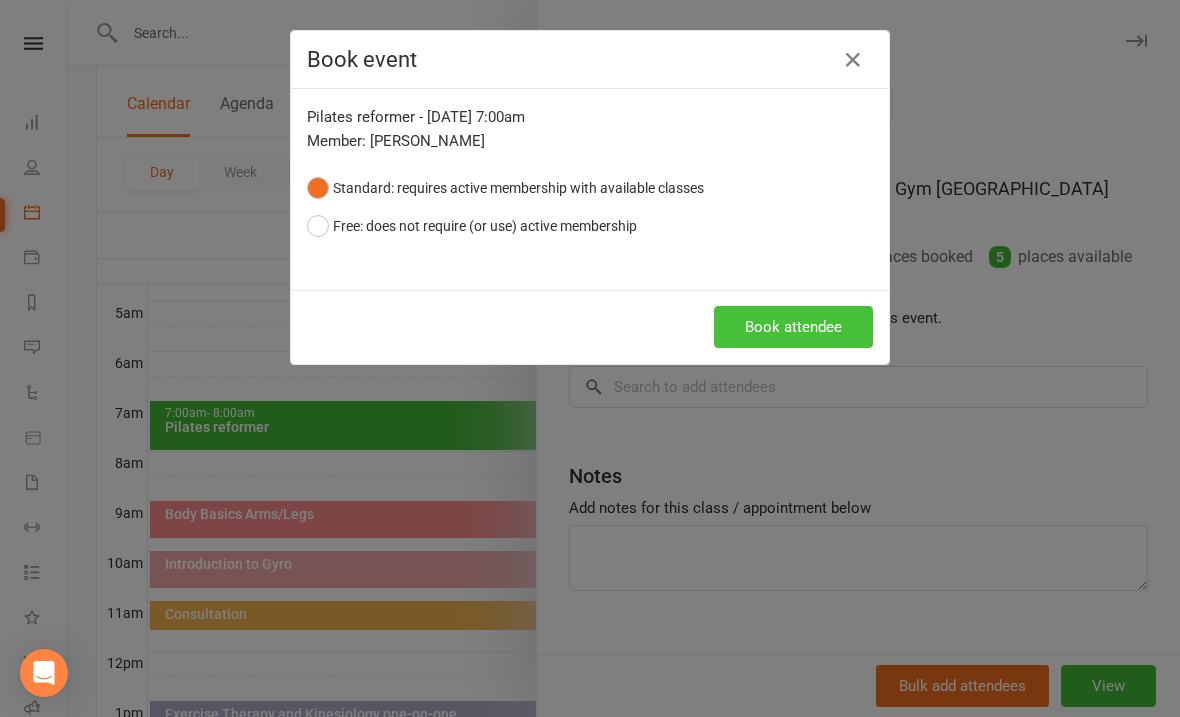 click on "Book attendee" at bounding box center (793, 327) 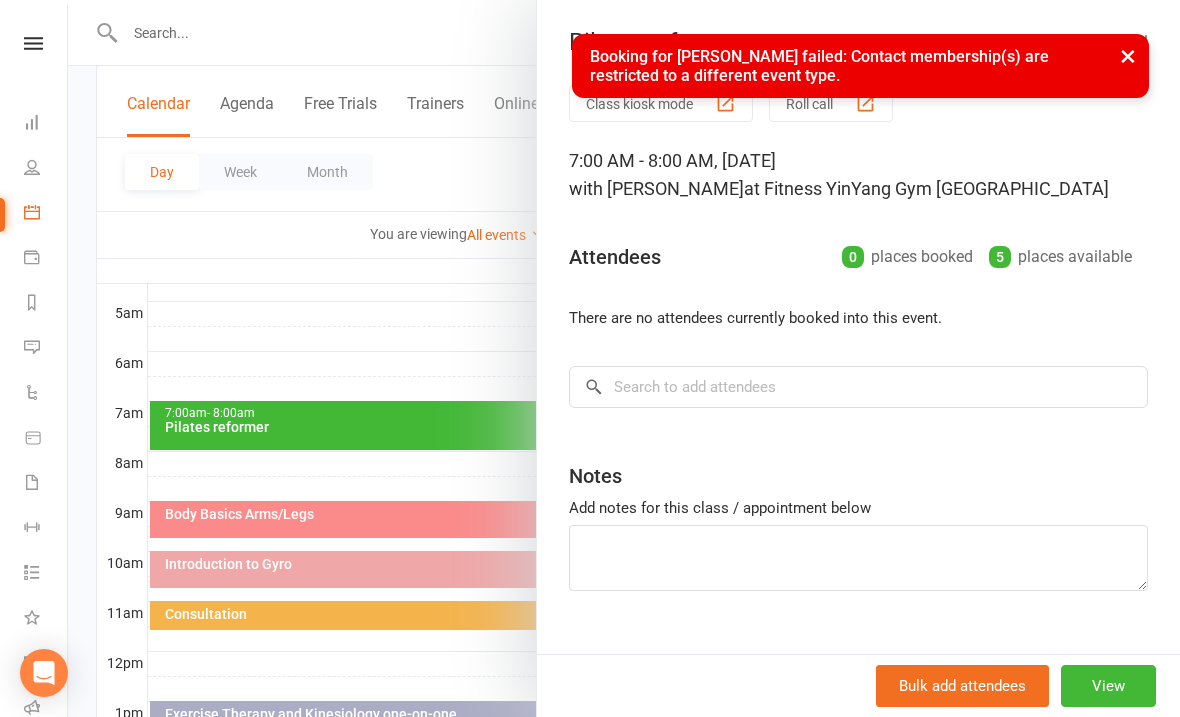 click on "×" at bounding box center [1128, 55] 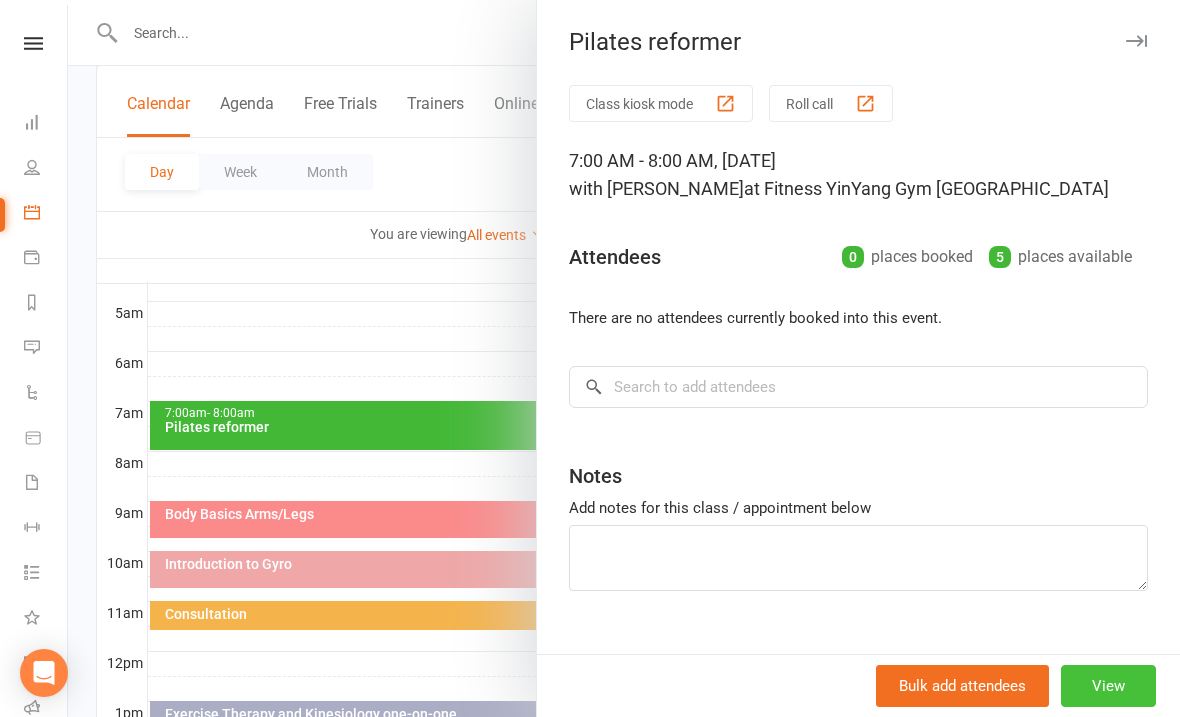 click on "View" at bounding box center [1108, 686] 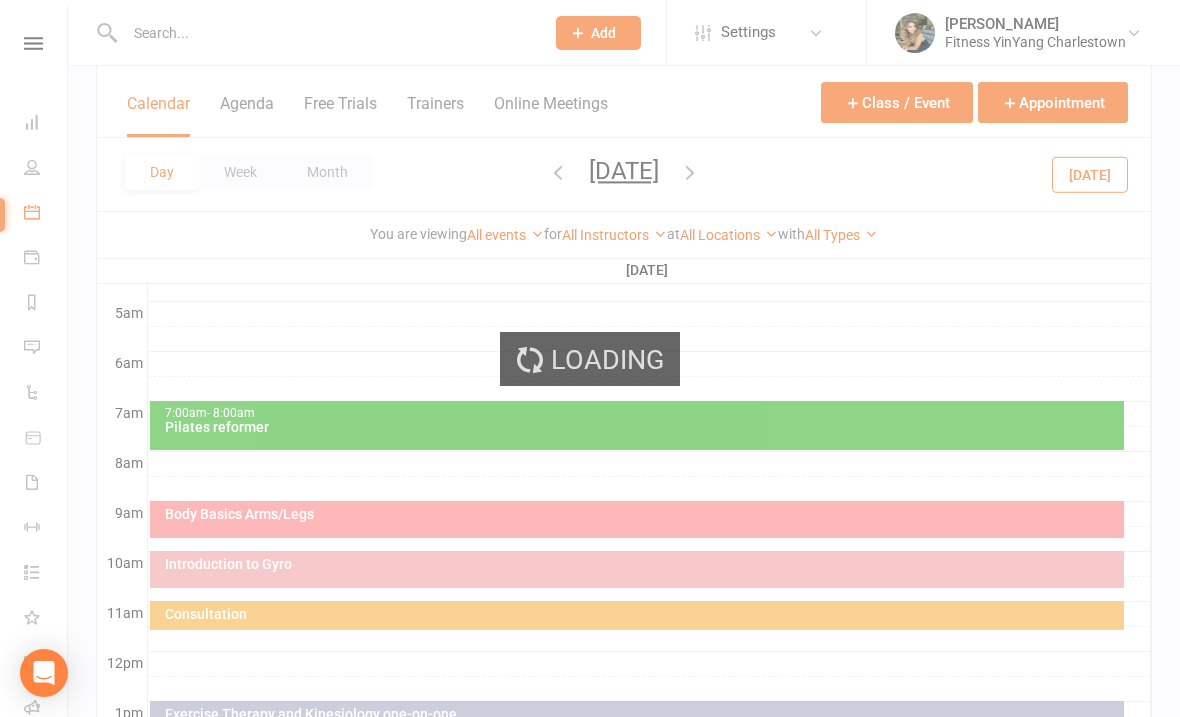 scroll, scrollTop: 0, scrollLeft: 0, axis: both 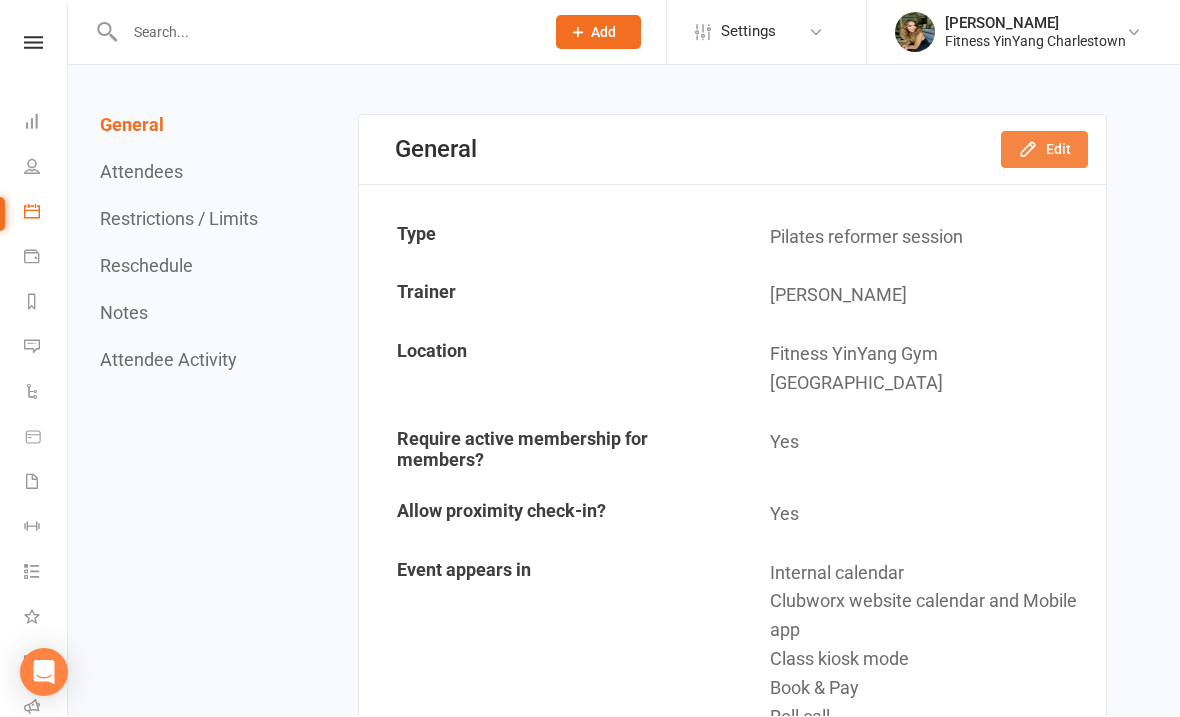 click on "Edit" at bounding box center (1044, 150) 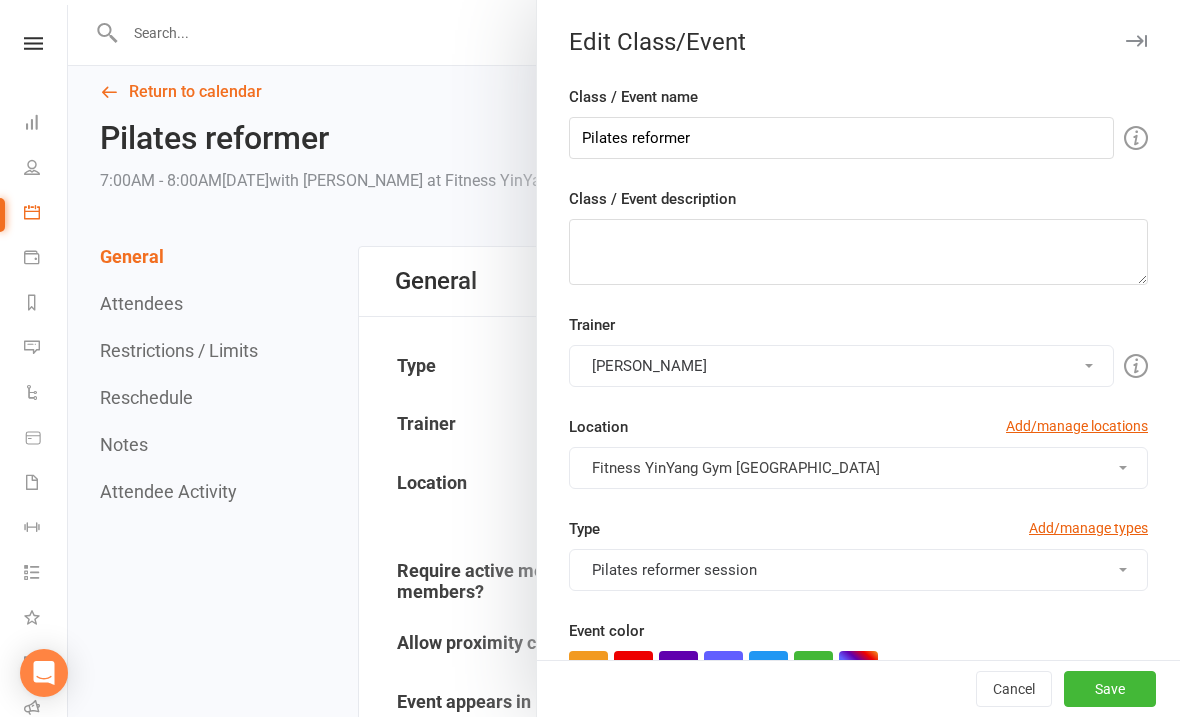 scroll, scrollTop: 4, scrollLeft: 0, axis: vertical 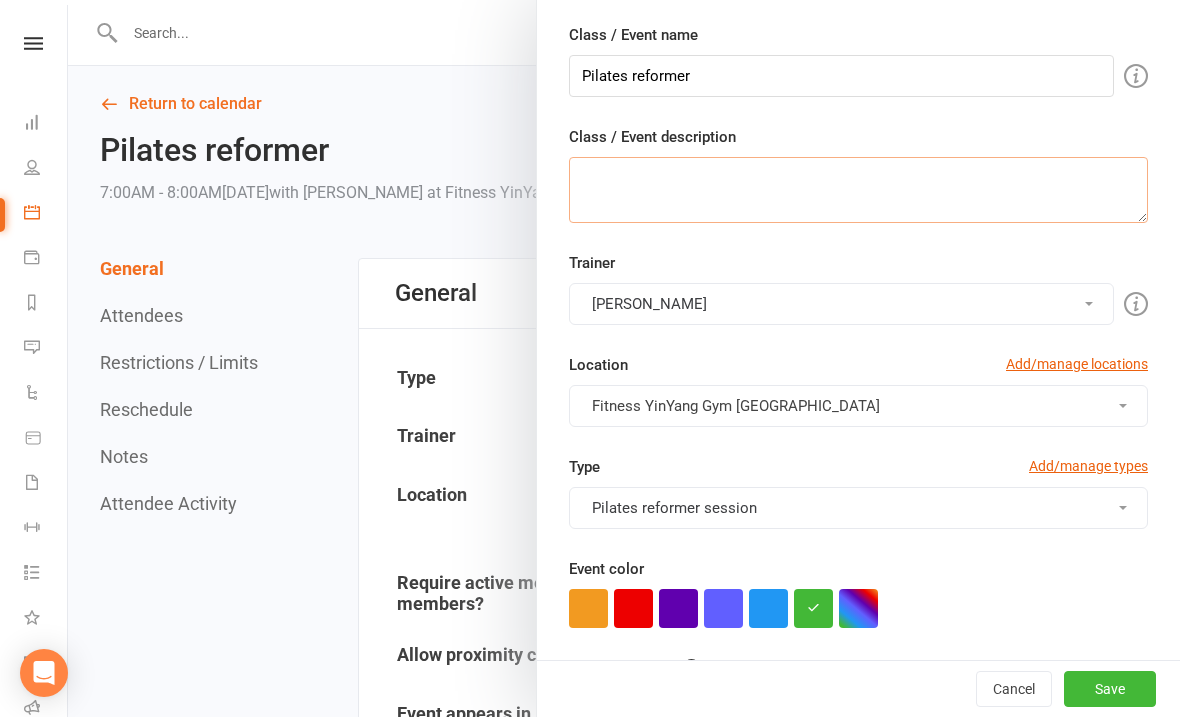 click on "Class / Event description" at bounding box center (858, 190) 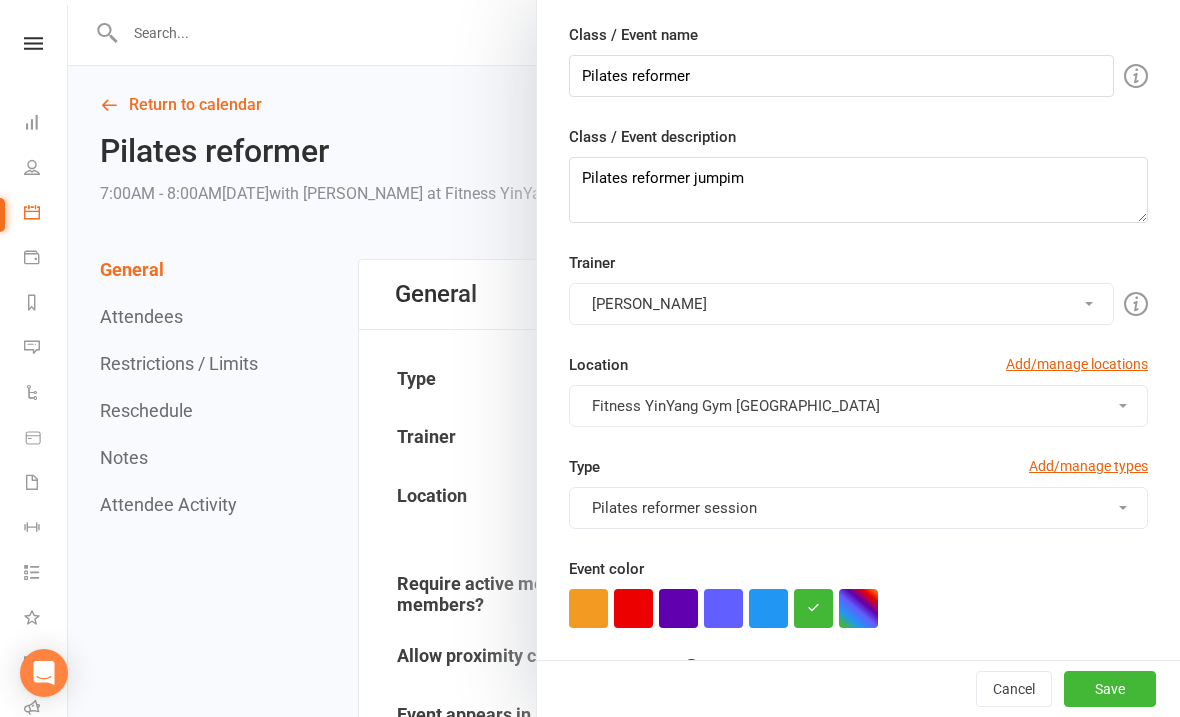 click on "Pilates reformer session" at bounding box center (858, 508) 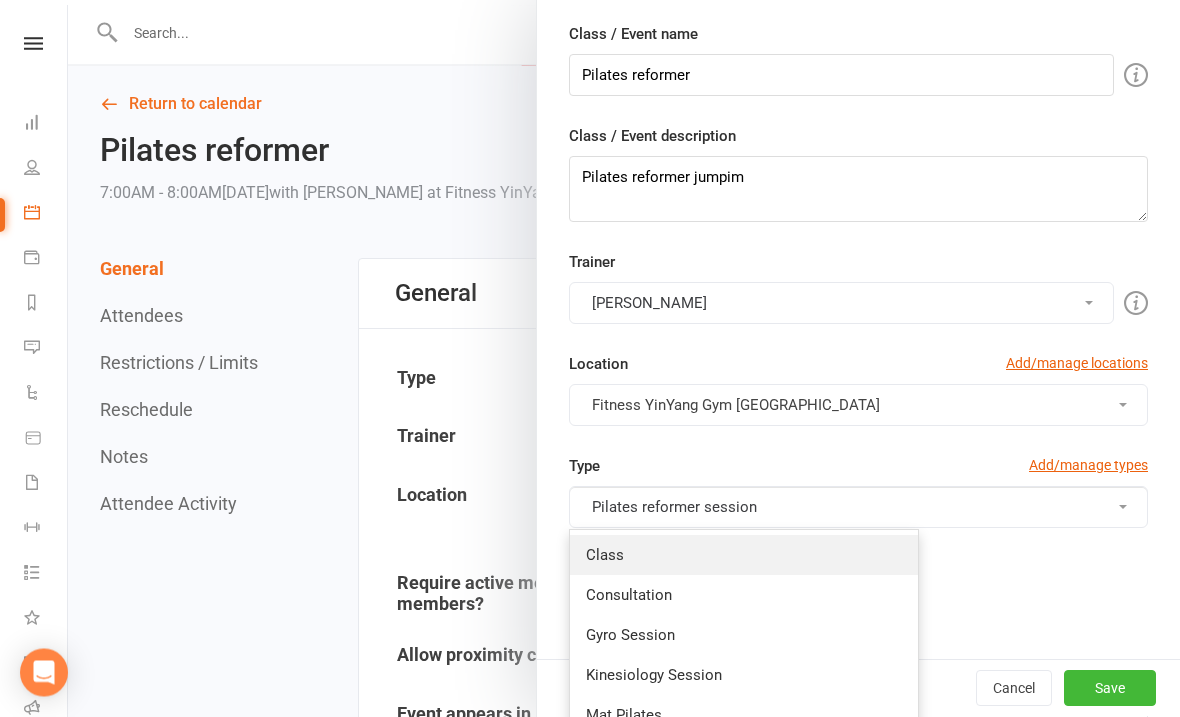 click on "Class" at bounding box center [744, 556] 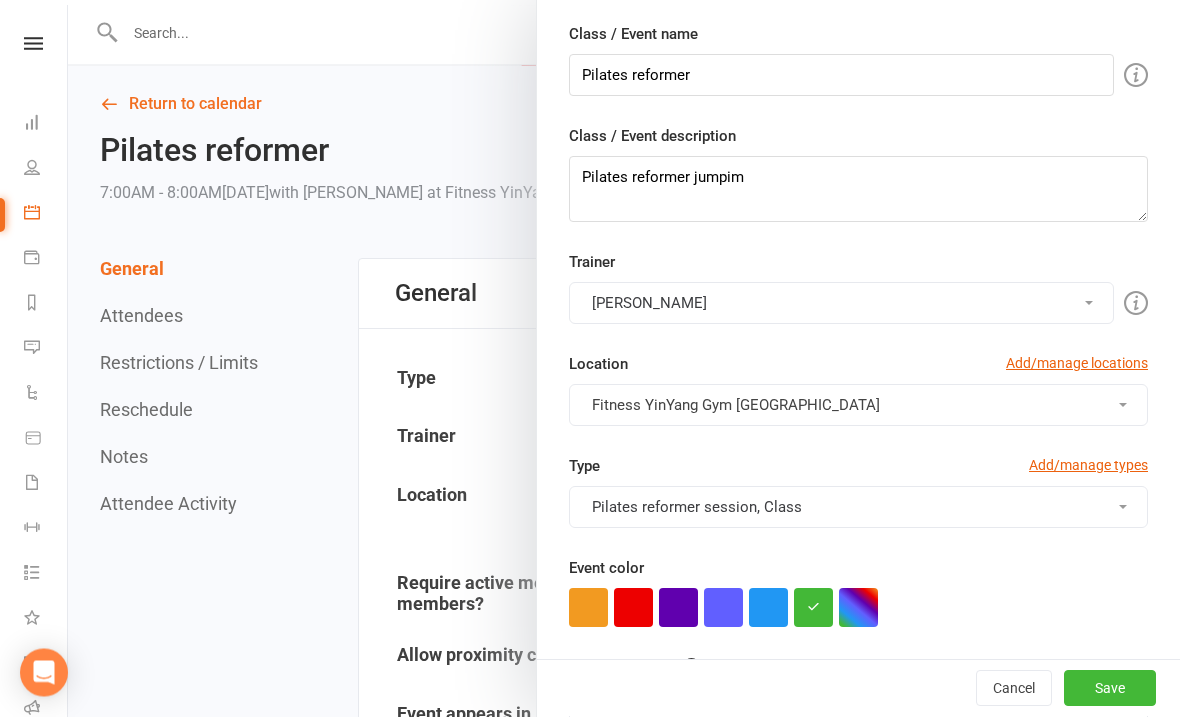scroll, scrollTop: 4, scrollLeft: 0, axis: vertical 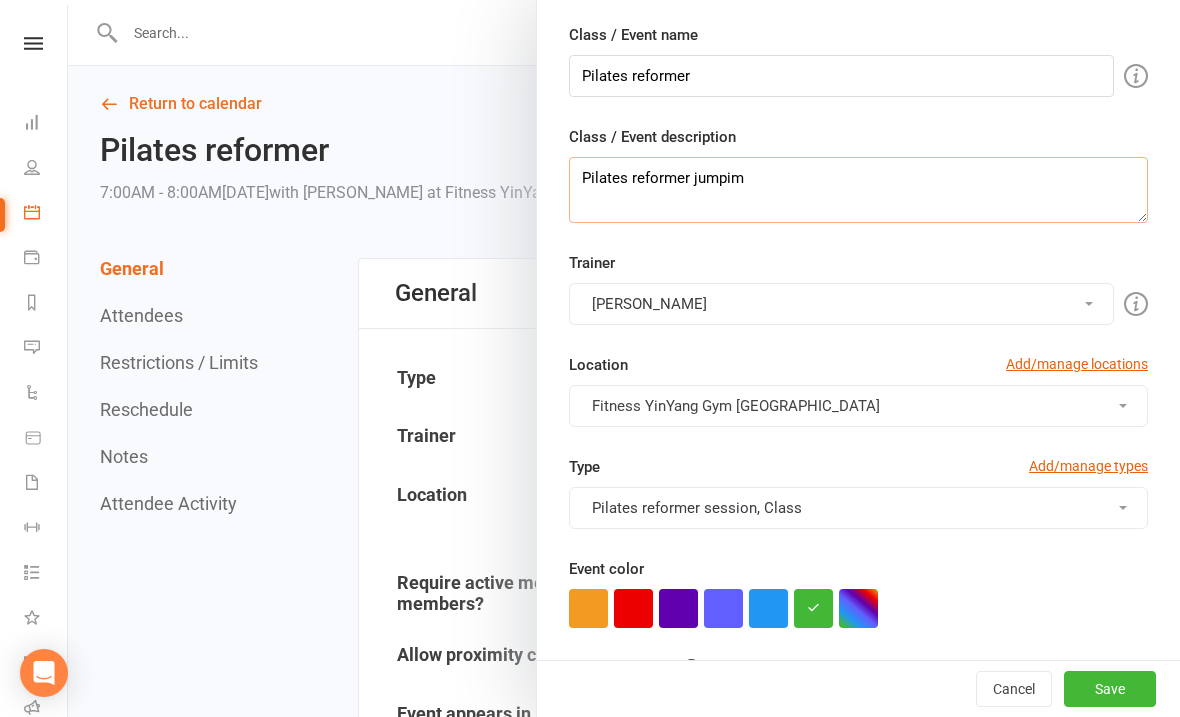 click on "Pilates reformer jumpim" at bounding box center [858, 190] 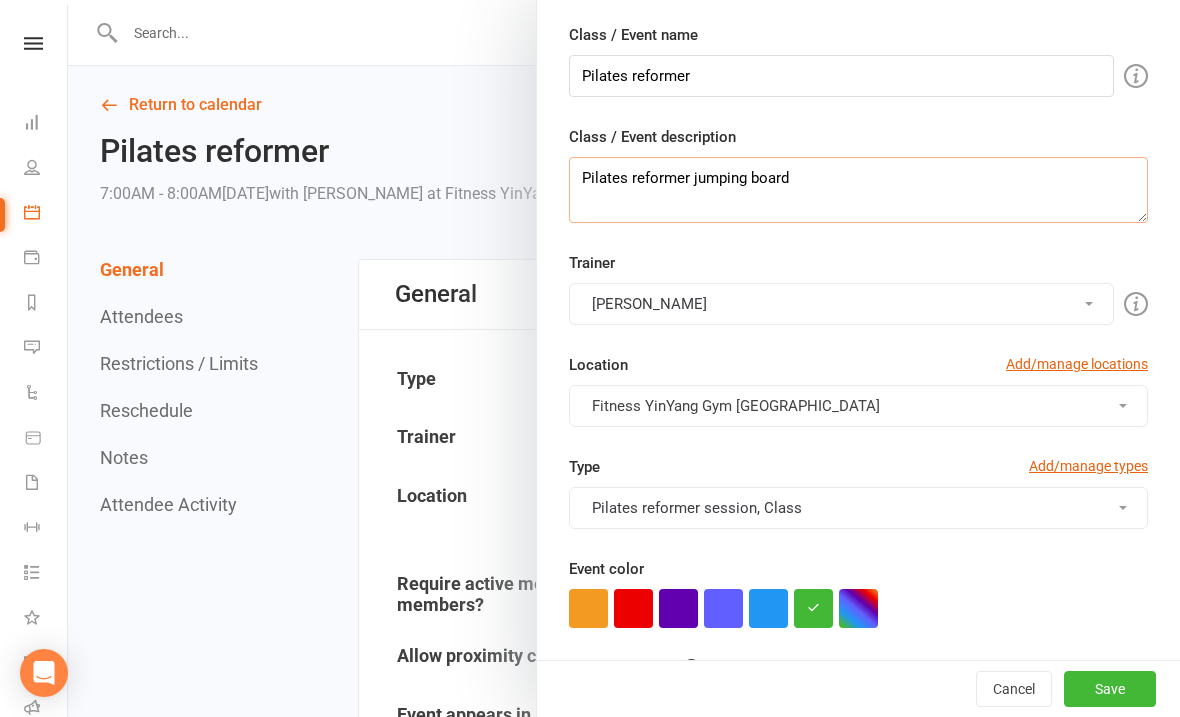 scroll, scrollTop: 209, scrollLeft: 0, axis: vertical 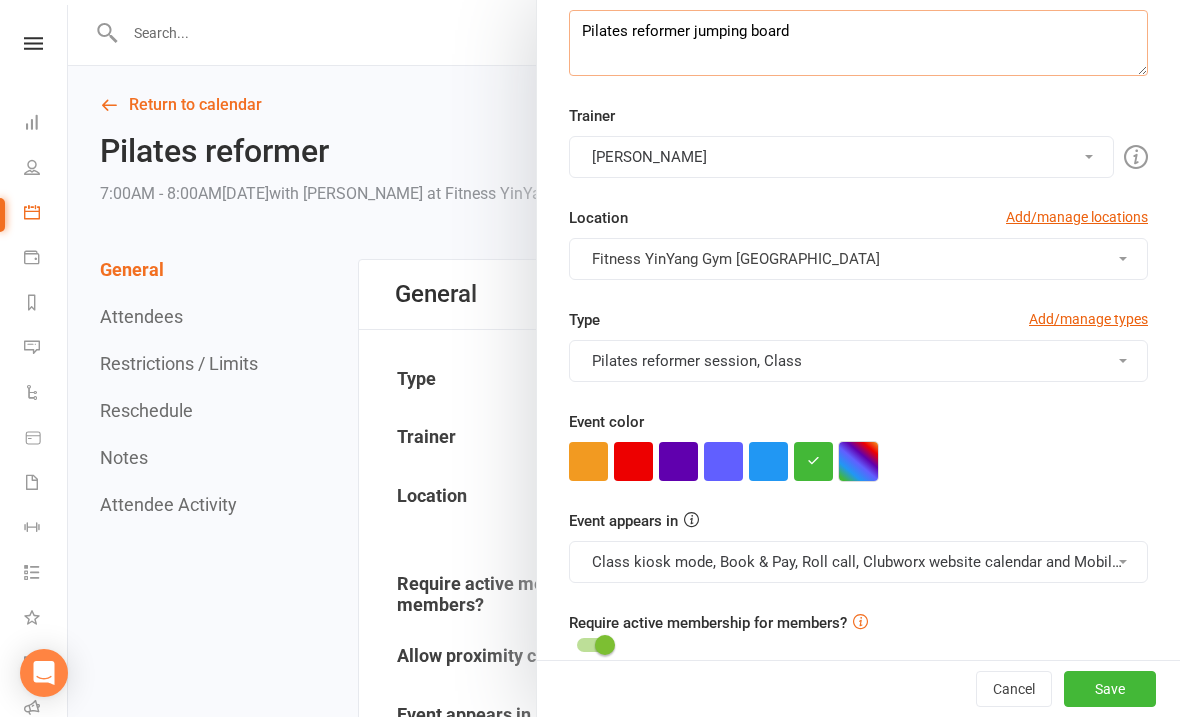 type on "Pilates reformer jumping board" 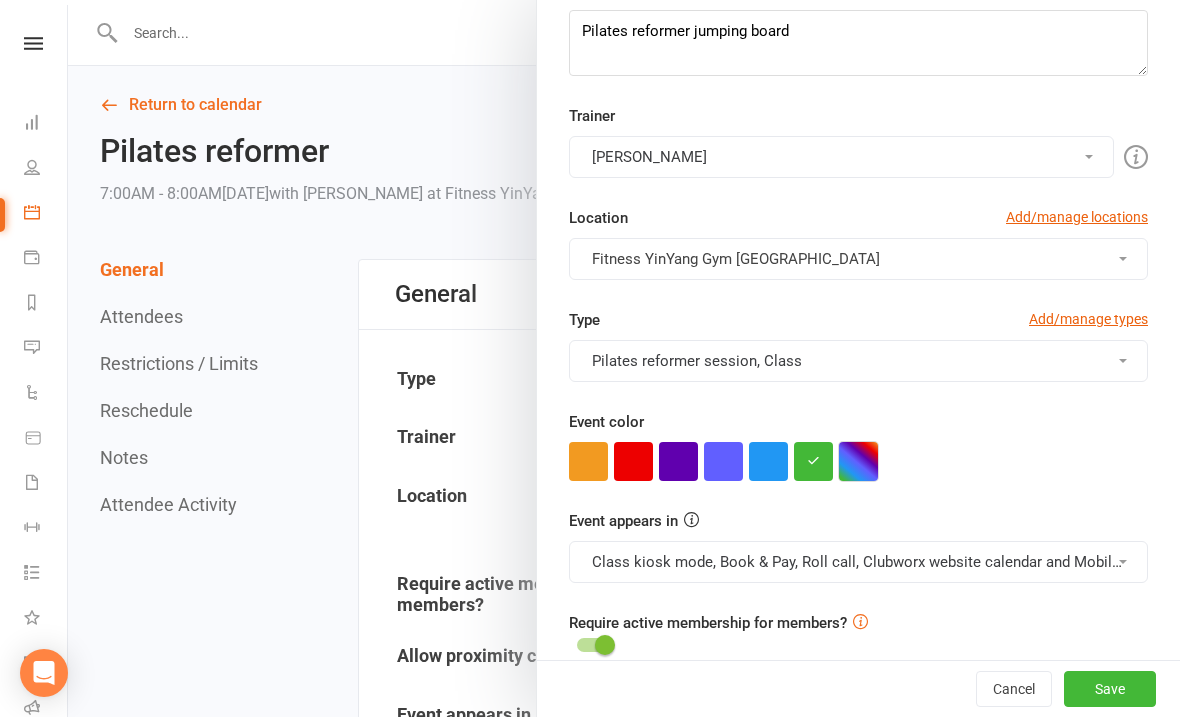 click at bounding box center (858, 461) 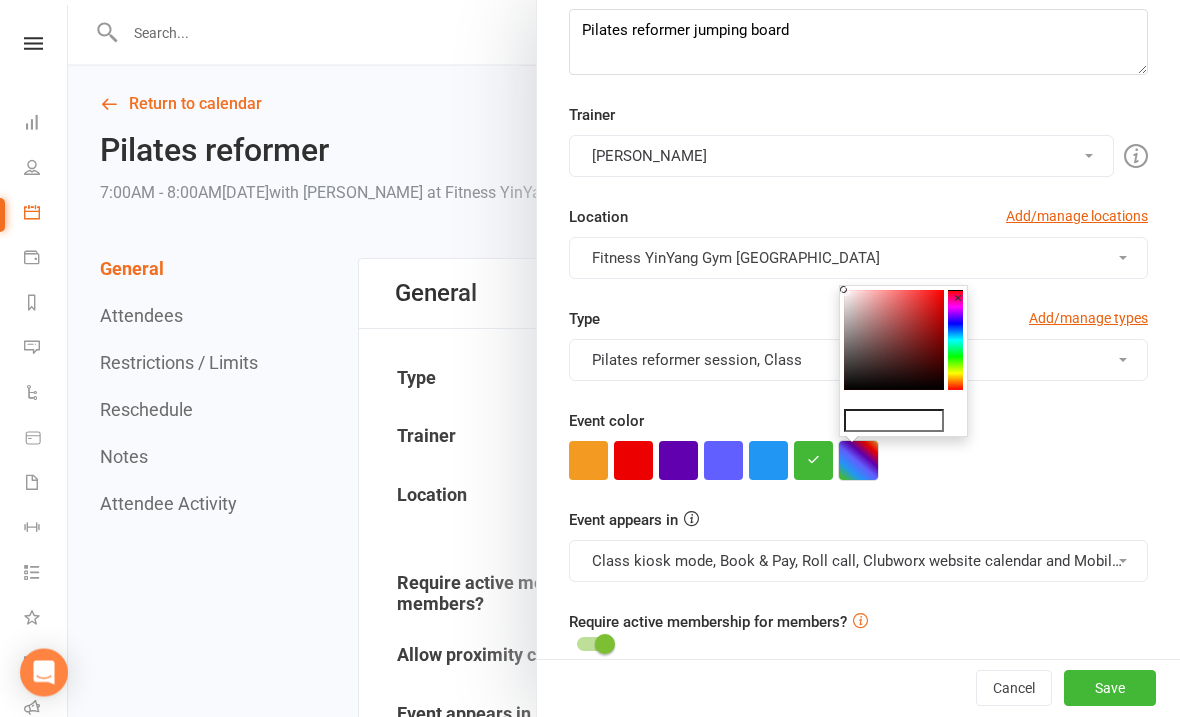 scroll, scrollTop: 4, scrollLeft: 0, axis: vertical 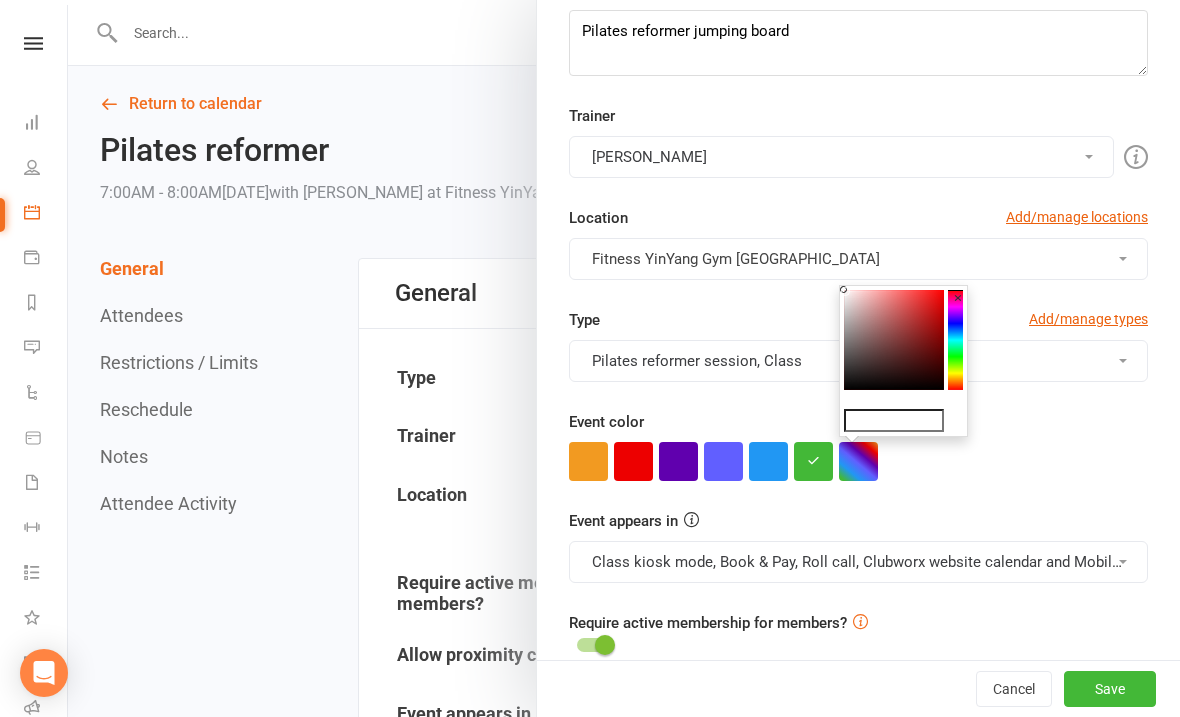 click 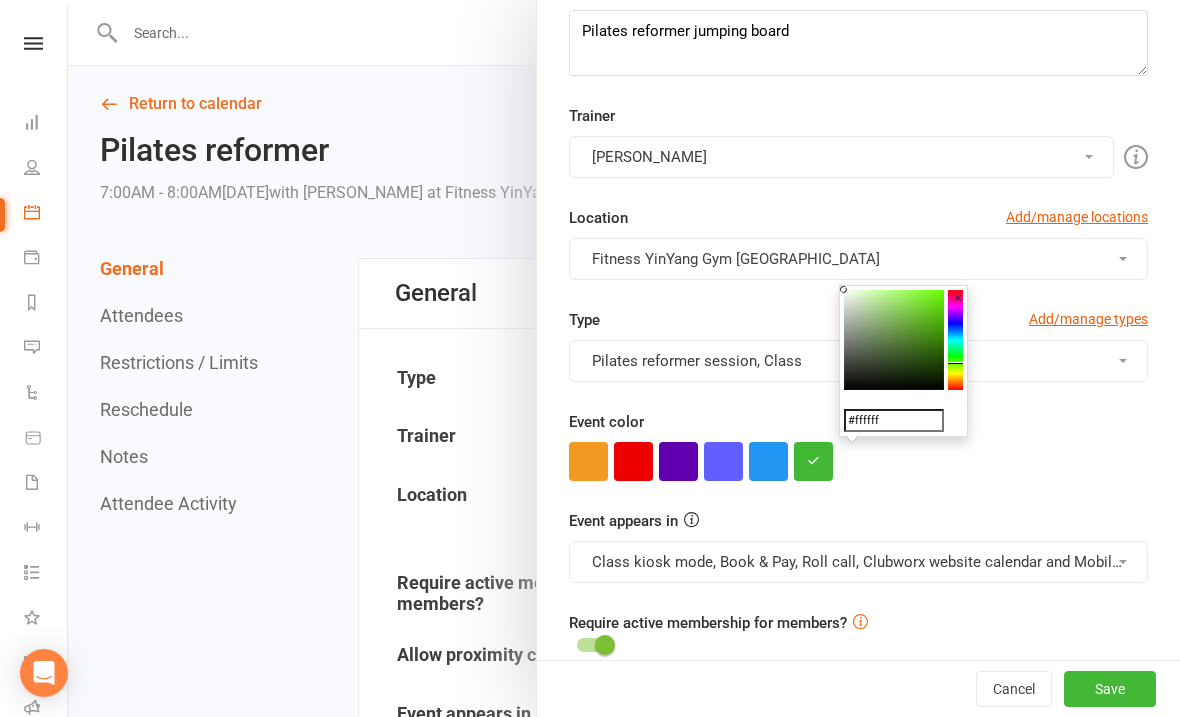 click at bounding box center (894, 340) 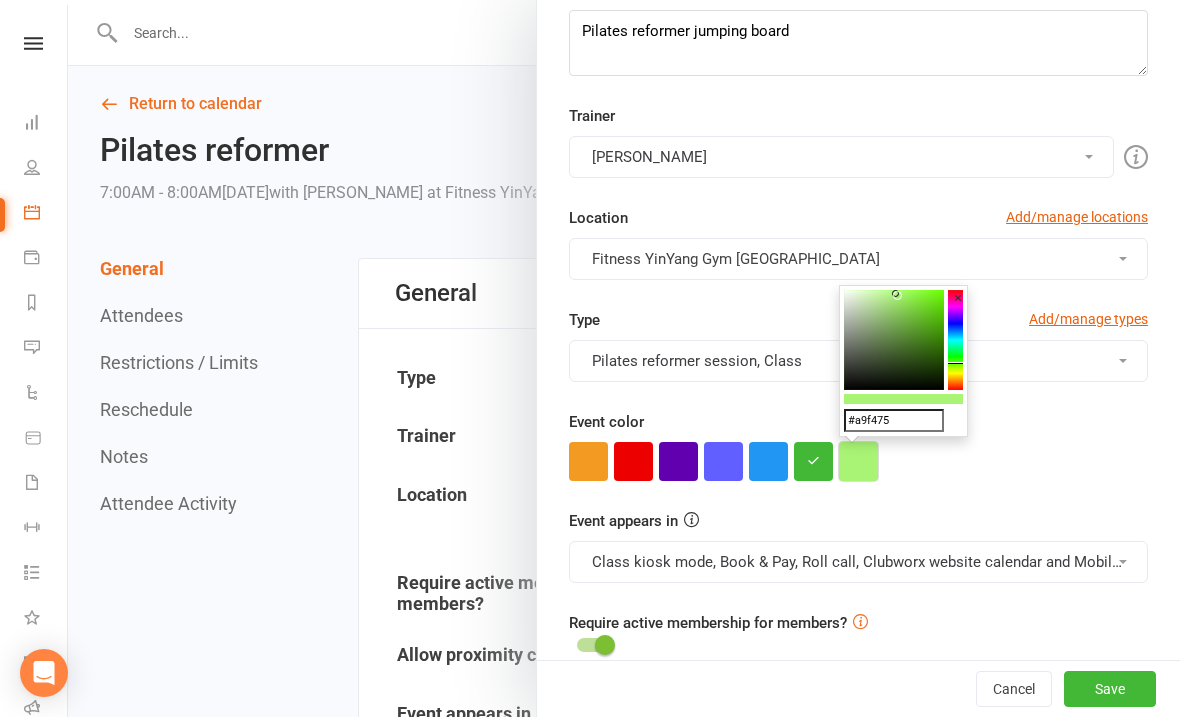 click at bounding box center (858, 461) 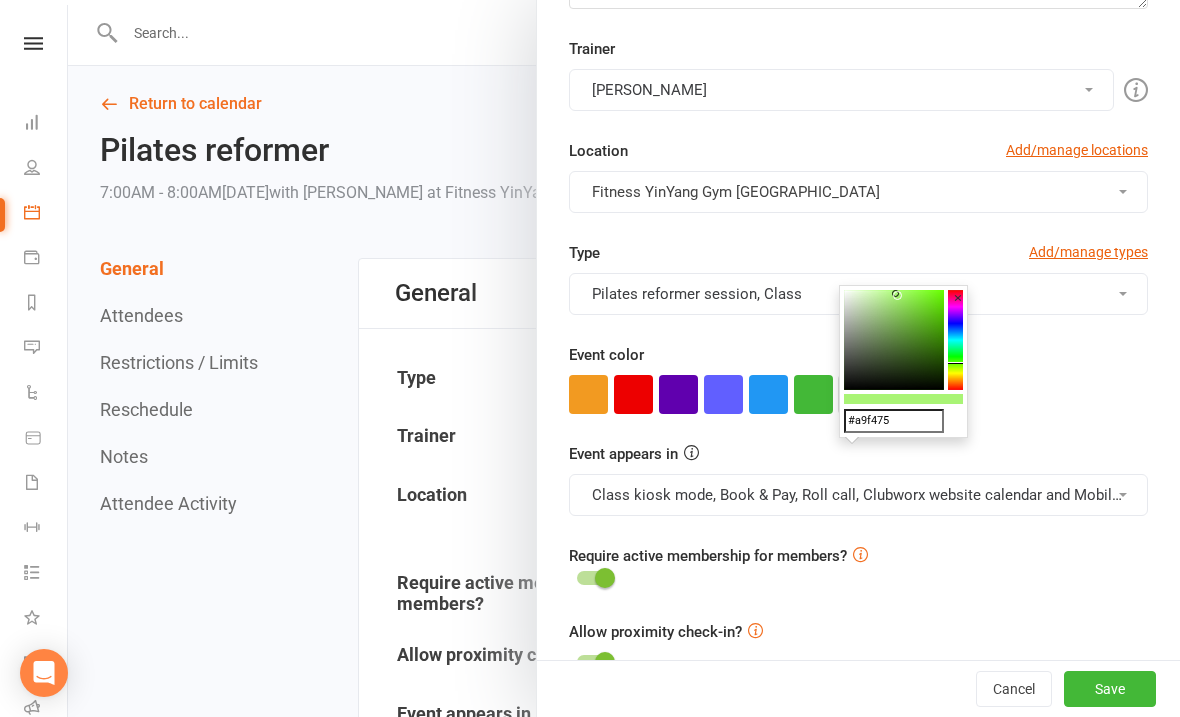 scroll, scrollTop: 275, scrollLeft: 0, axis: vertical 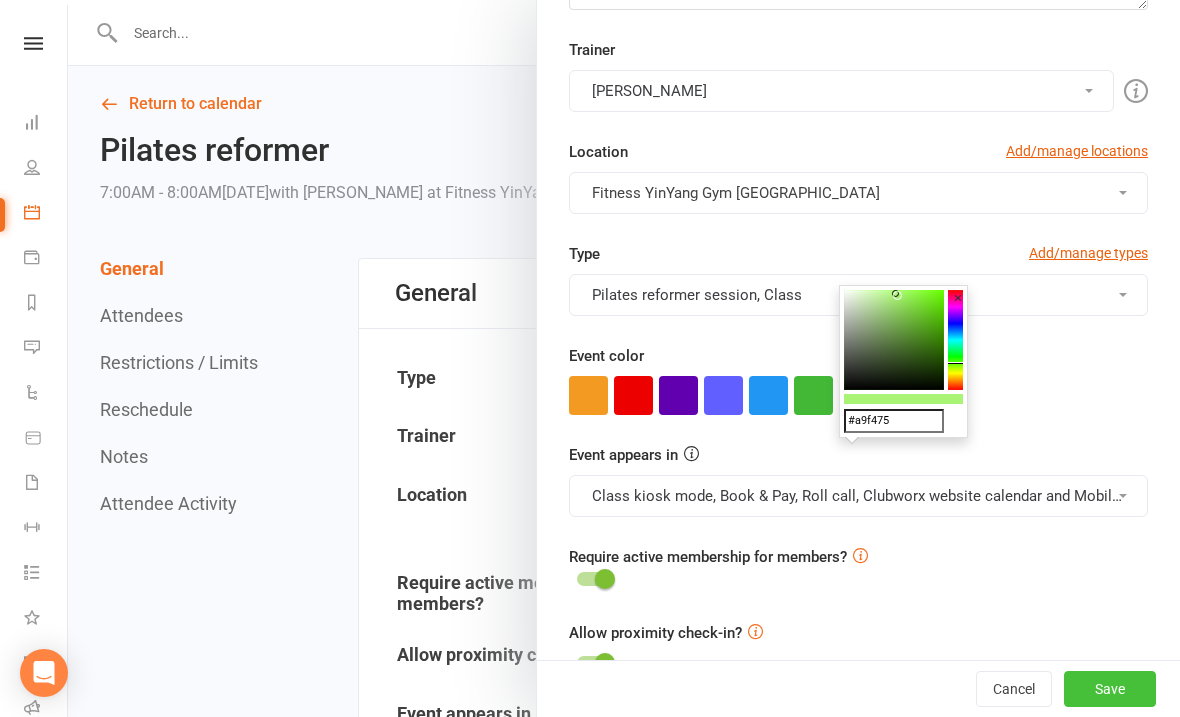 click on "Save" at bounding box center [1110, 689] 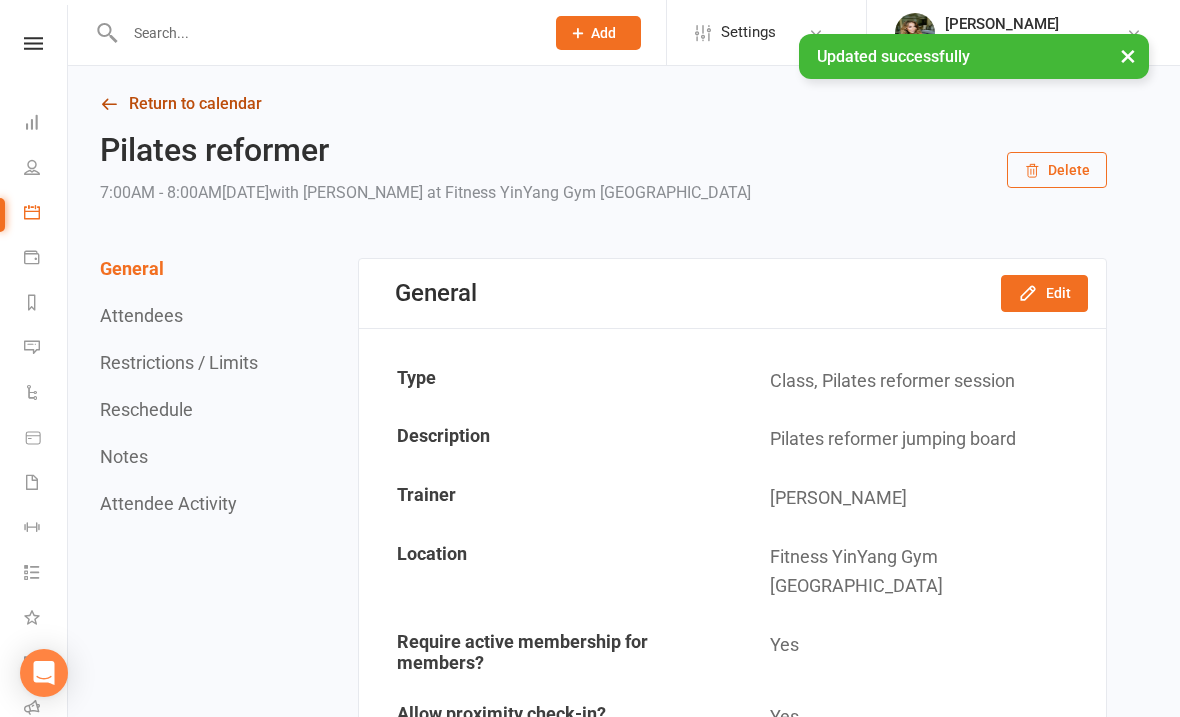 click on "Return to calendar" at bounding box center [603, 104] 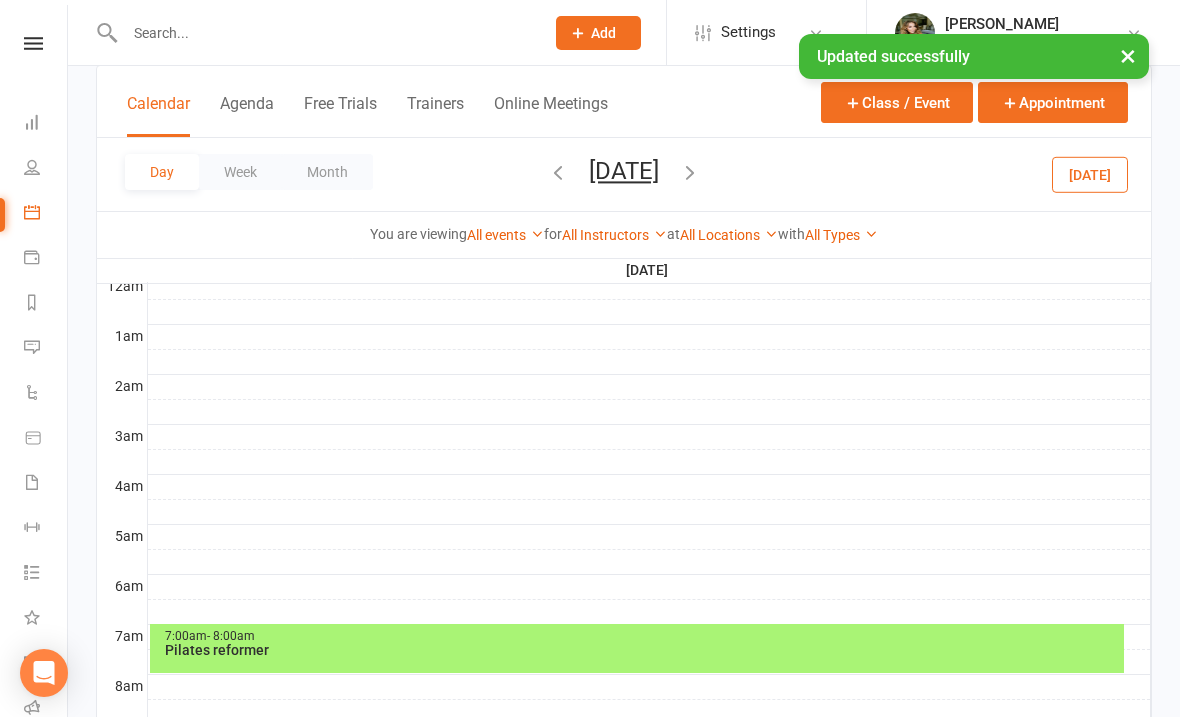scroll, scrollTop: 325, scrollLeft: 0, axis: vertical 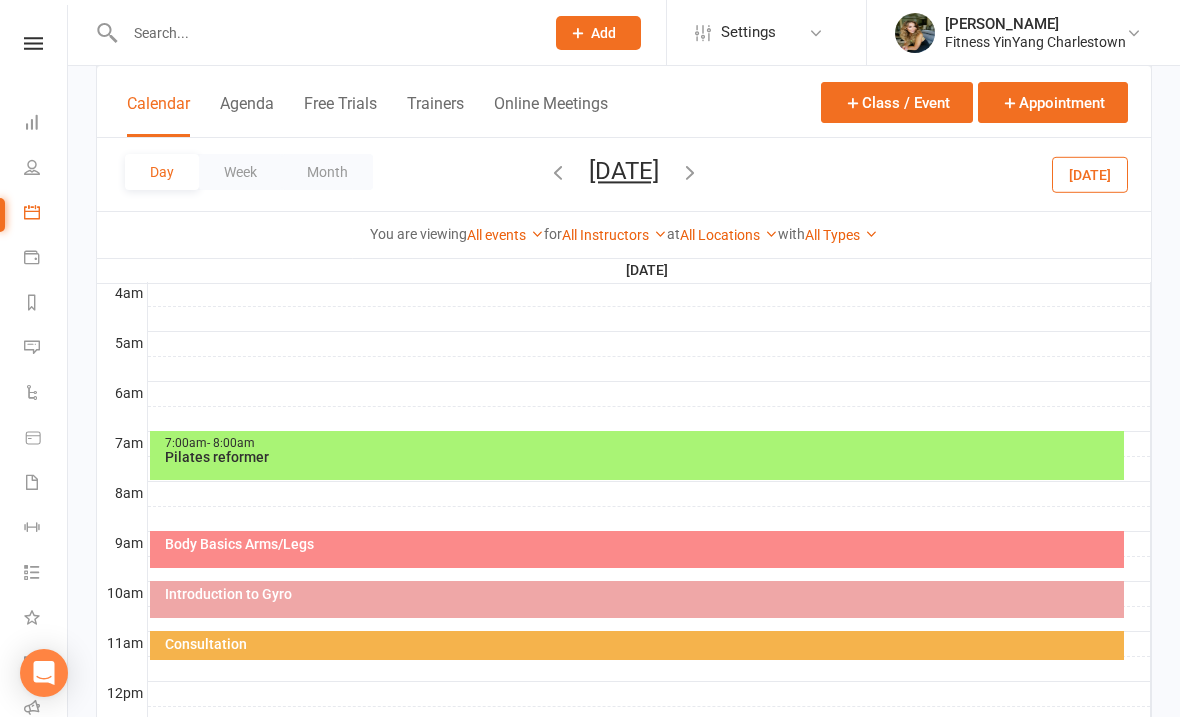 click on "7:00am  - 8:00am" at bounding box center (642, 443) 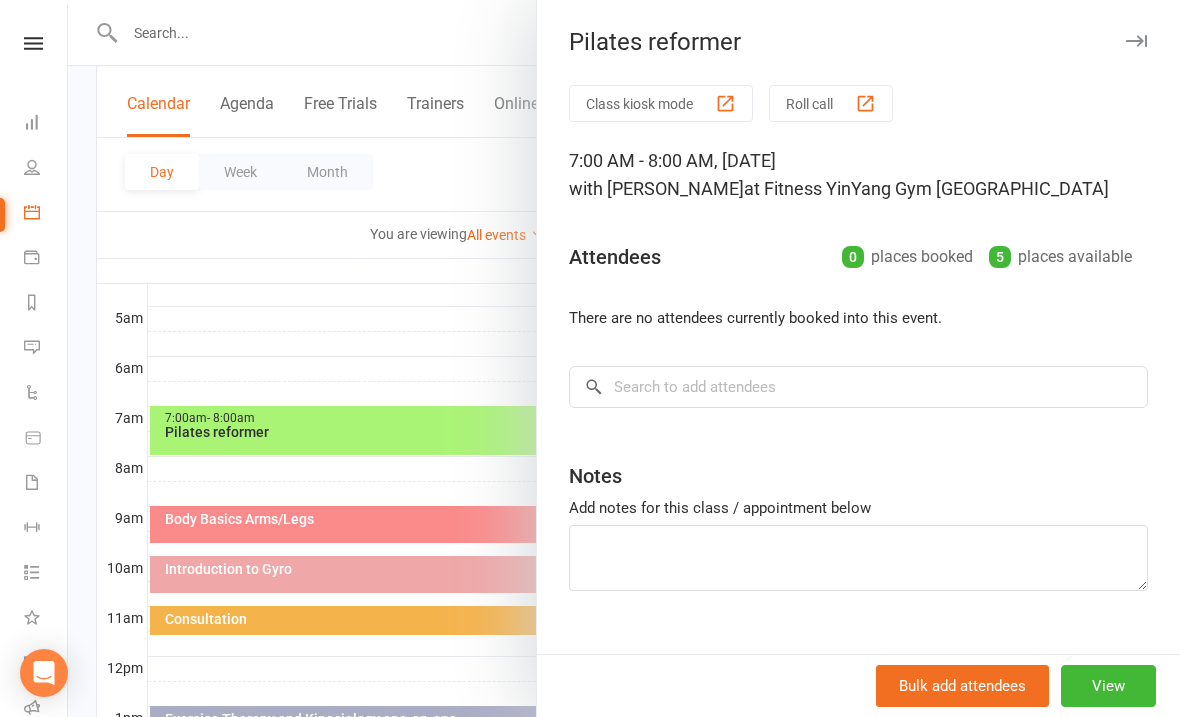 scroll, scrollTop: 352, scrollLeft: 0, axis: vertical 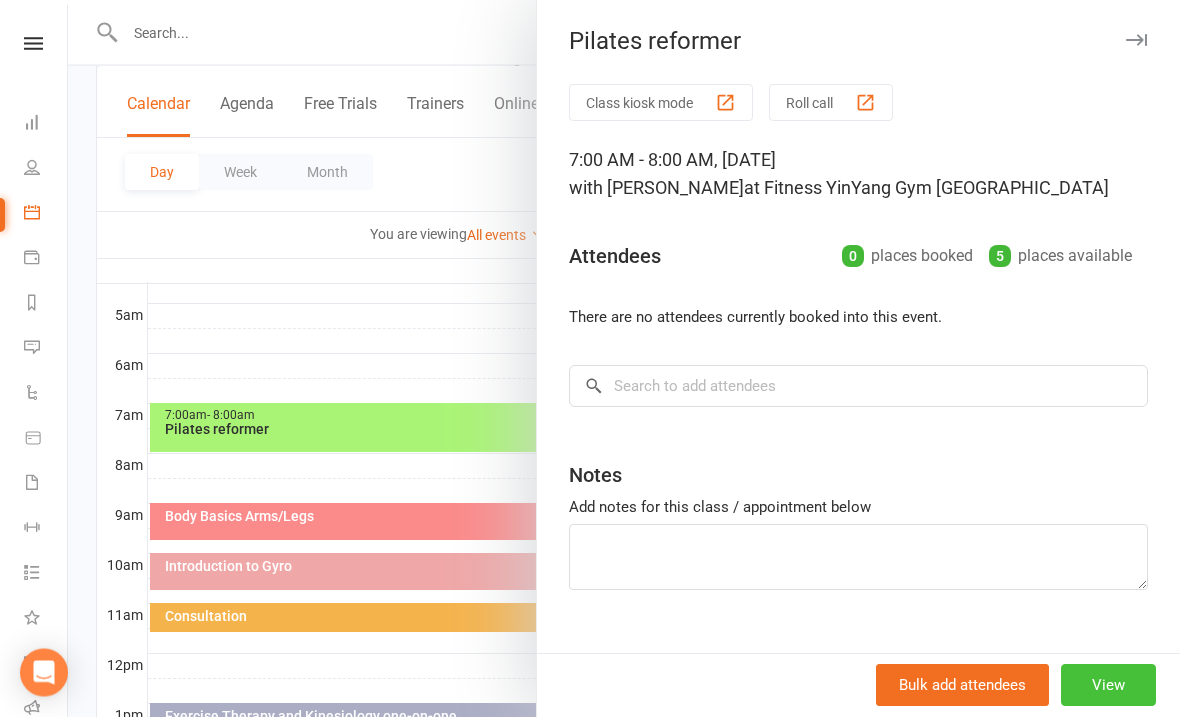 click on "View" at bounding box center (1108, 686) 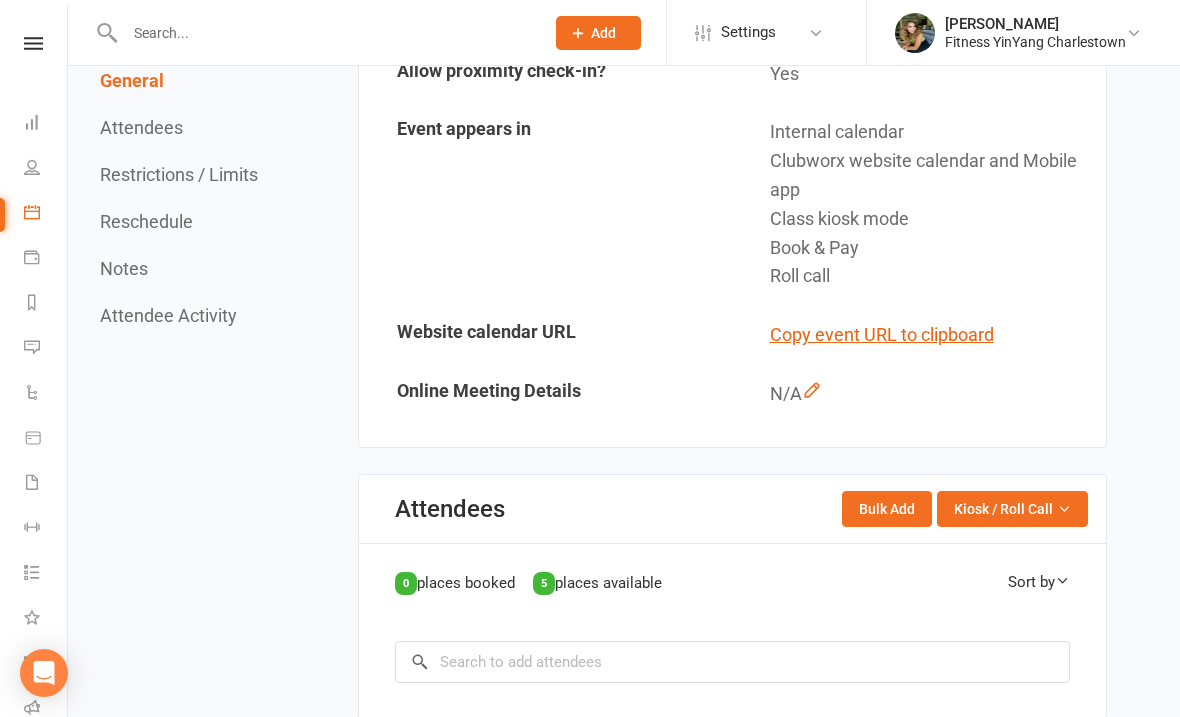 scroll, scrollTop: 646, scrollLeft: 0, axis: vertical 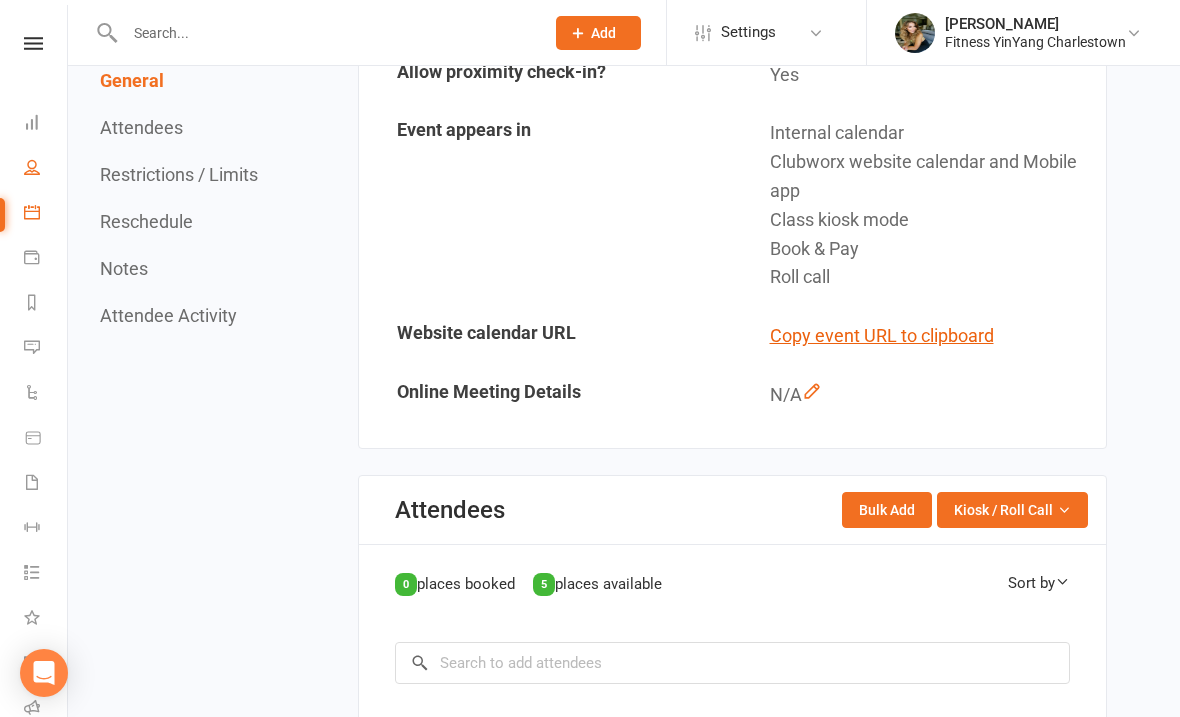 click on "People" at bounding box center (46, 169) 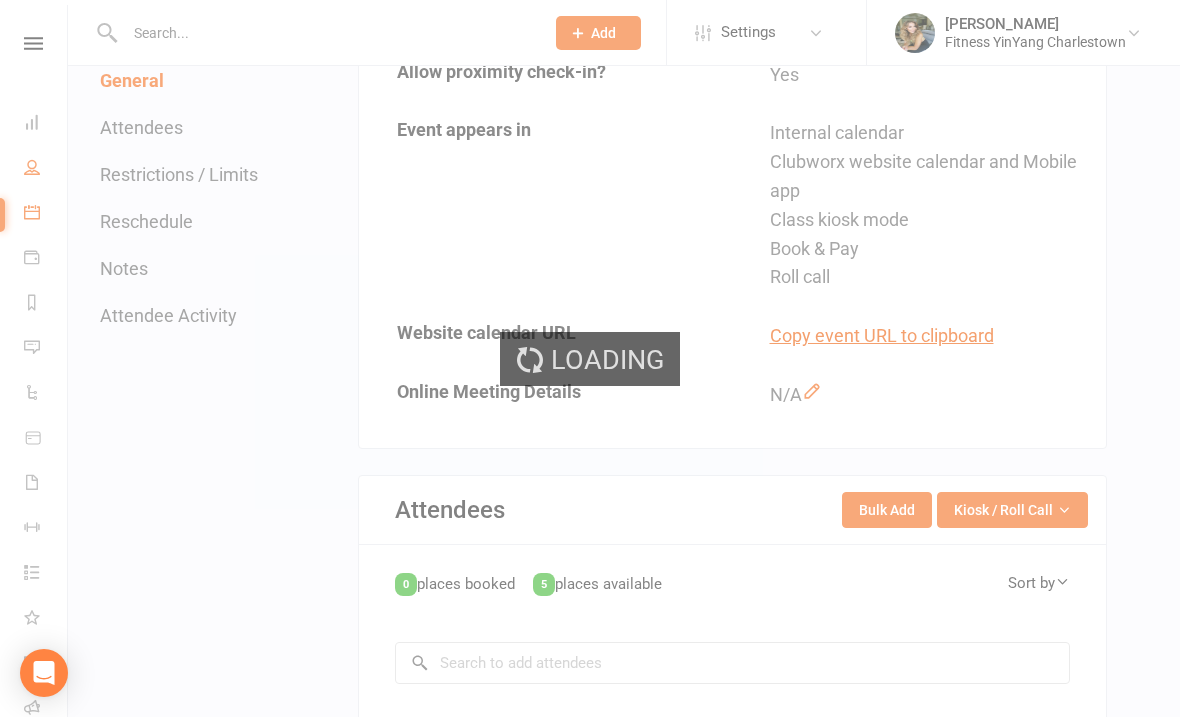 scroll, scrollTop: 0, scrollLeft: 0, axis: both 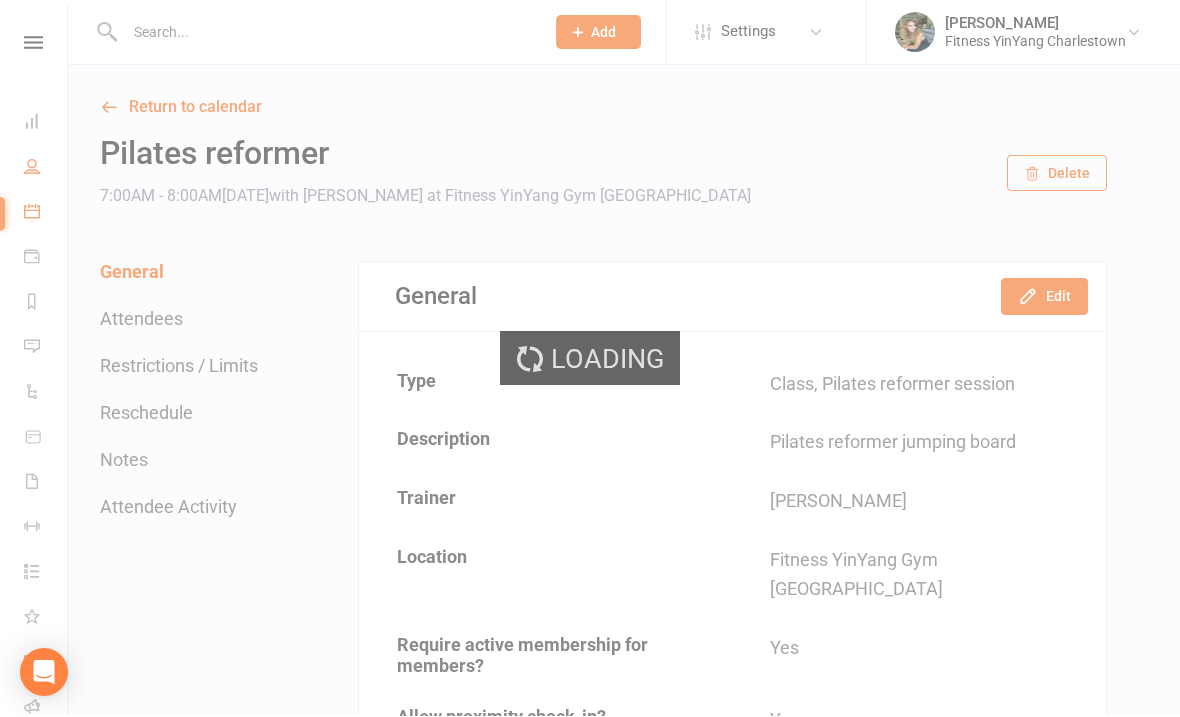 select on "100" 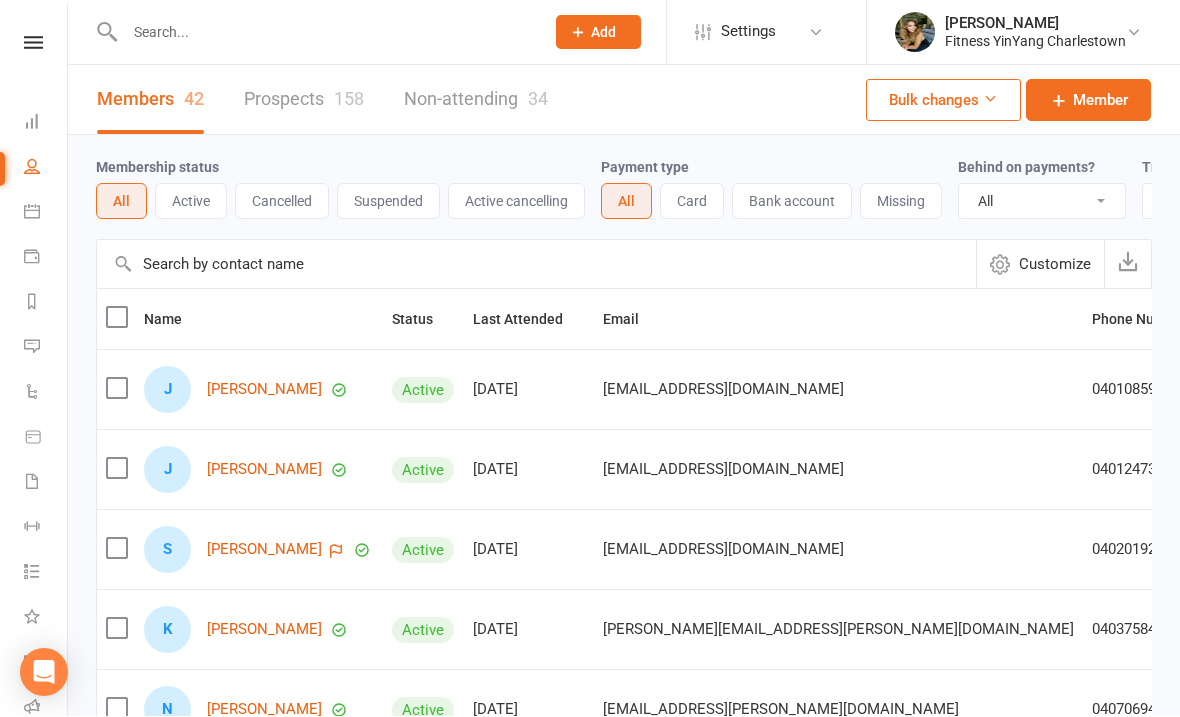 scroll, scrollTop: 1, scrollLeft: 0, axis: vertical 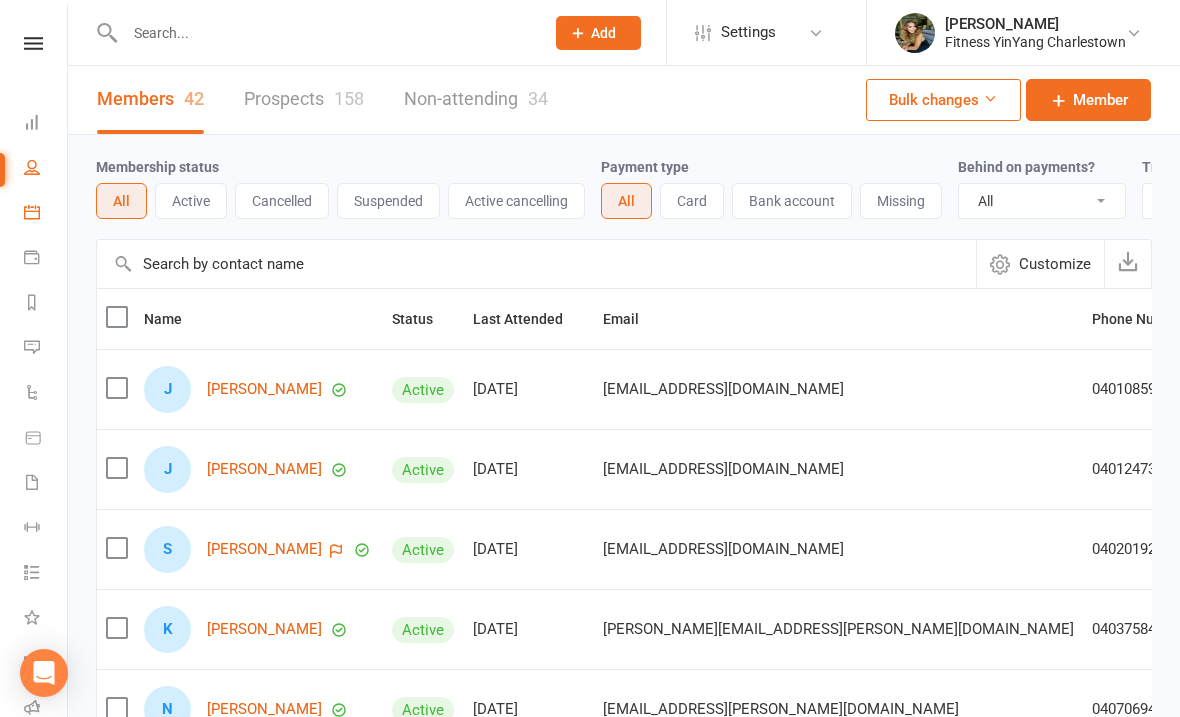 click on "Calendar" at bounding box center (46, 214) 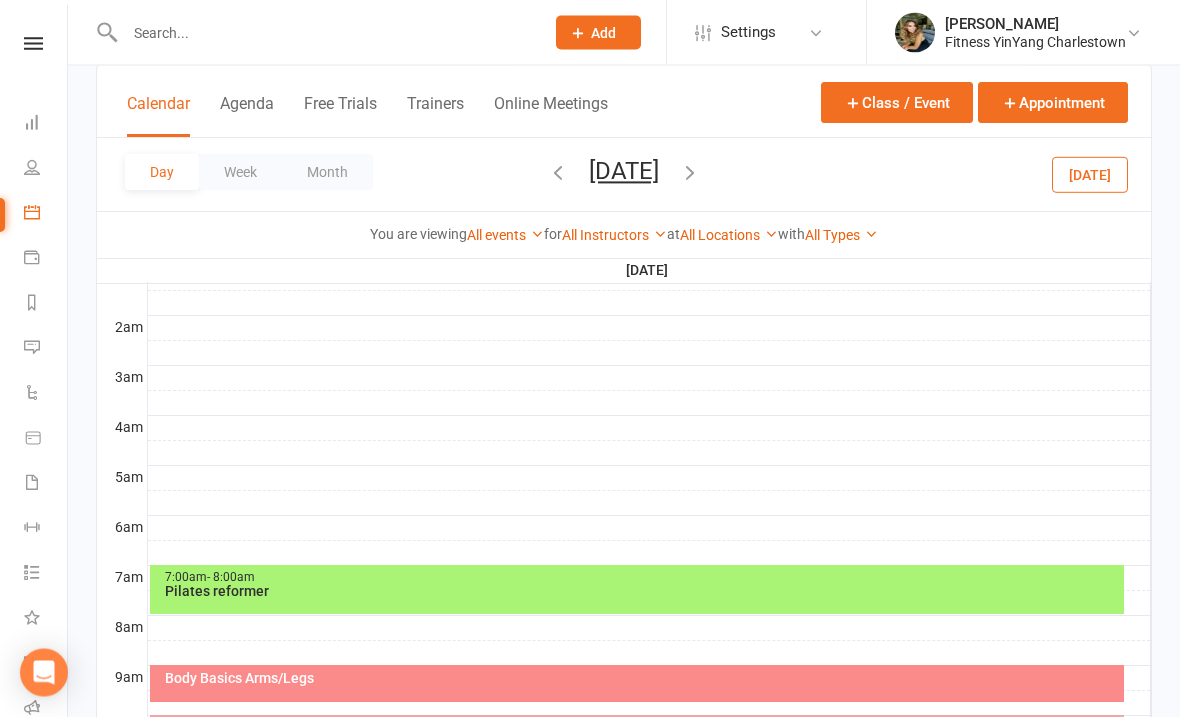 scroll, scrollTop: 189, scrollLeft: 0, axis: vertical 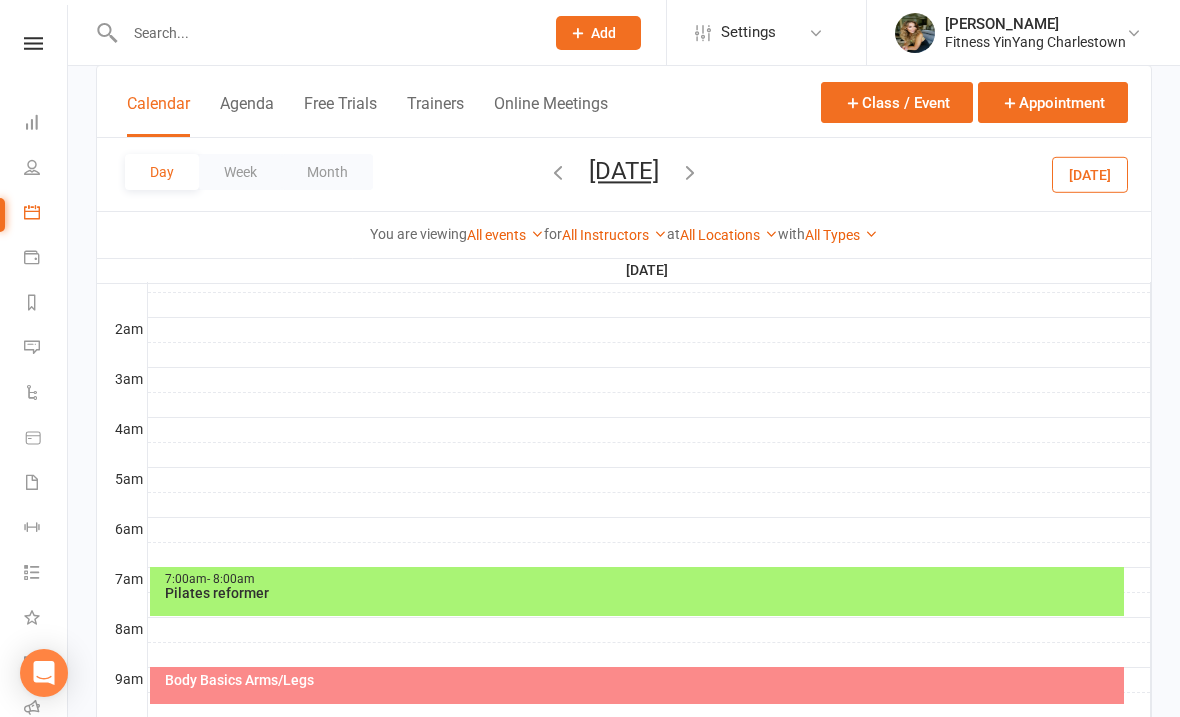 click on "Pilates reformer" at bounding box center (642, 593) 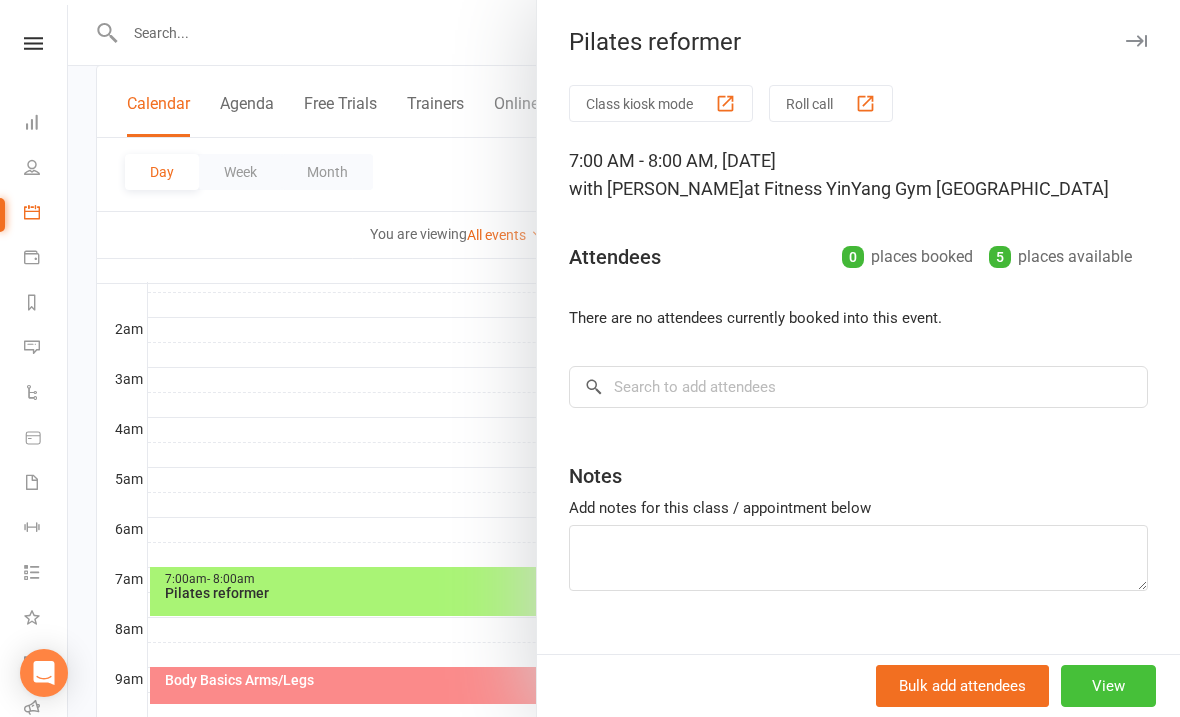 click on "View" at bounding box center (1108, 686) 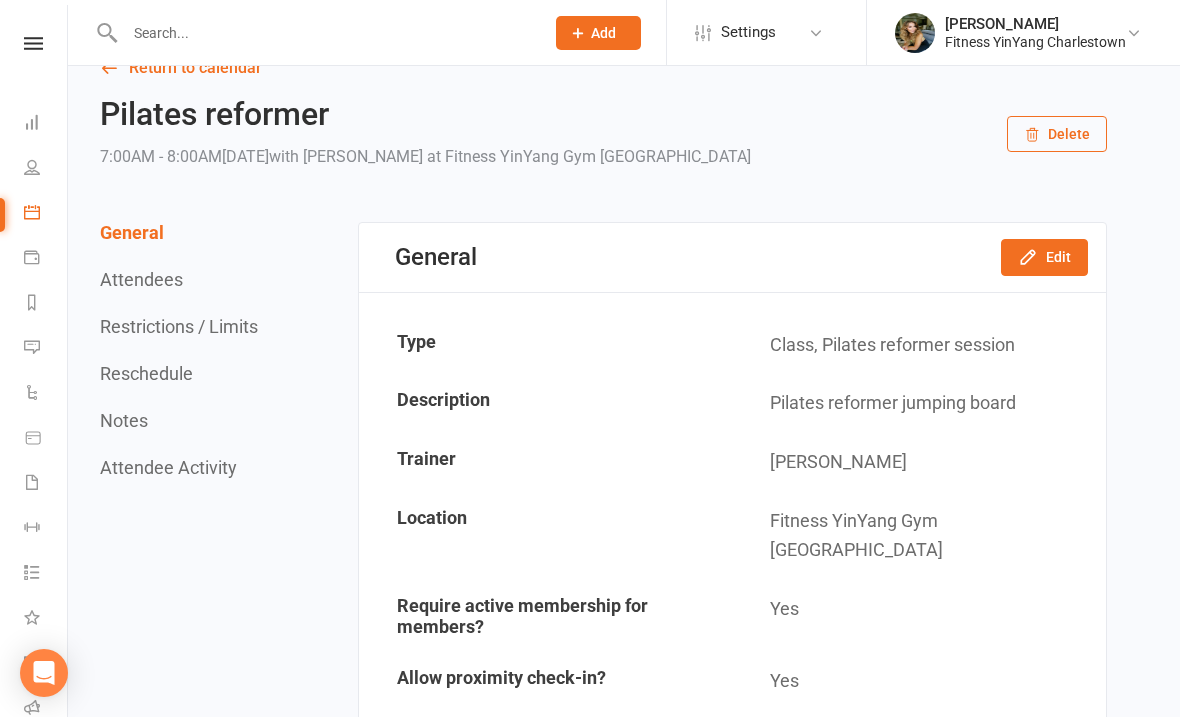 scroll, scrollTop: 0, scrollLeft: 0, axis: both 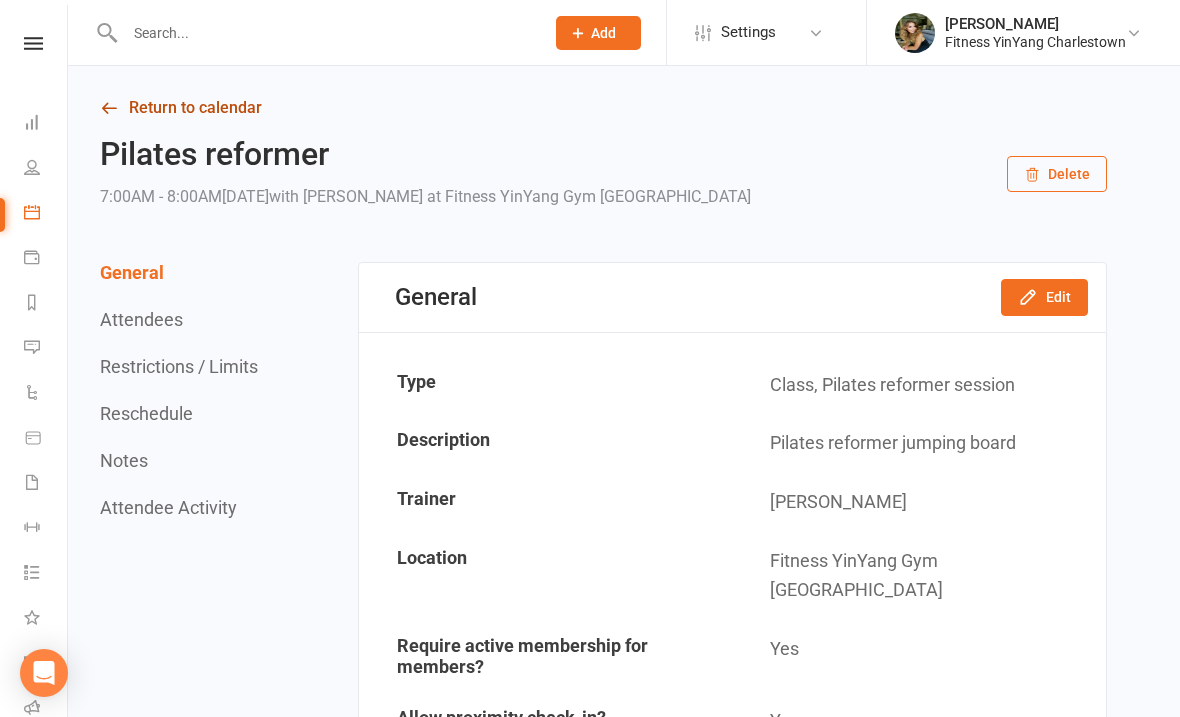 click on "Return to calendar" at bounding box center [603, 108] 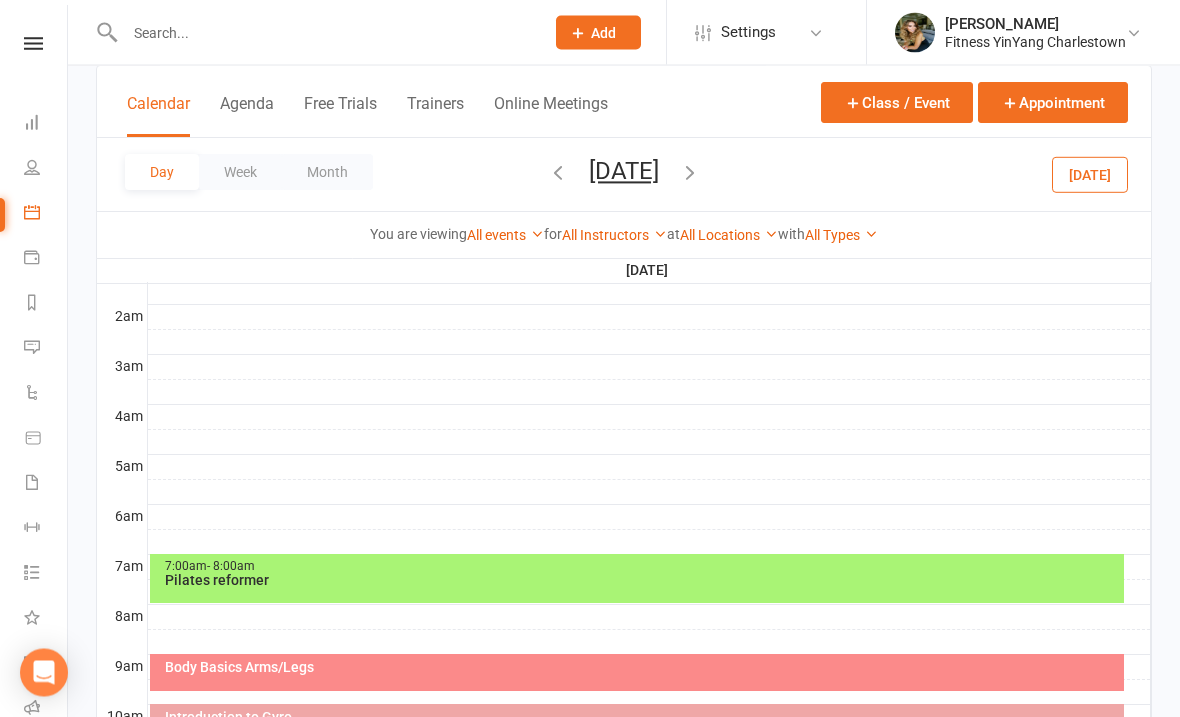 scroll, scrollTop: 198, scrollLeft: 0, axis: vertical 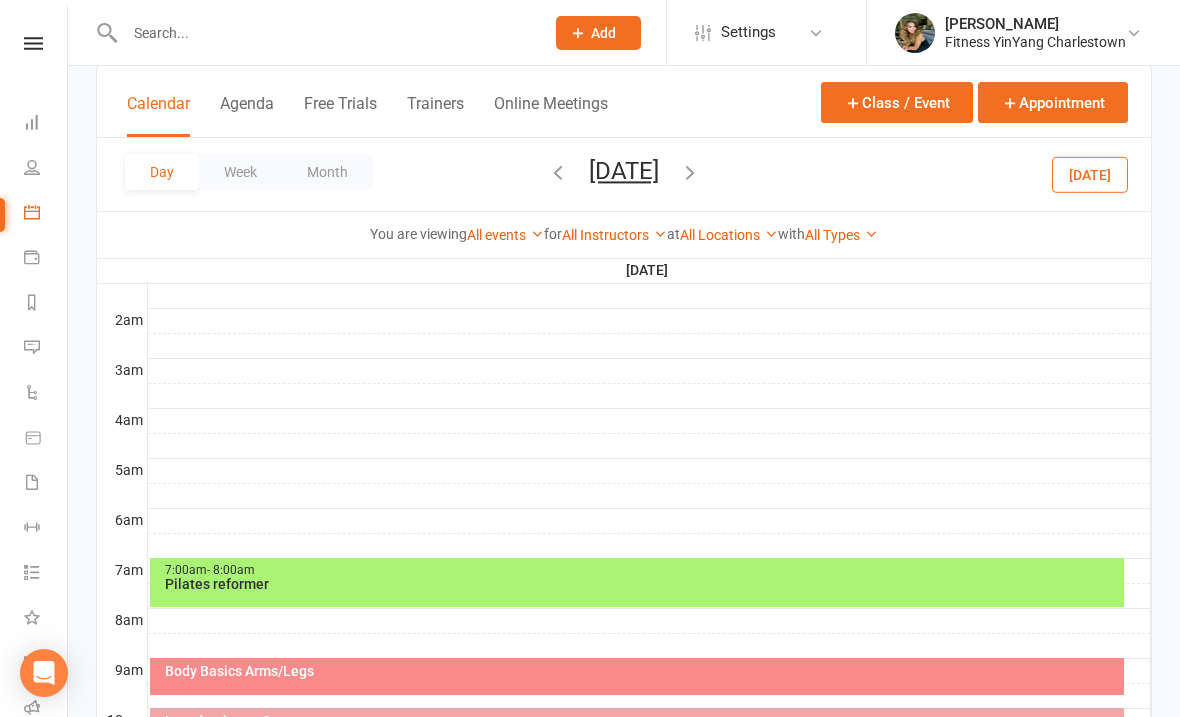 click on "Pilates reformer" at bounding box center [642, 584] 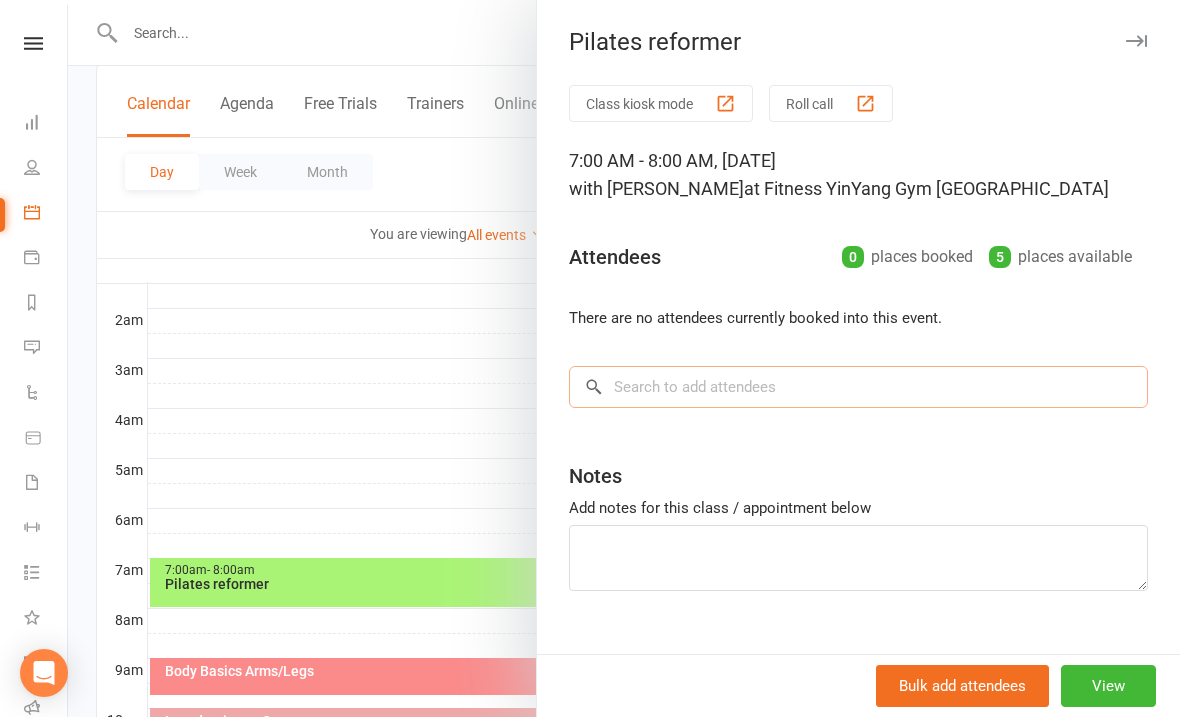 click at bounding box center (858, 387) 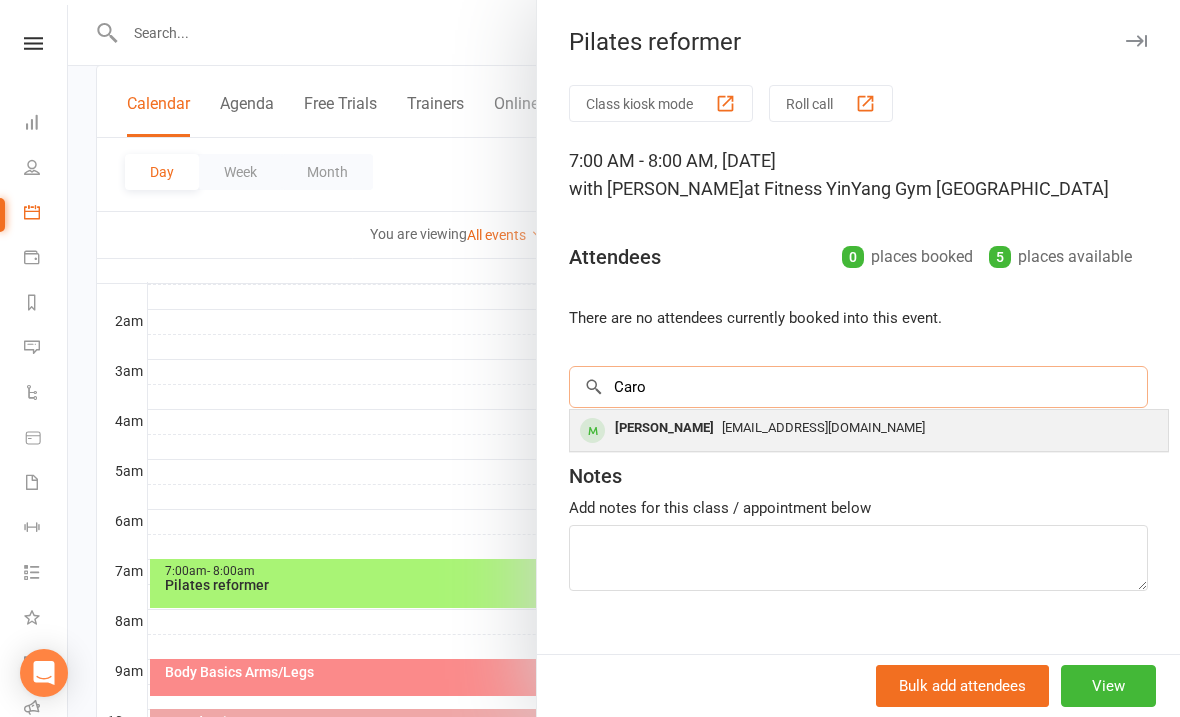 type on "Caro" 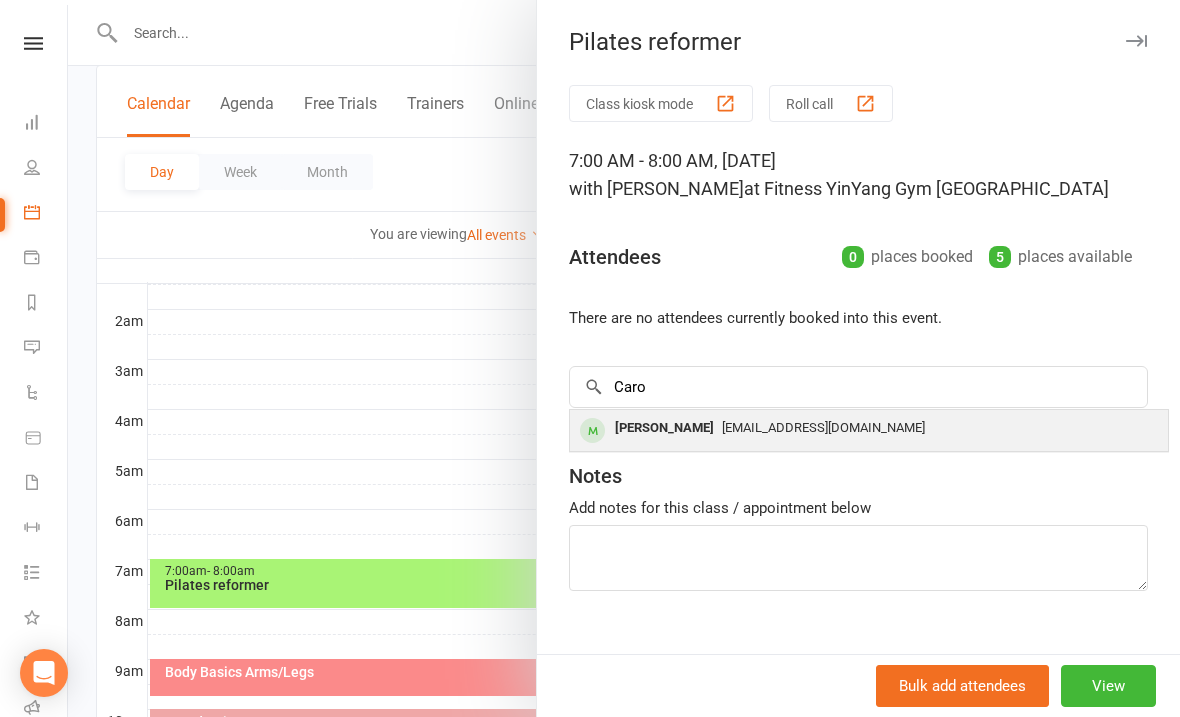 click on "[EMAIL_ADDRESS][DOMAIN_NAME]" at bounding box center (823, 427) 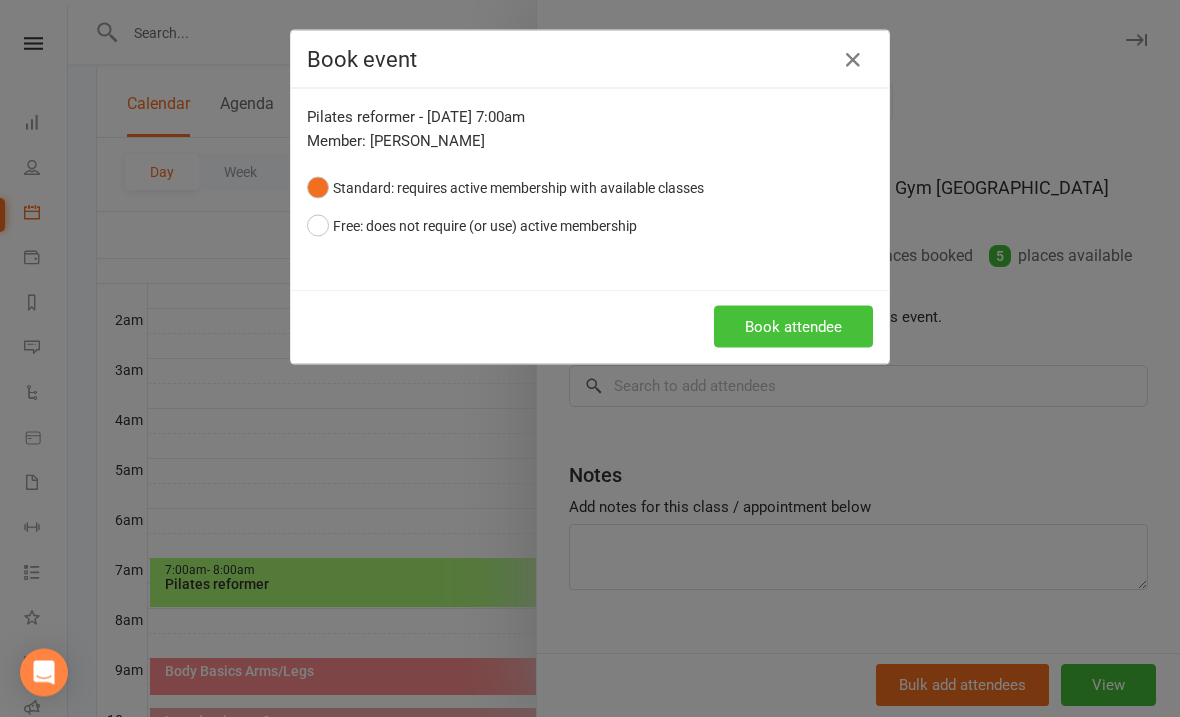 click on "Book attendee" at bounding box center [793, 327] 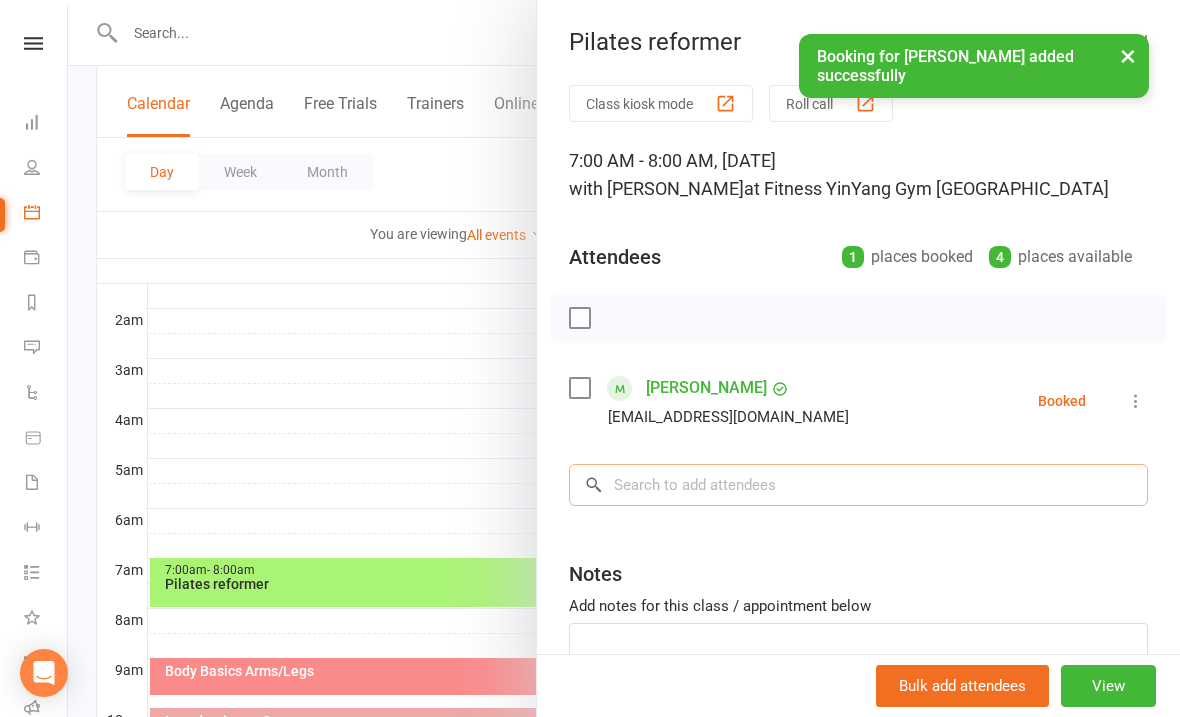 click at bounding box center (858, 485) 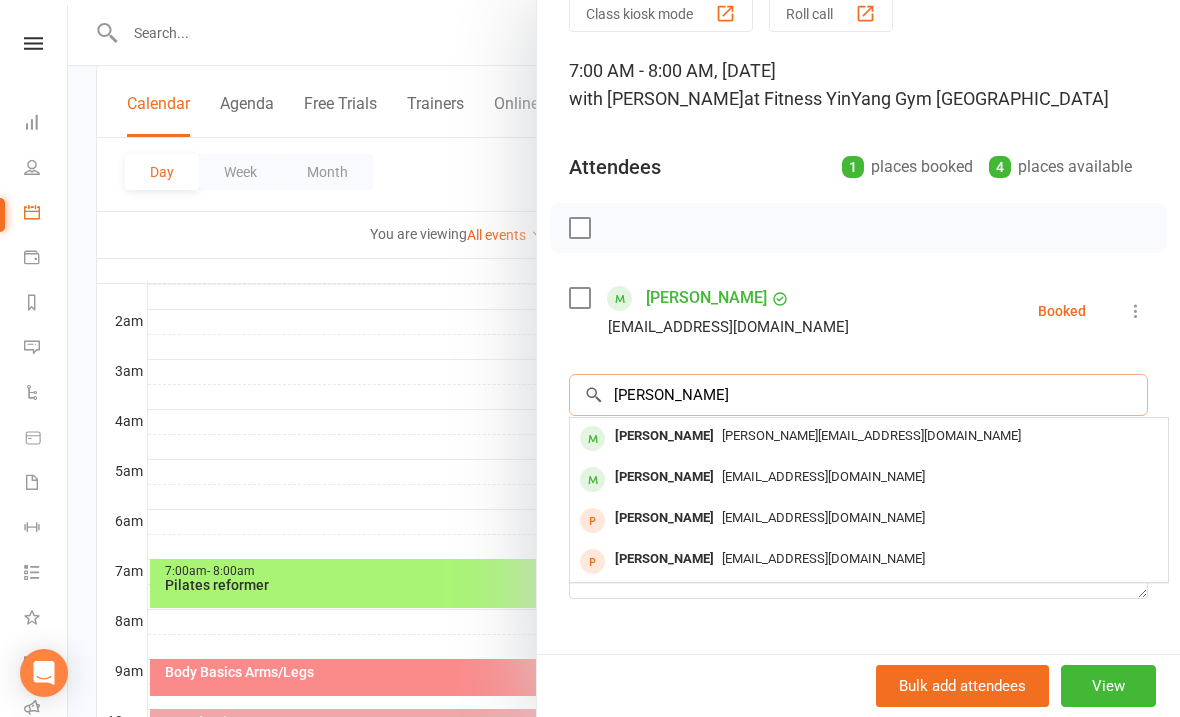 scroll, scrollTop: 90, scrollLeft: 0, axis: vertical 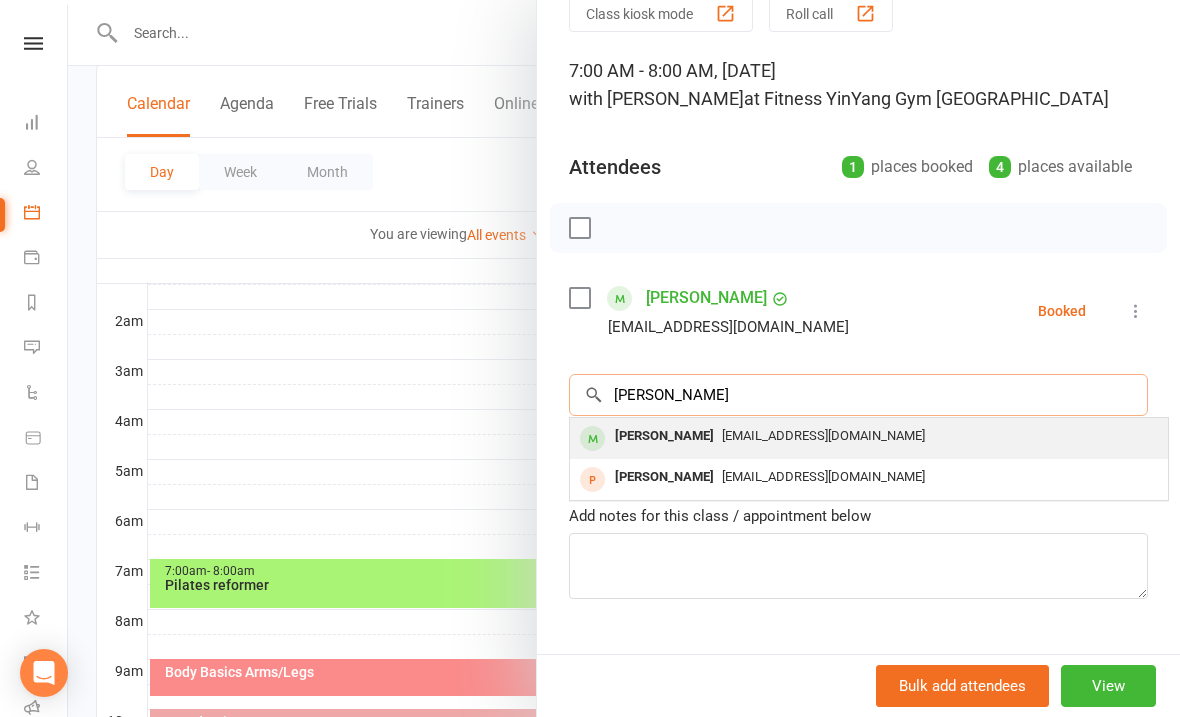 type on "[PERSON_NAME]" 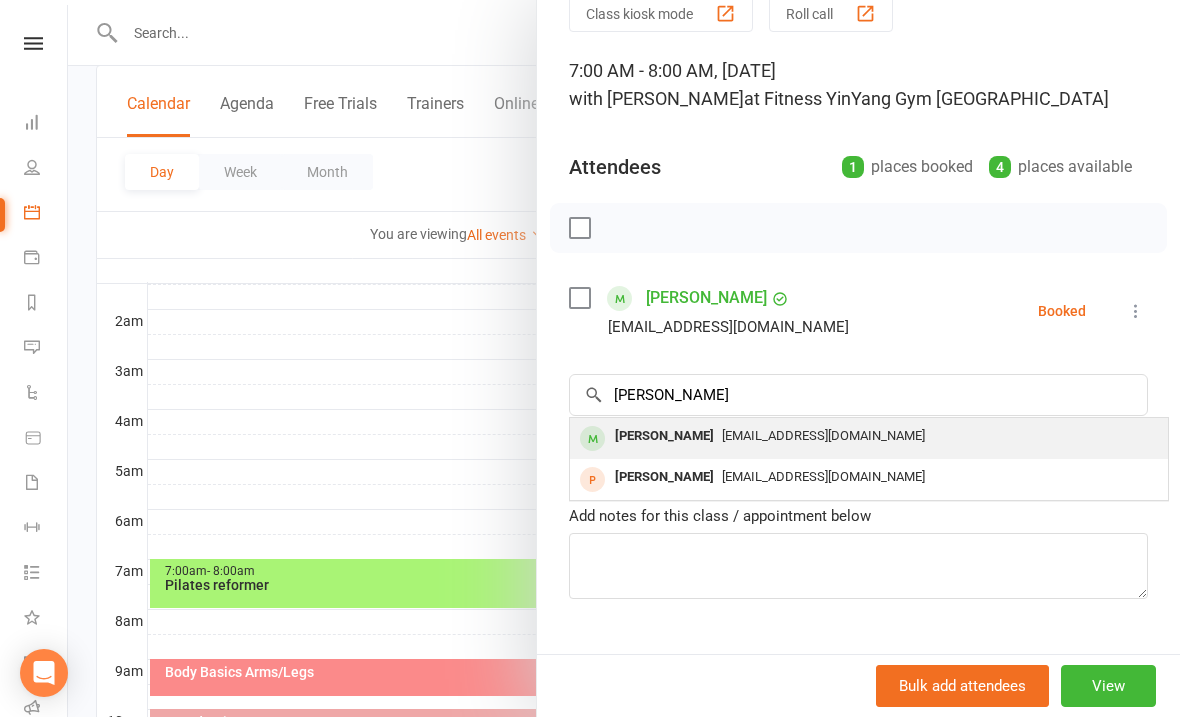 click on "[EMAIL_ADDRESS][DOMAIN_NAME]" at bounding box center (869, 436) 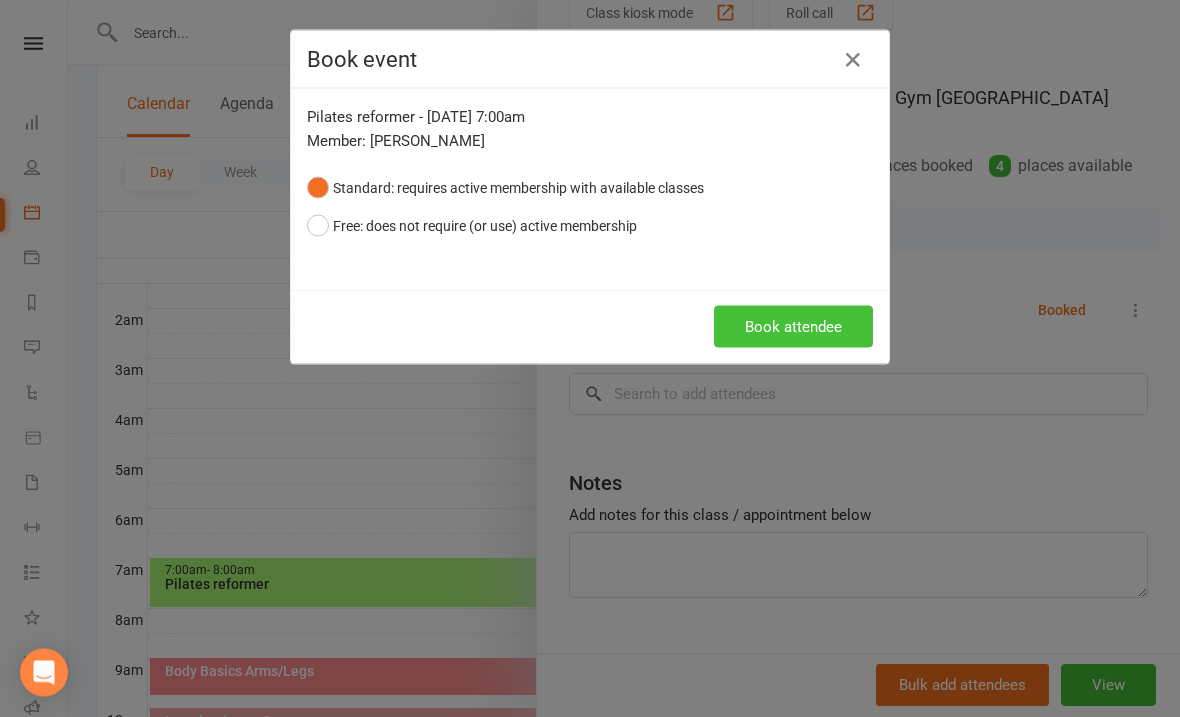 click on "Book attendee" at bounding box center (793, 327) 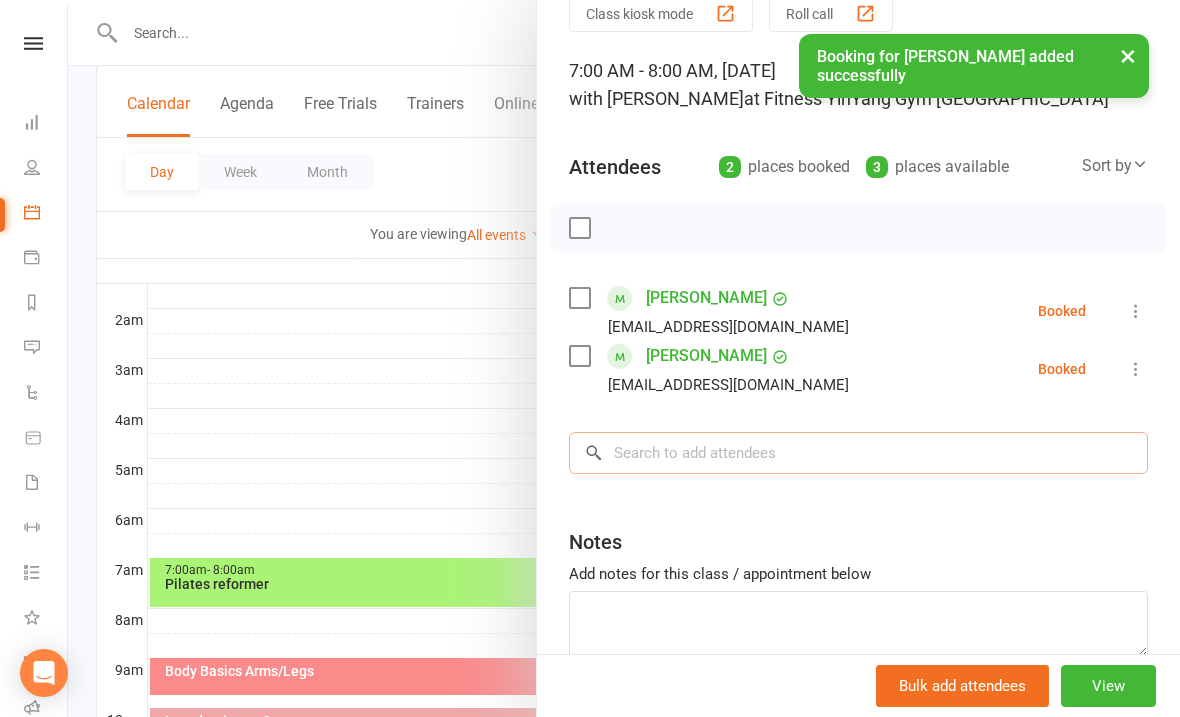 click at bounding box center (858, 453) 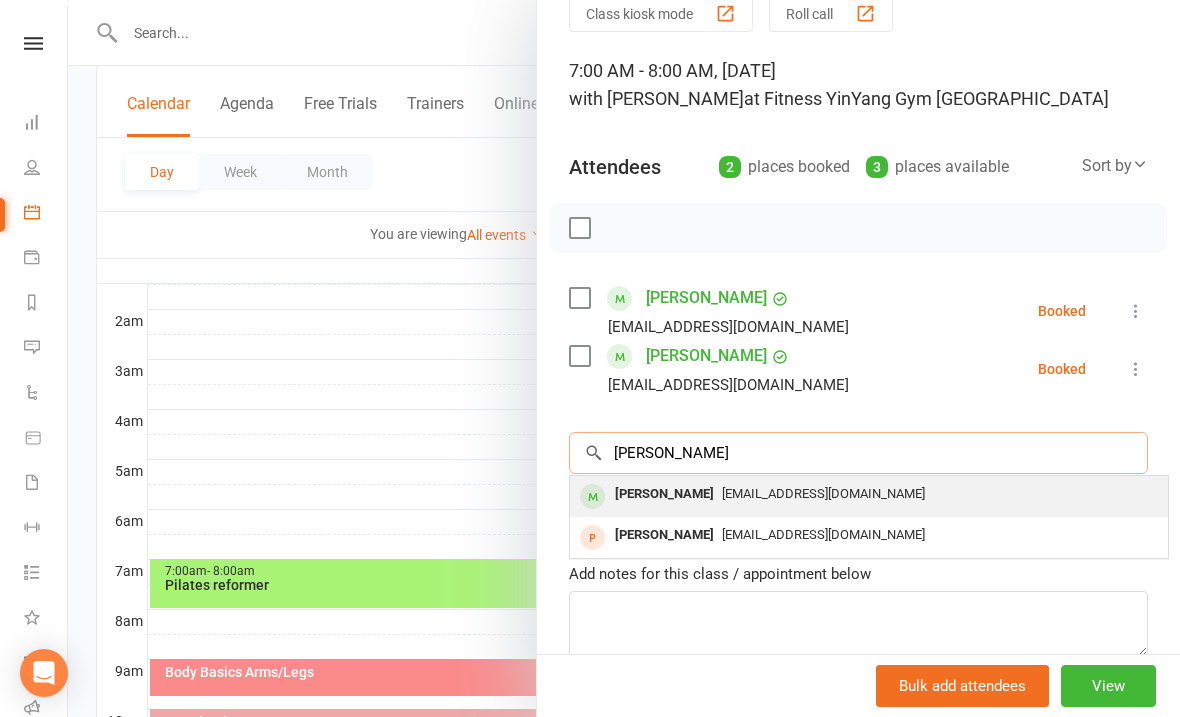 type on "[PERSON_NAME]" 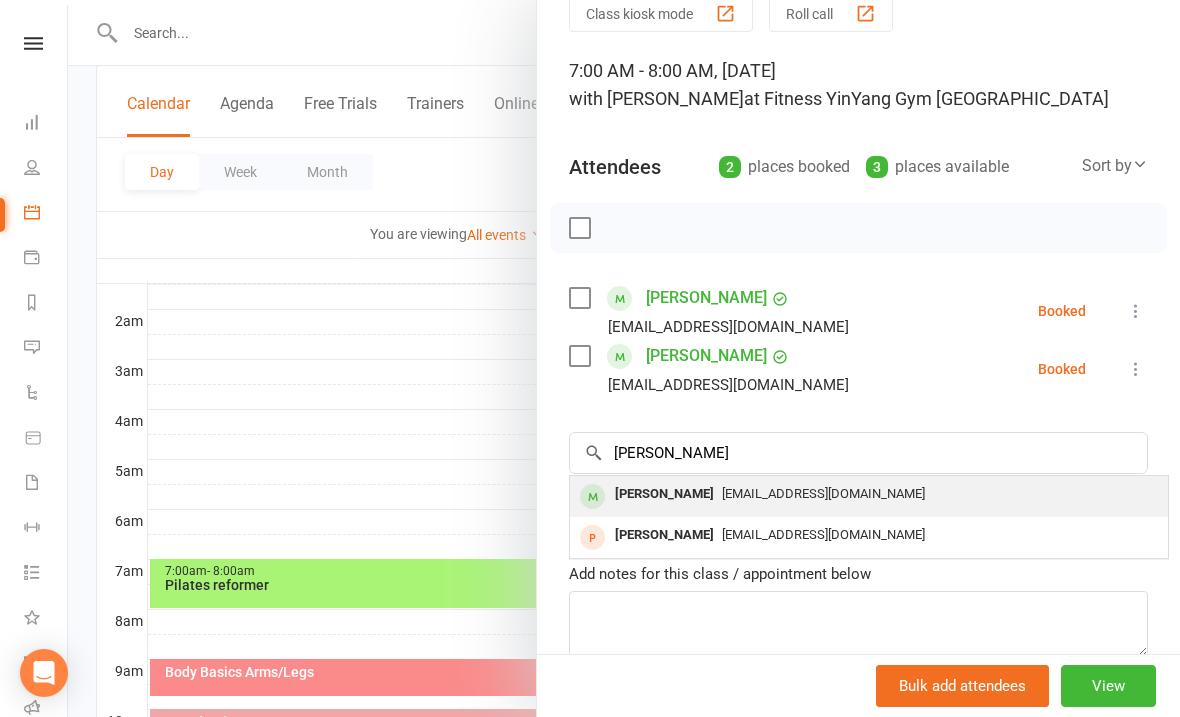 click on "[EMAIL_ADDRESS][DOMAIN_NAME]" at bounding box center [823, 493] 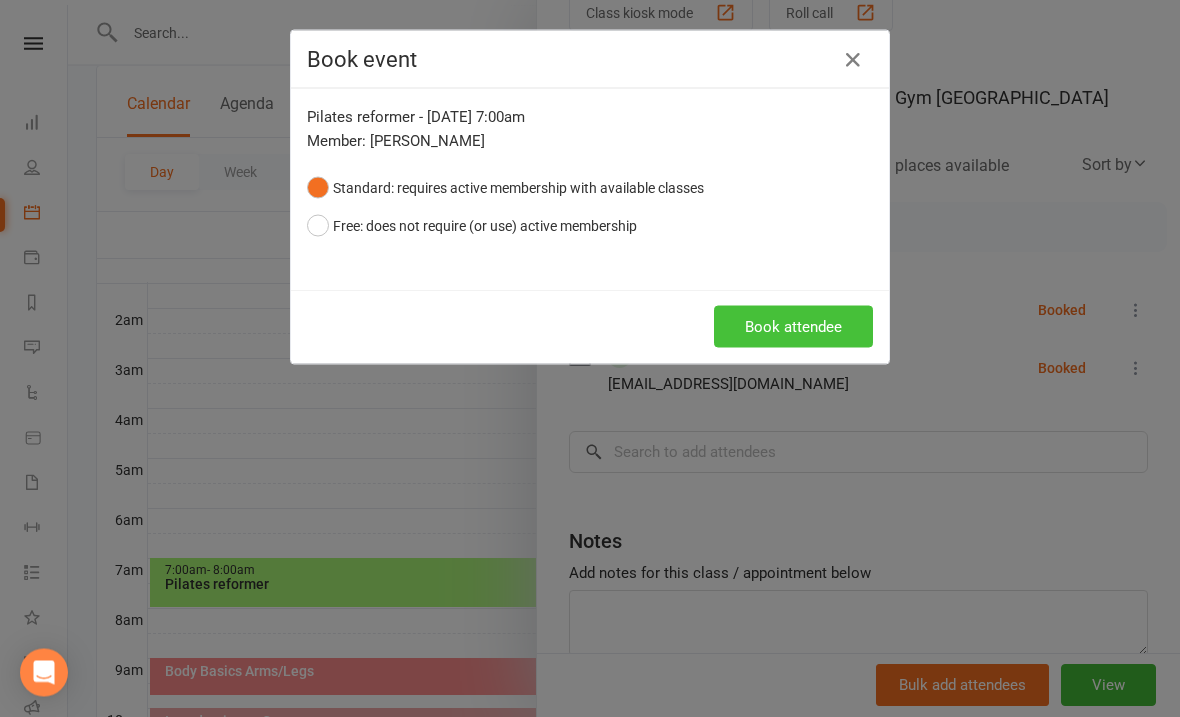 click on "Book attendee" at bounding box center [793, 327] 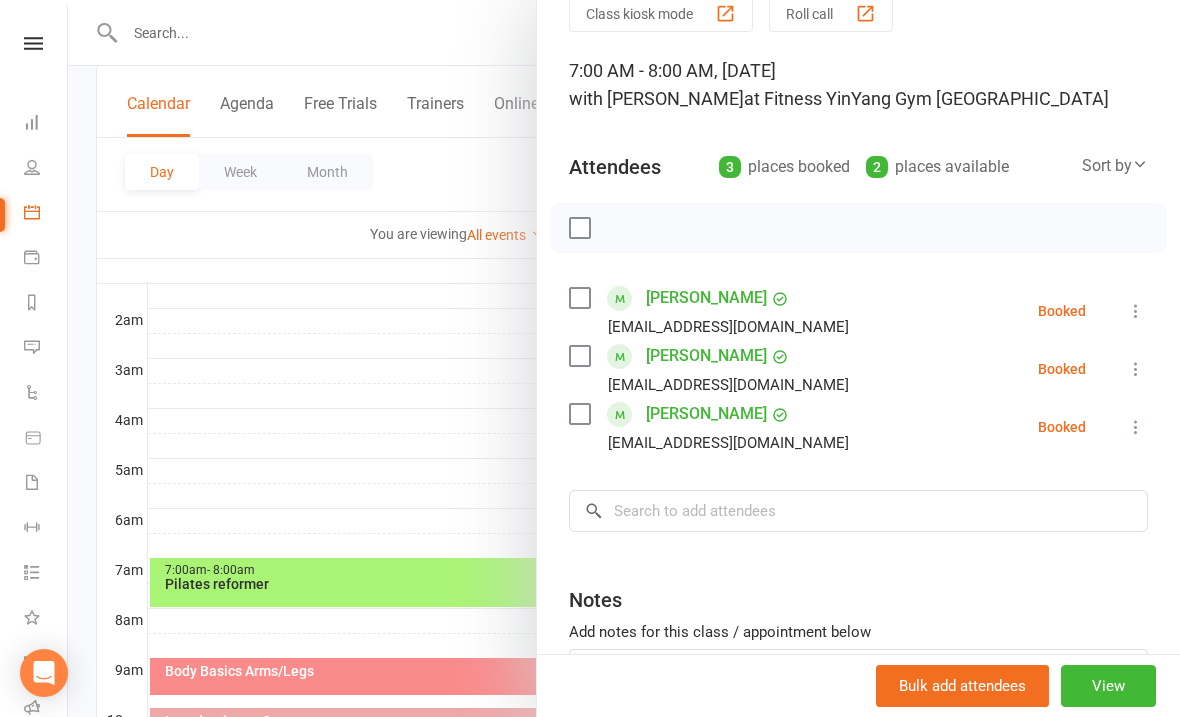 click at bounding box center [624, 358] 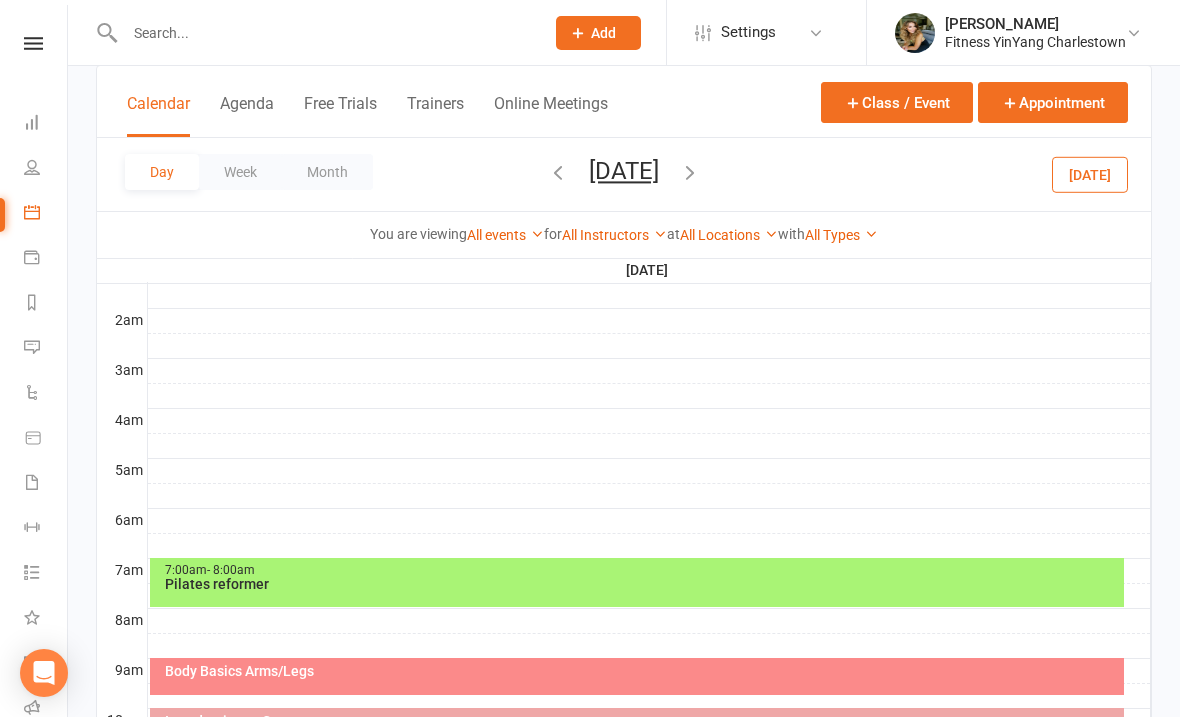 click at bounding box center [558, 174] 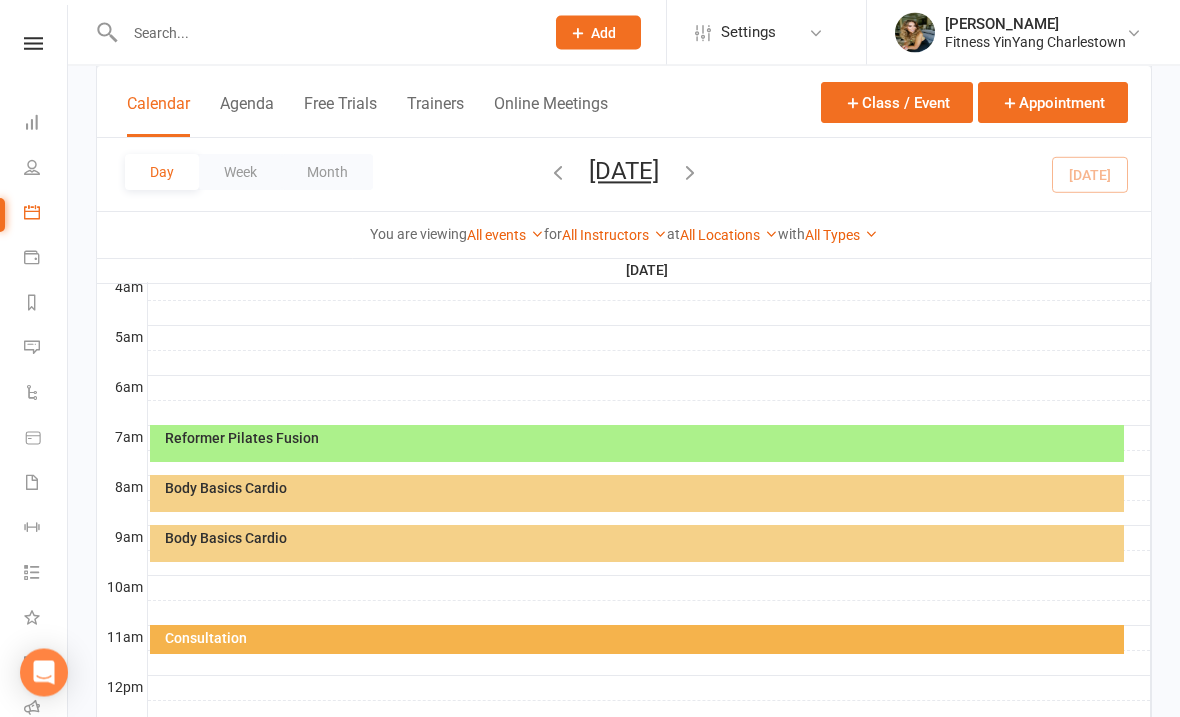 scroll, scrollTop: 339, scrollLeft: 0, axis: vertical 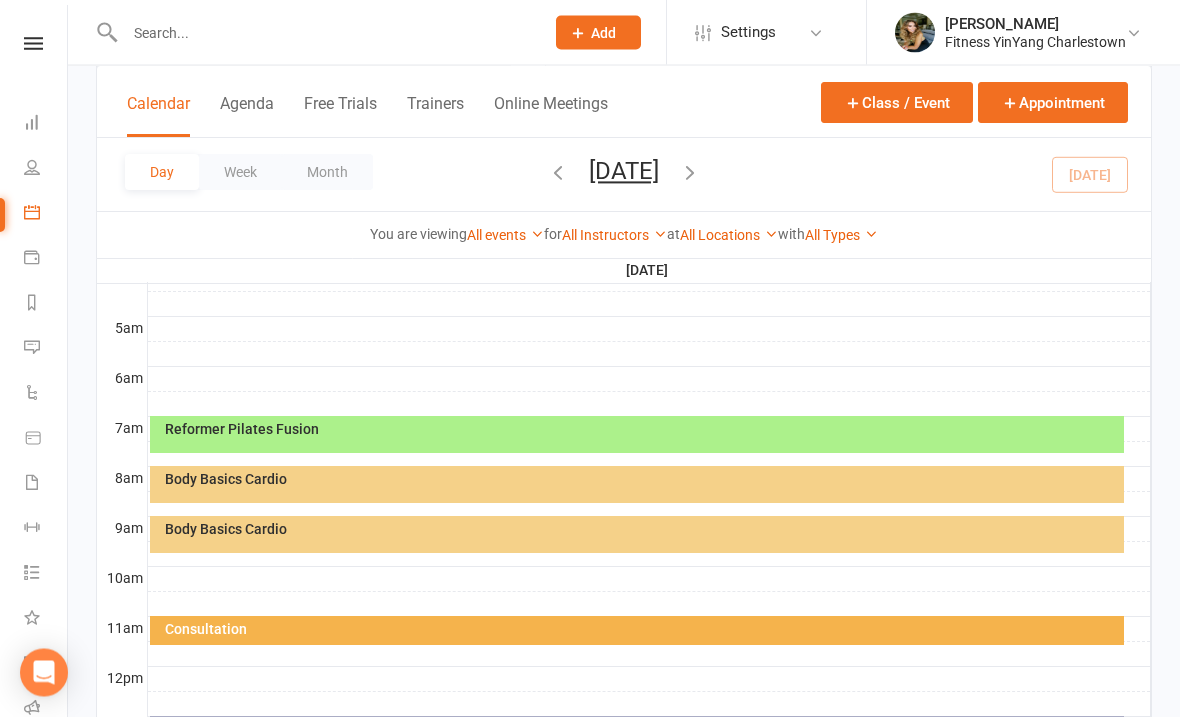 click on "Body Basics Cardio" at bounding box center [637, 535] 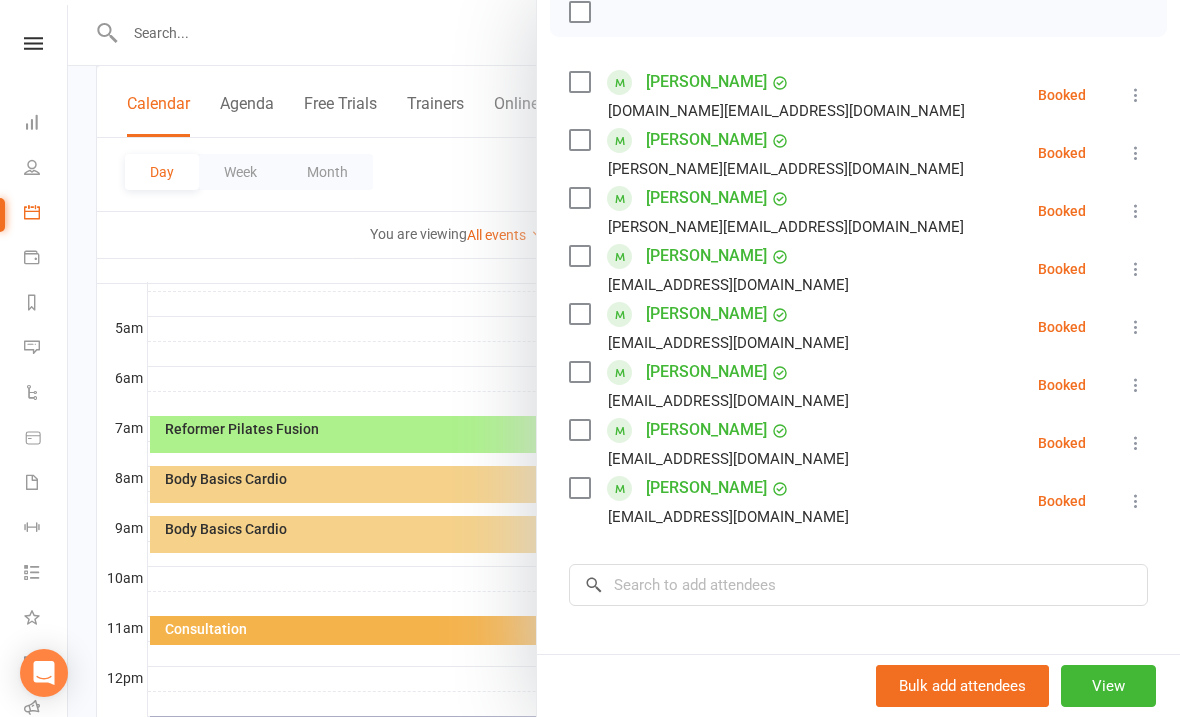 scroll, scrollTop: 329, scrollLeft: 0, axis: vertical 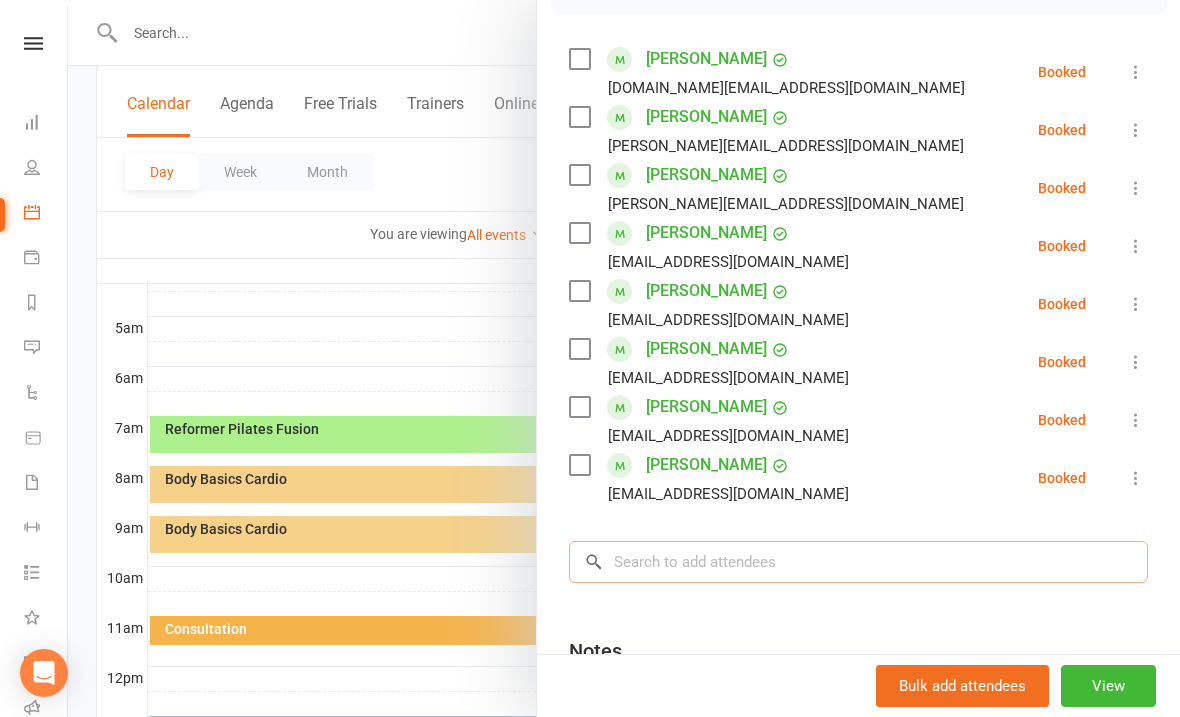 click at bounding box center [858, 562] 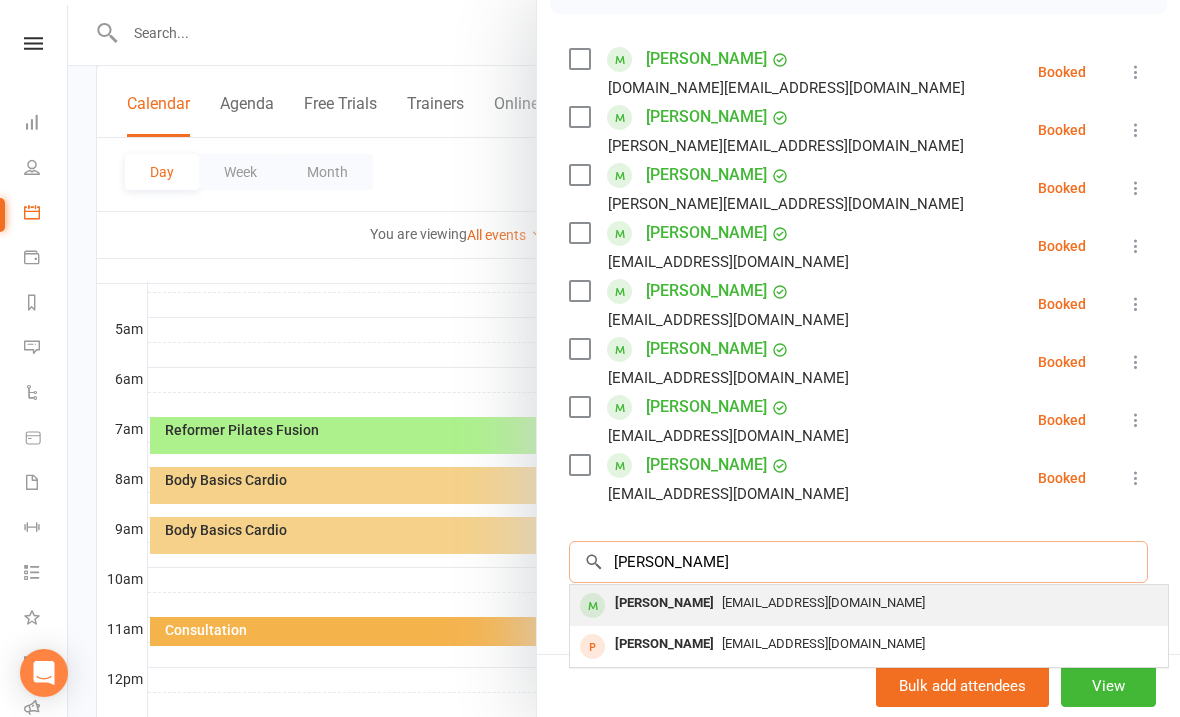 type on "[PERSON_NAME]" 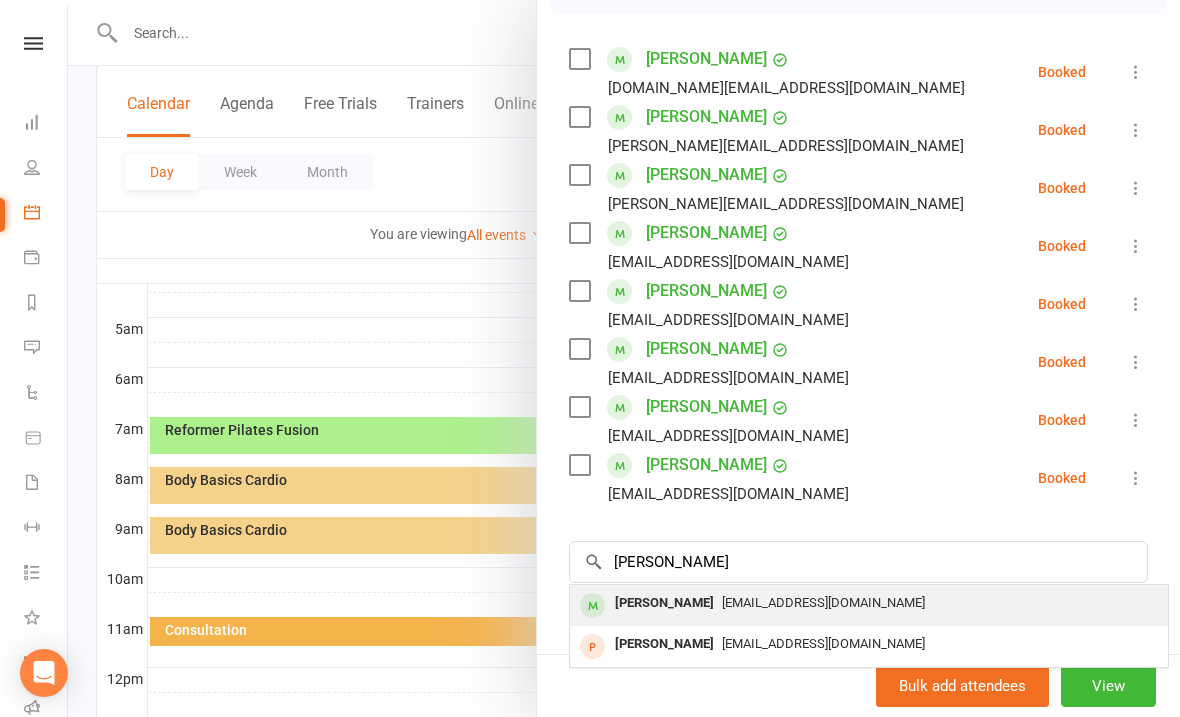 click on "[EMAIL_ADDRESS][DOMAIN_NAME]" at bounding box center (823, 602) 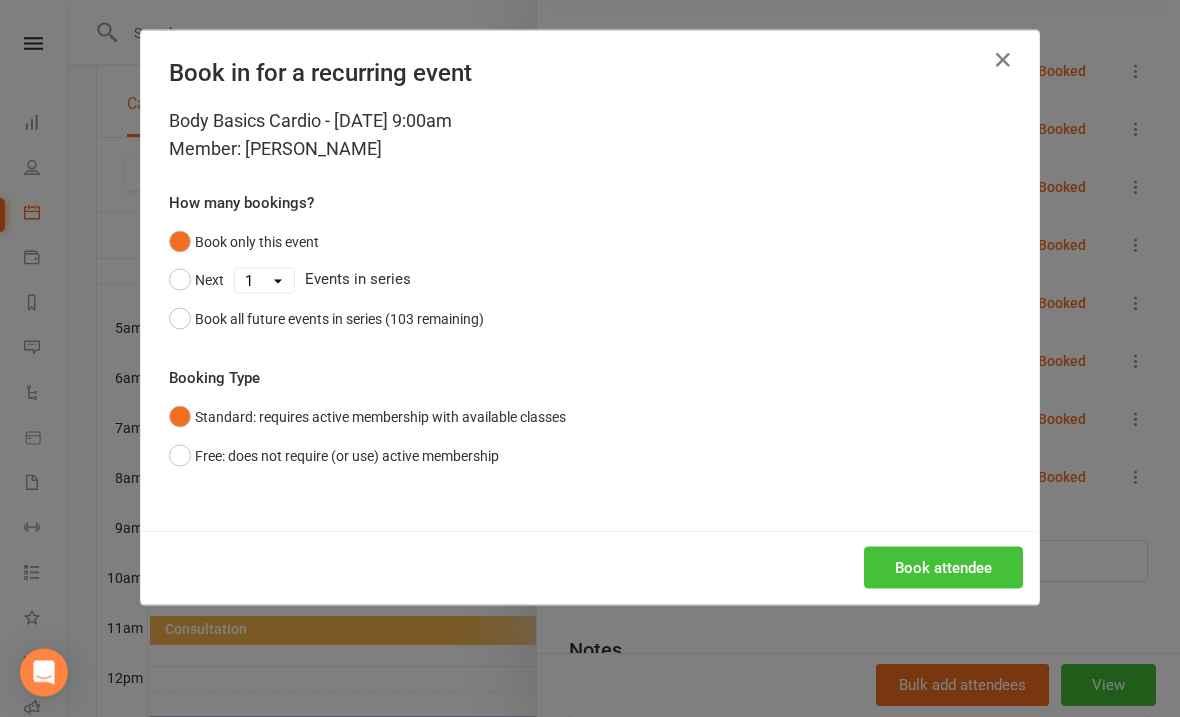 click on "Book attendee" at bounding box center (943, 568) 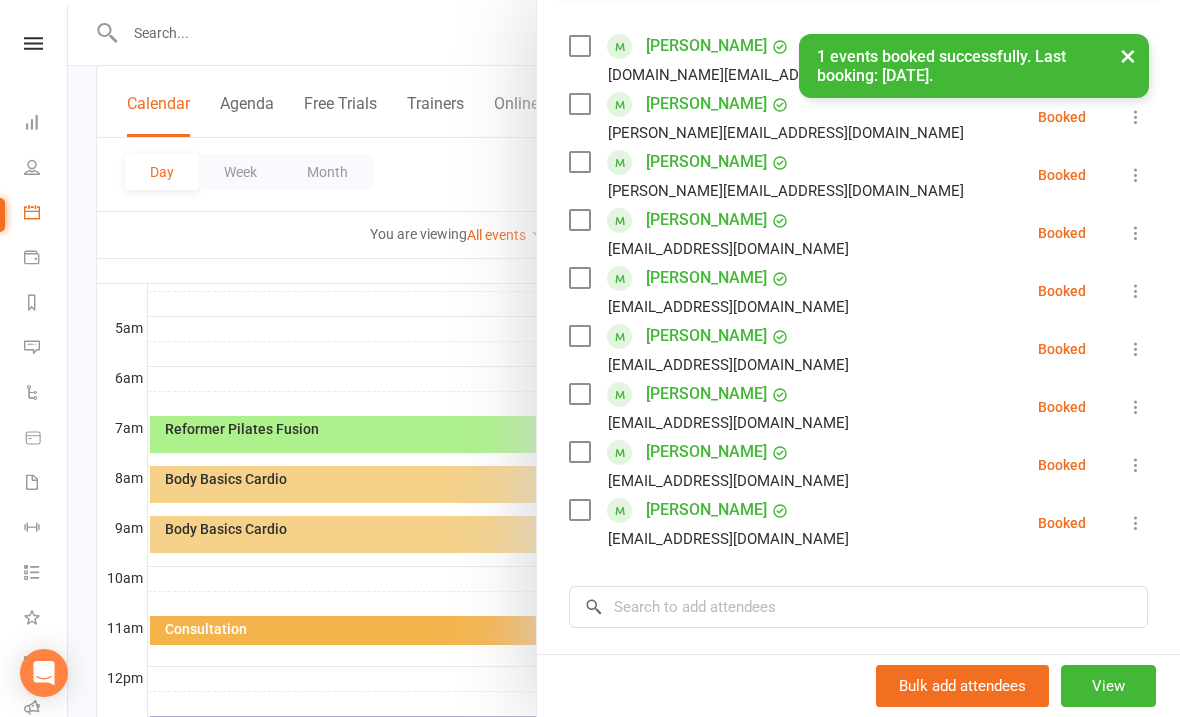 scroll, scrollTop: 337, scrollLeft: 0, axis: vertical 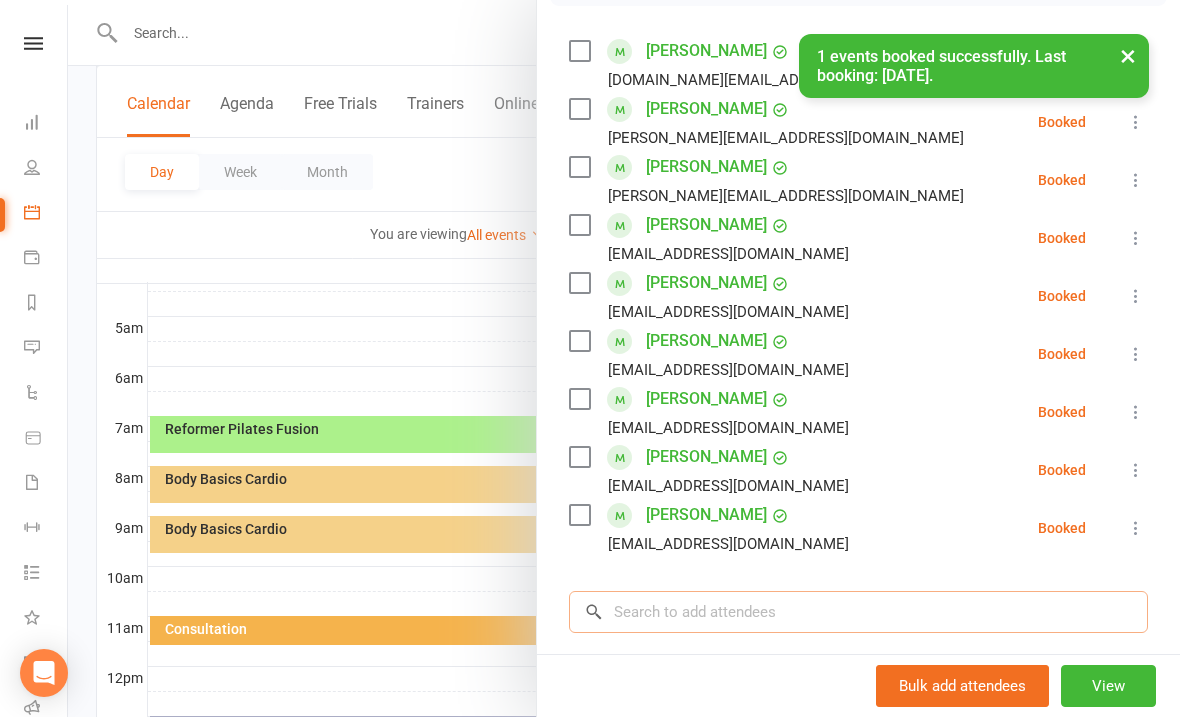 click at bounding box center (858, 612) 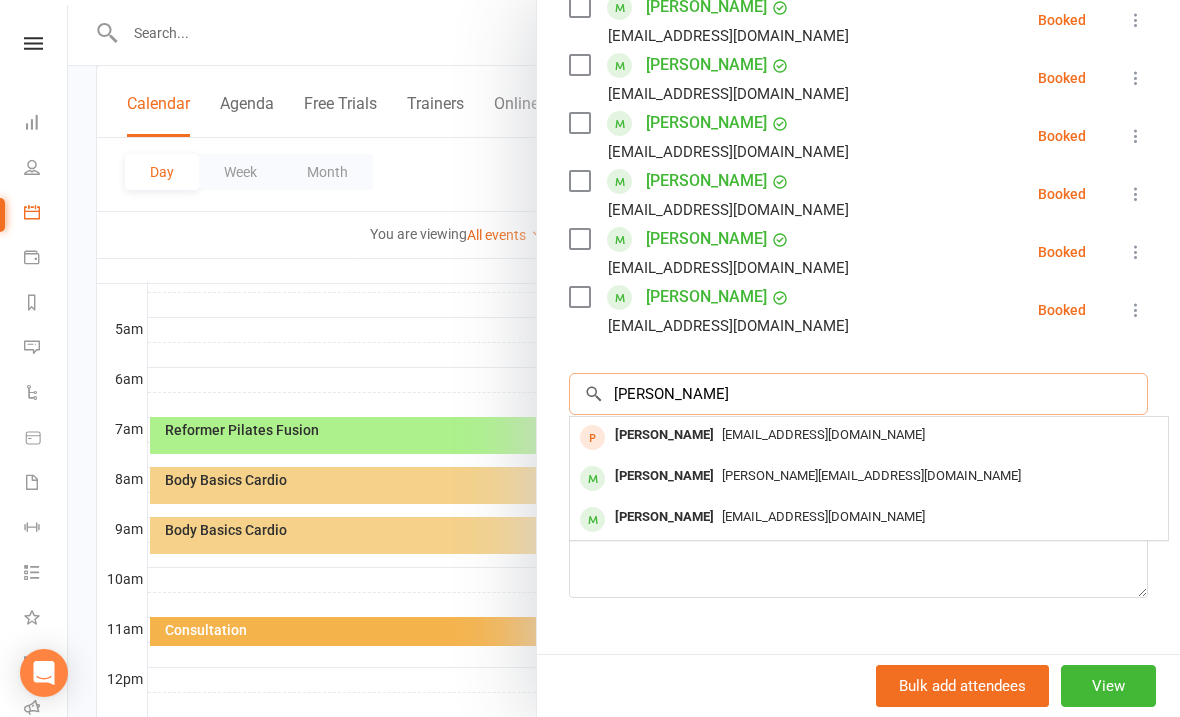 scroll, scrollTop: 554, scrollLeft: 0, axis: vertical 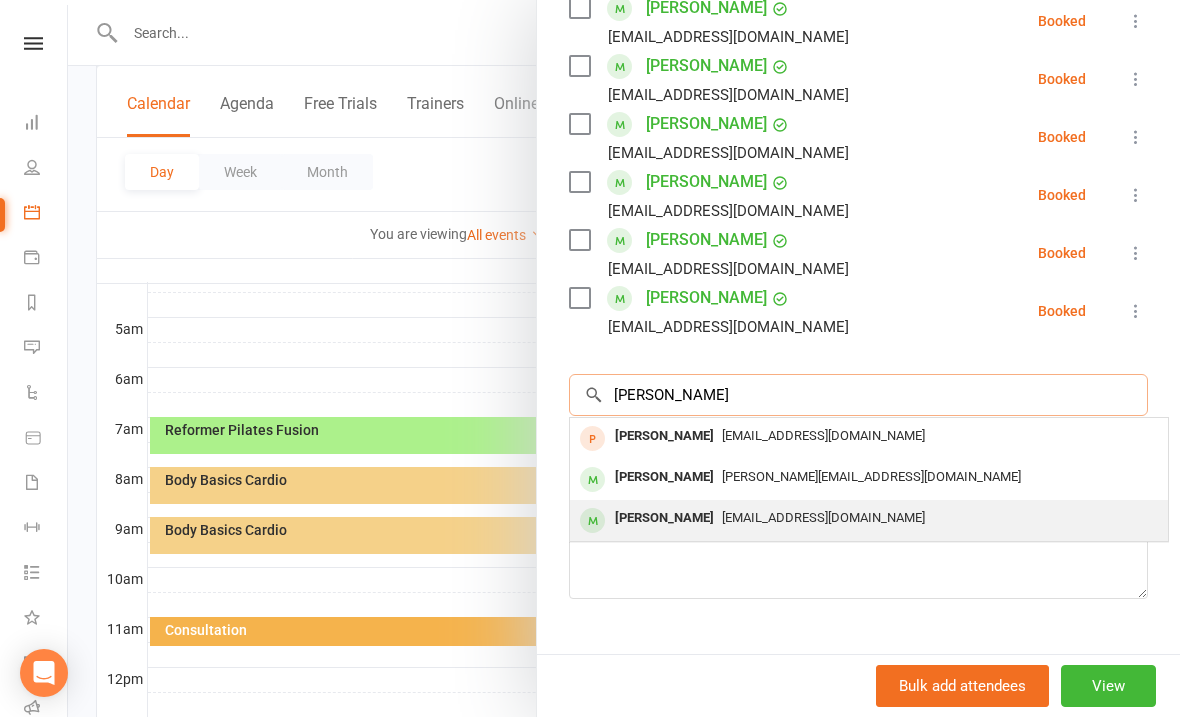 type on "[PERSON_NAME]" 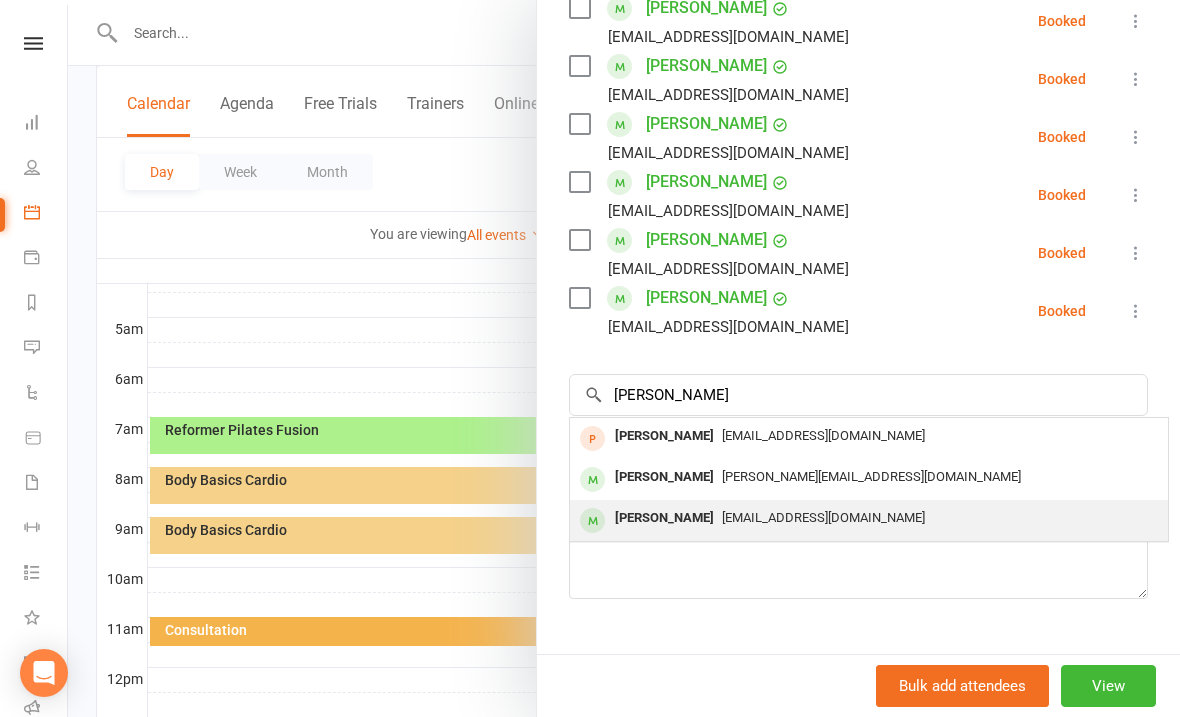 click on "[EMAIL_ADDRESS][DOMAIN_NAME]" at bounding box center (823, 517) 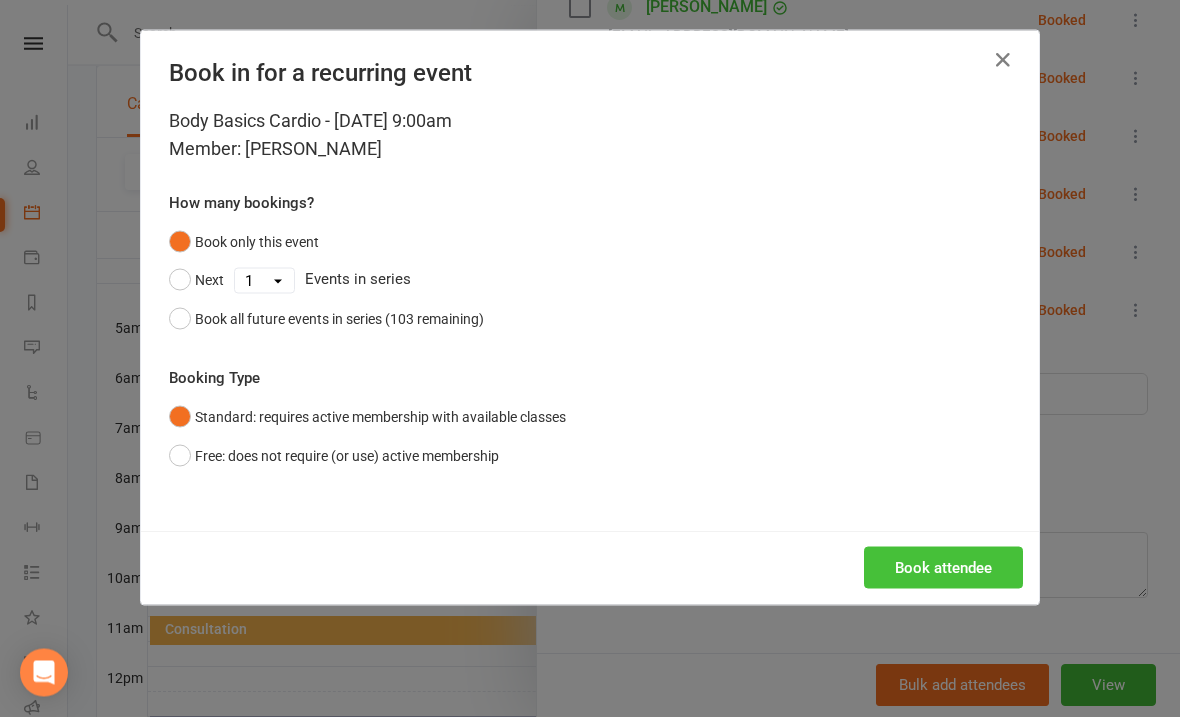 click on "Book attendee" at bounding box center (943, 568) 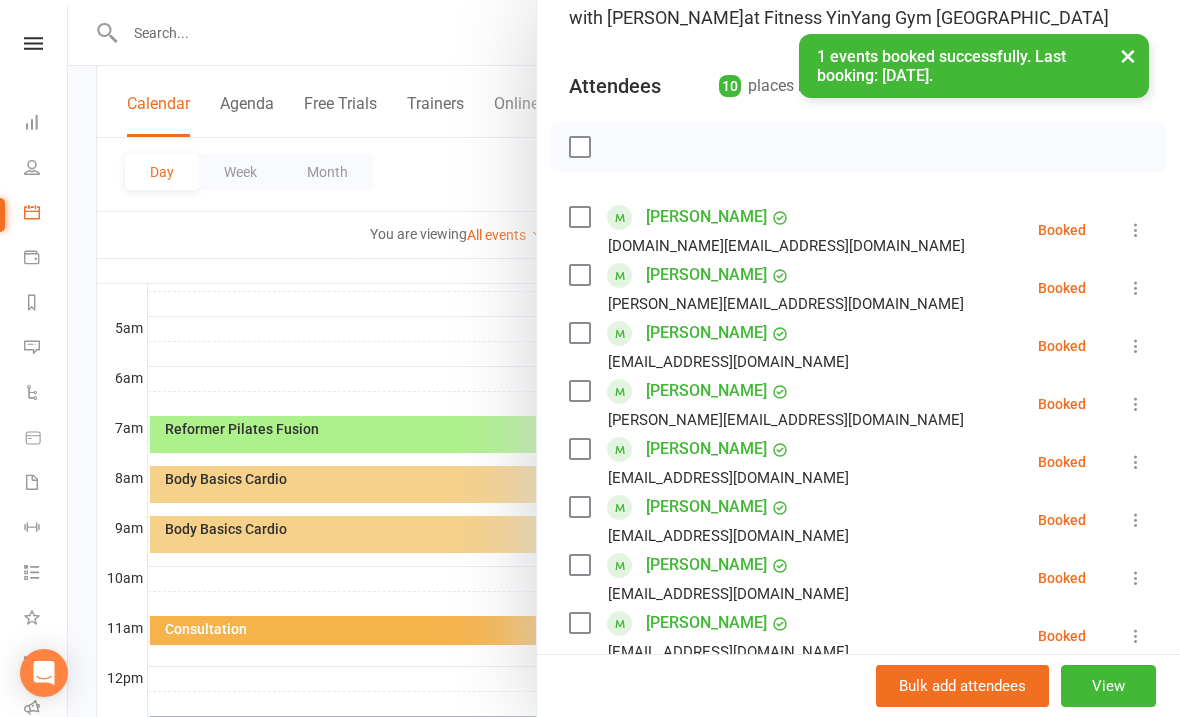 scroll, scrollTop: 172, scrollLeft: 0, axis: vertical 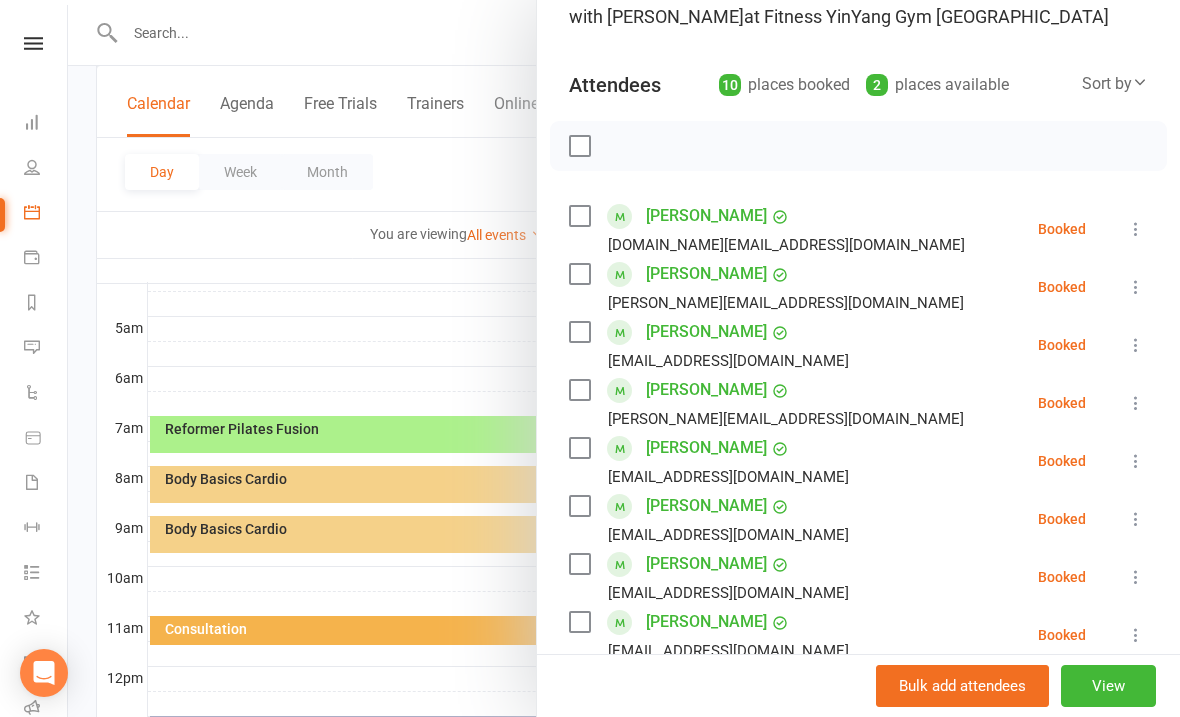 click at bounding box center [579, 332] 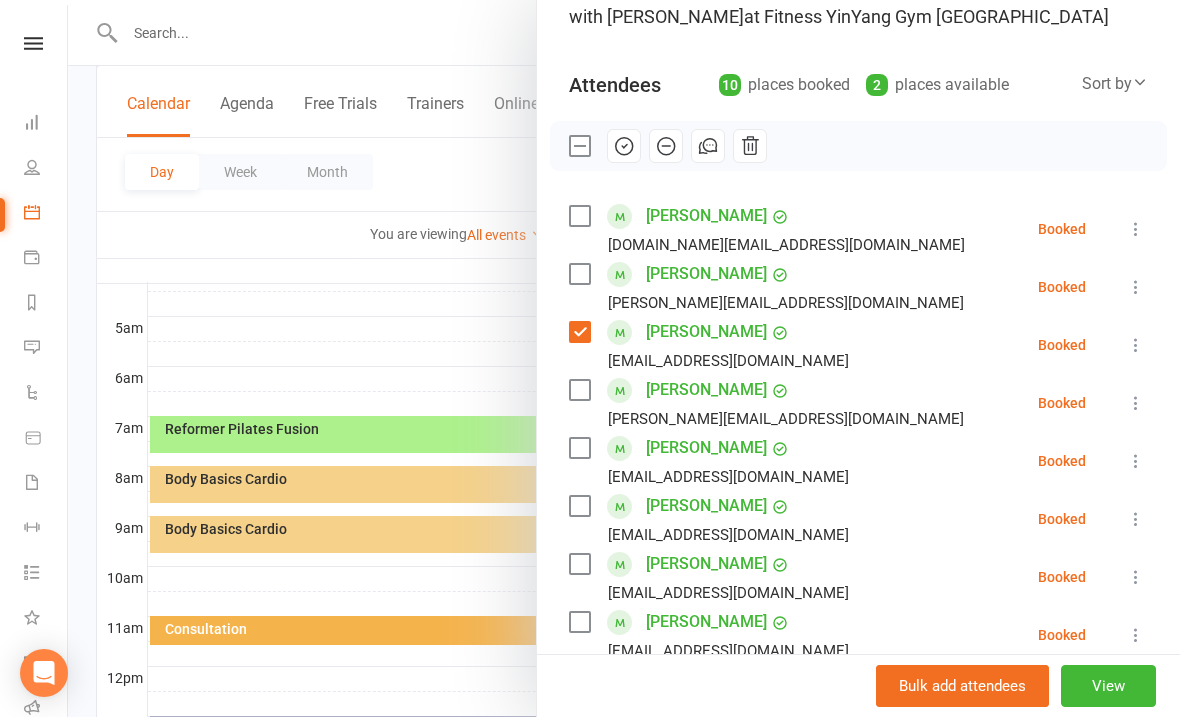 click at bounding box center [579, 564] 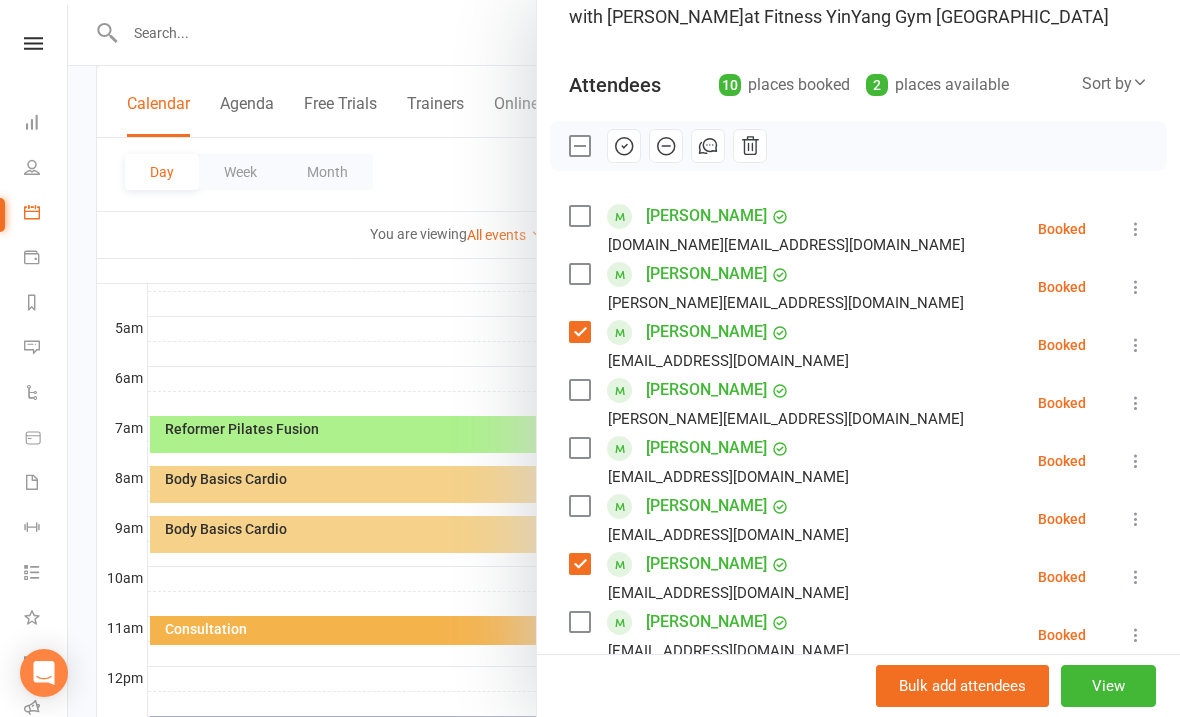 click at bounding box center [579, 506] 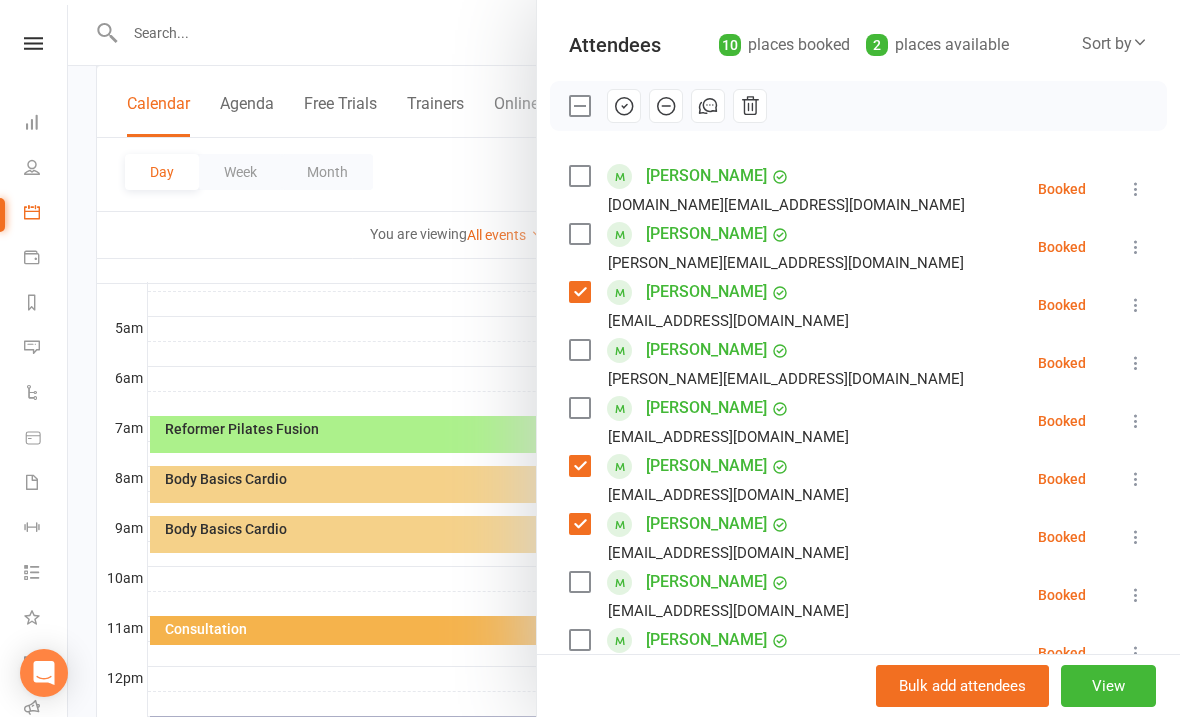 scroll, scrollTop: 220, scrollLeft: 0, axis: vertical 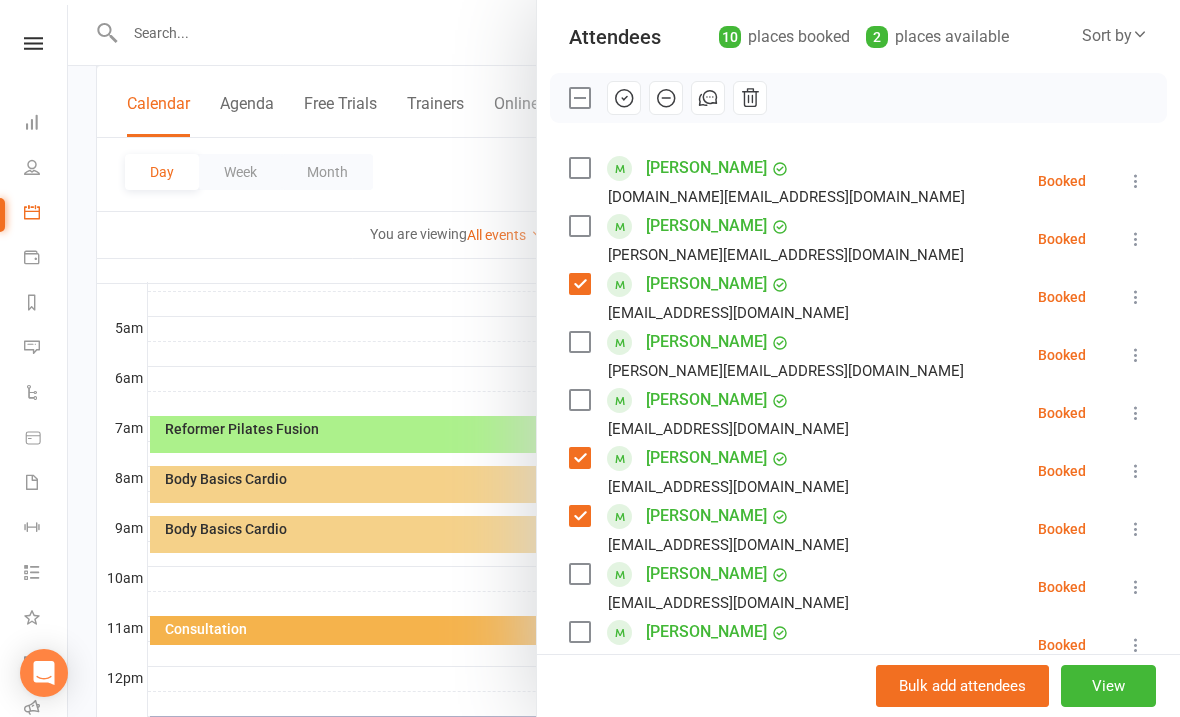 click at bounding box center (579, 226) 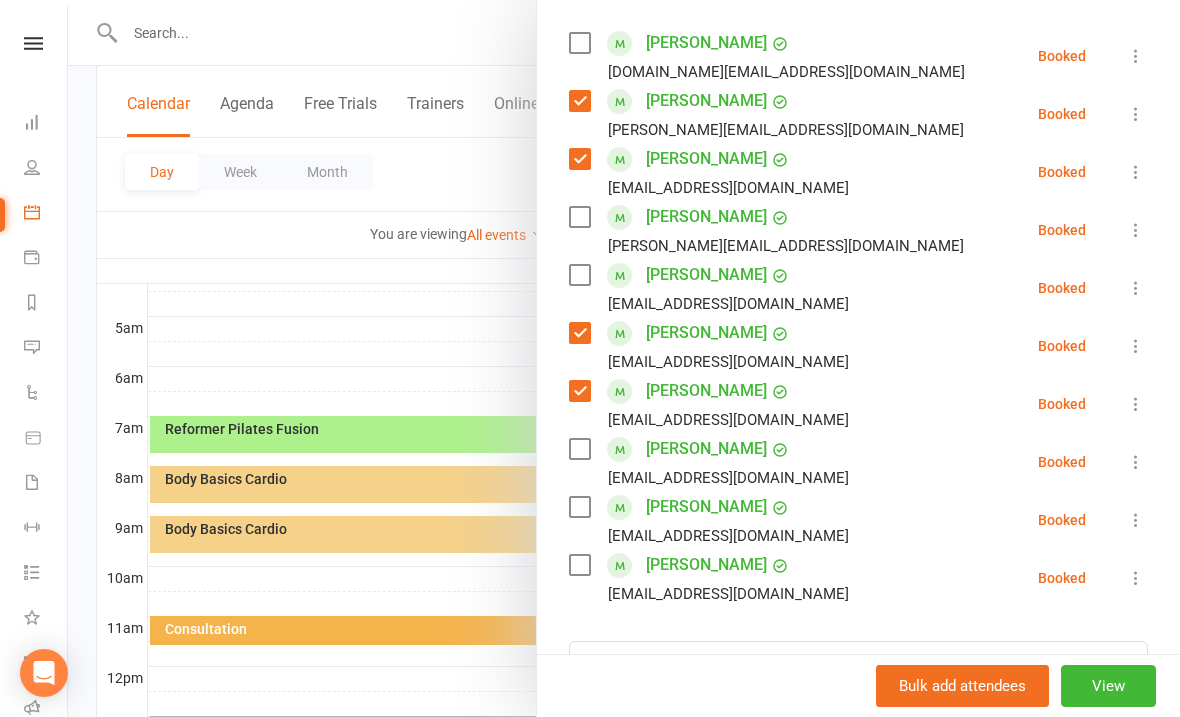 scroll, scrollTop: 346, scrollLeft: 0, axis: vertical 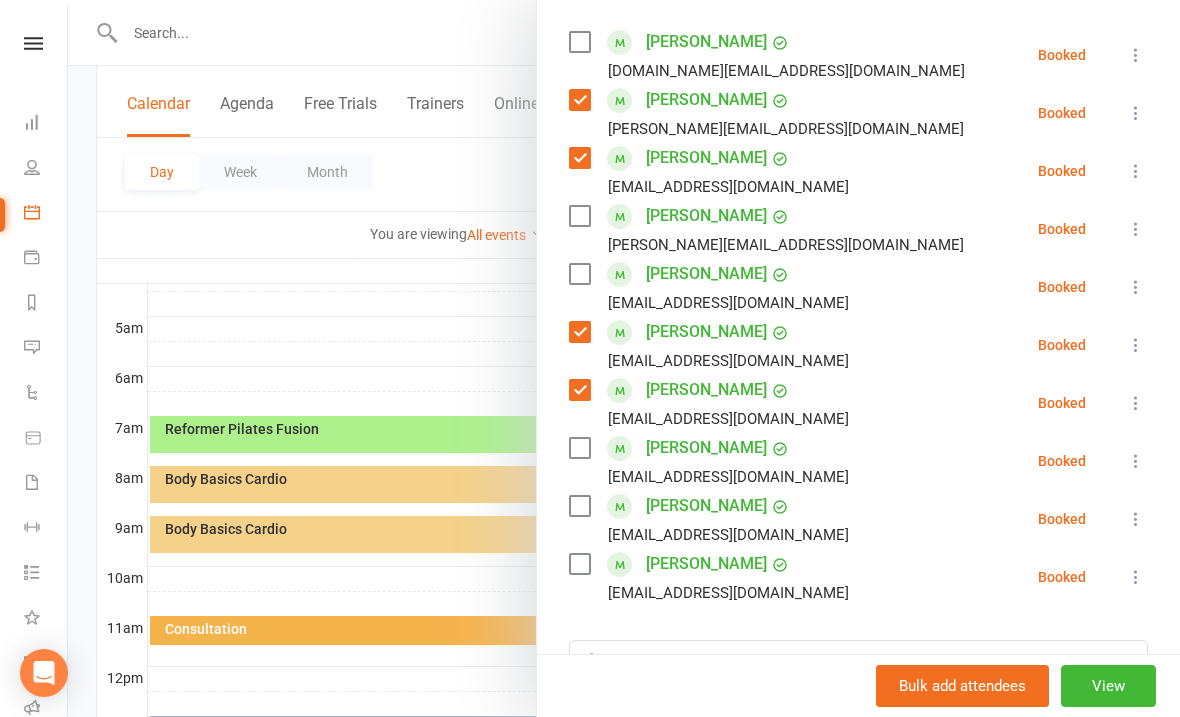 click at bounding box center (579, 274) 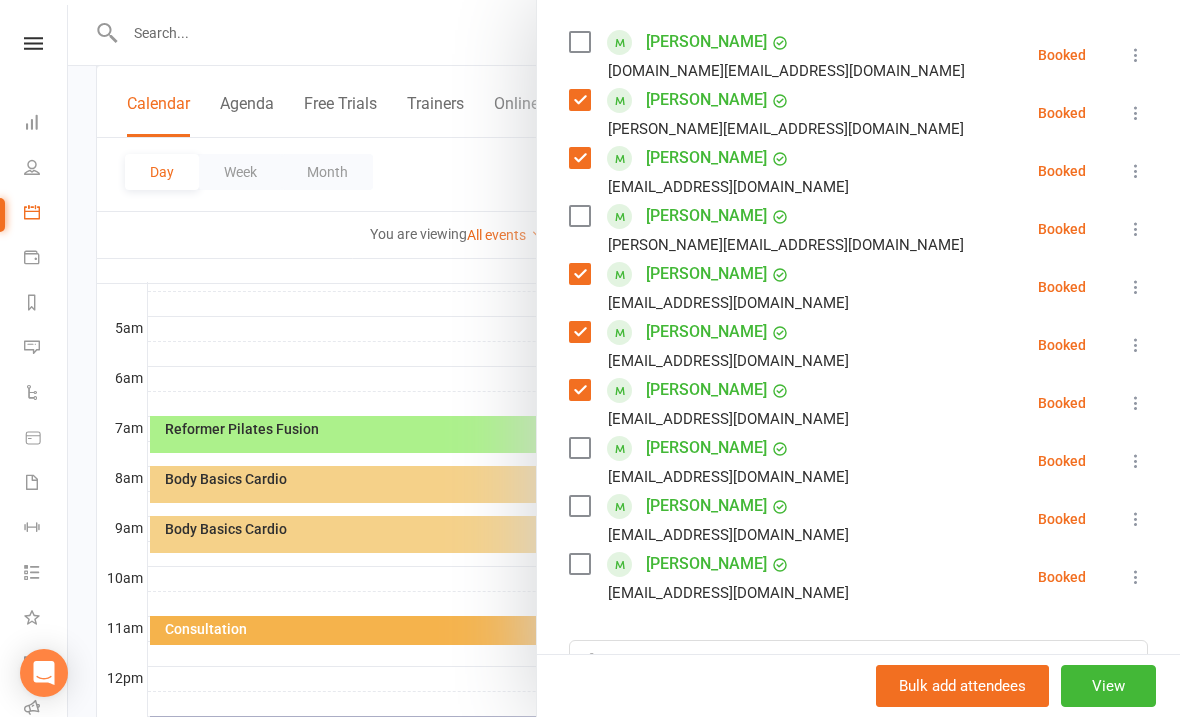 click at bounding box center [579, 448] 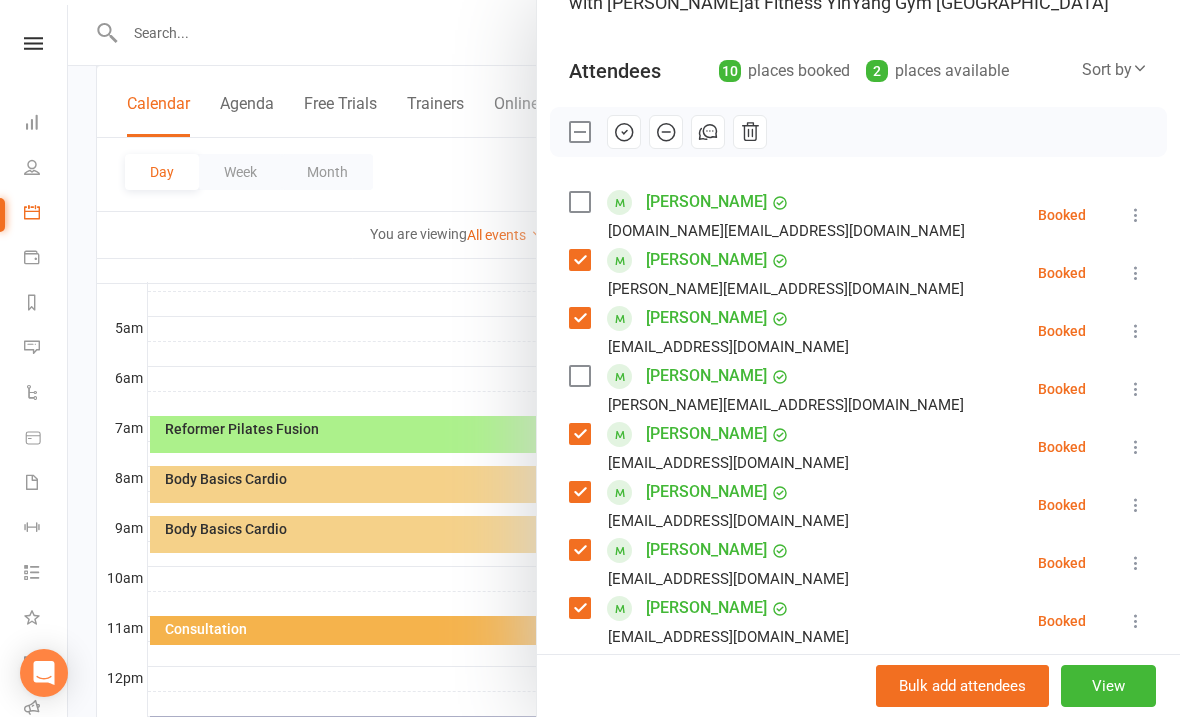 scroll, scrollTop: 185, scrollLeft: 0, axis: vertical 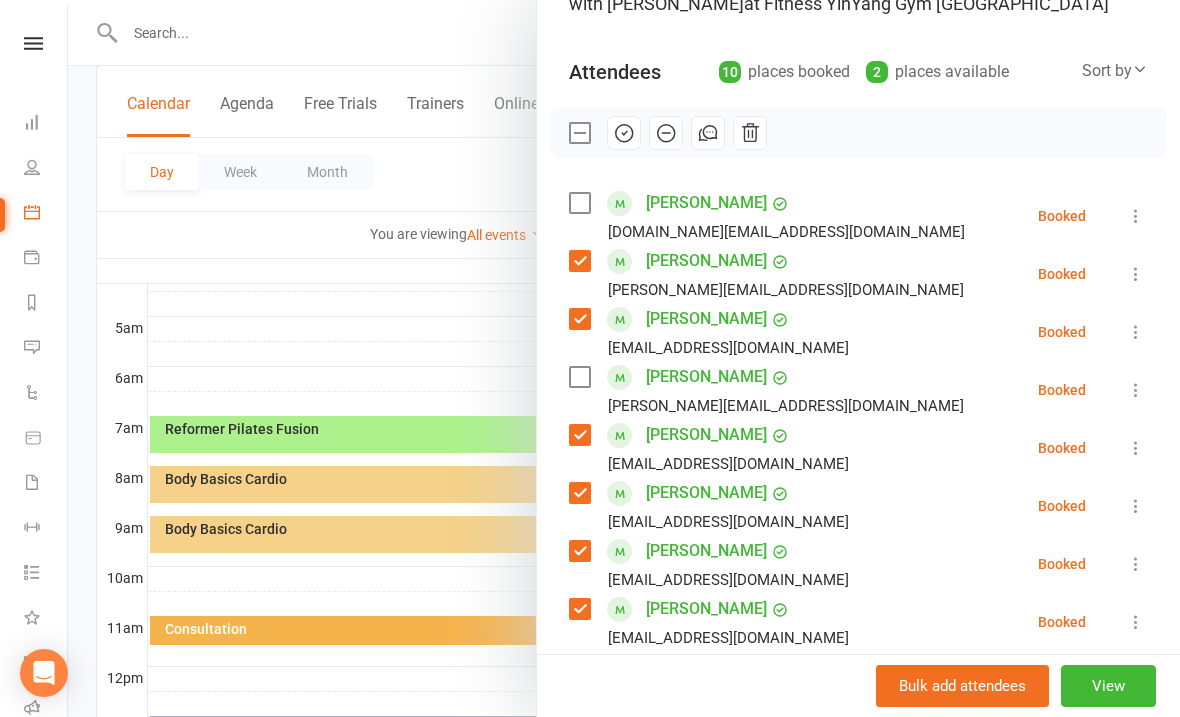 click at bounding box center [624, 133] 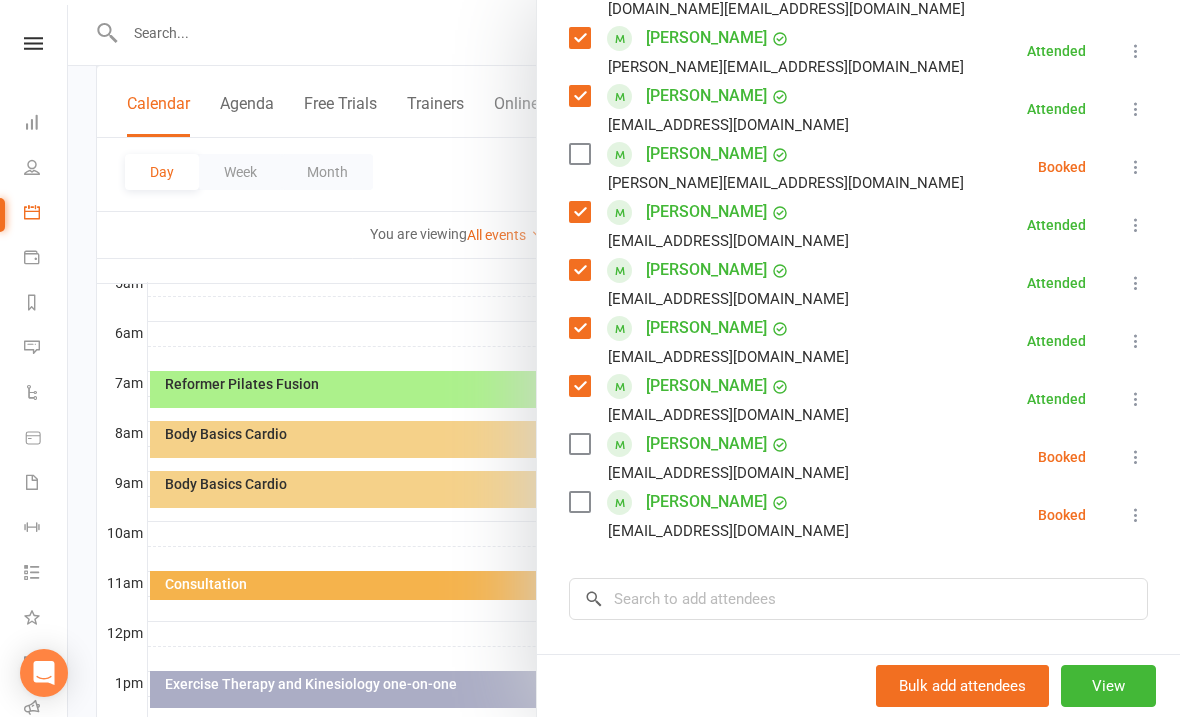 scroll, scrollTop: 427, scrollLeft: 0, axis: vertical 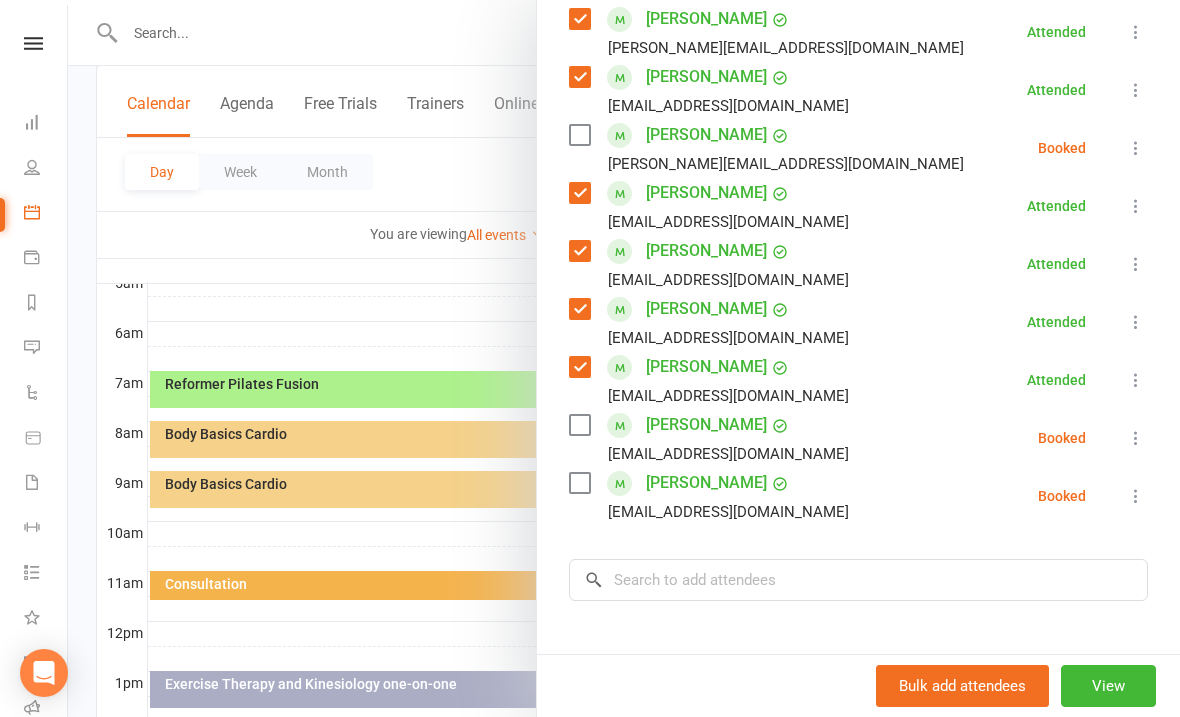 click on "[PERSON_NAME]  [EMAIL_ADDRESS][DOMAIN_NAME]" at bounding box center (713, 438) 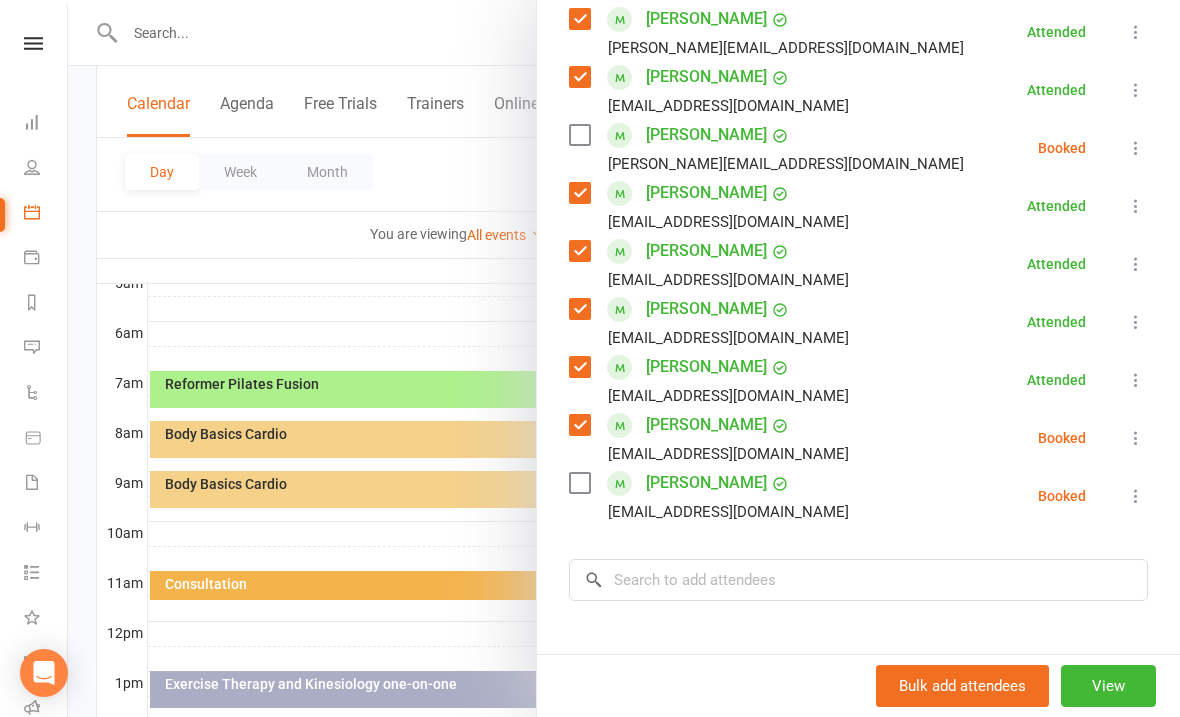click at bounding box center [1136, 438] 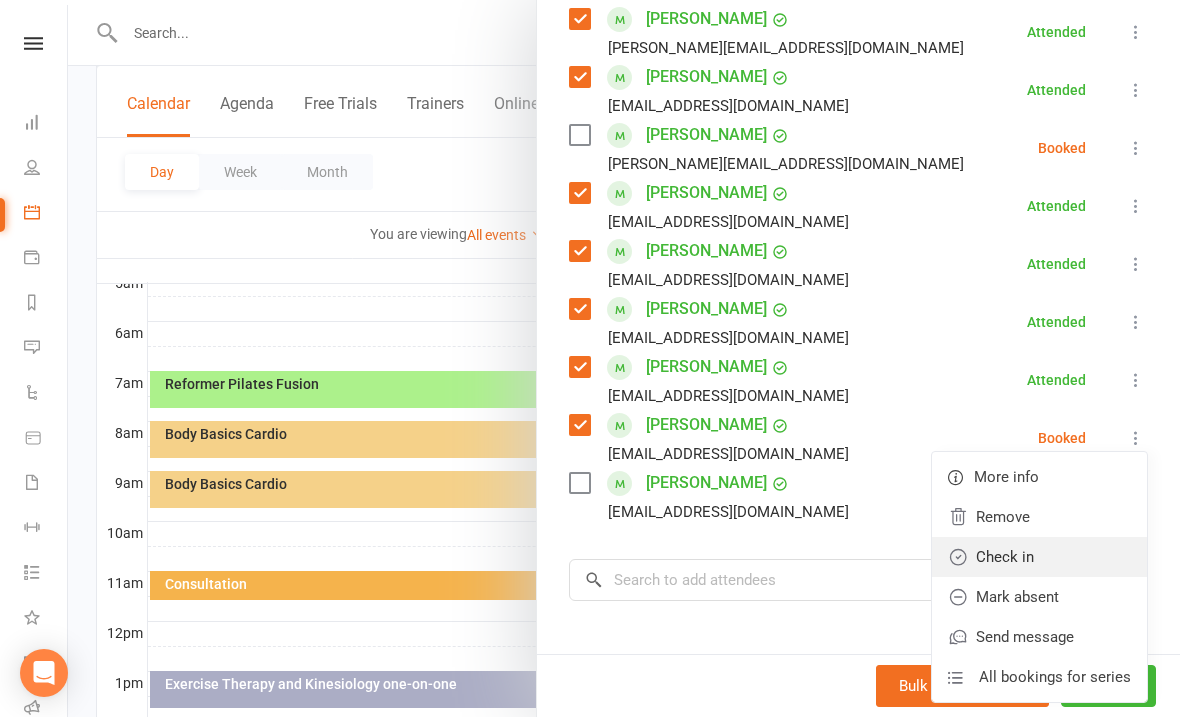 click on "Check in" at bounding box center [1039, 557] 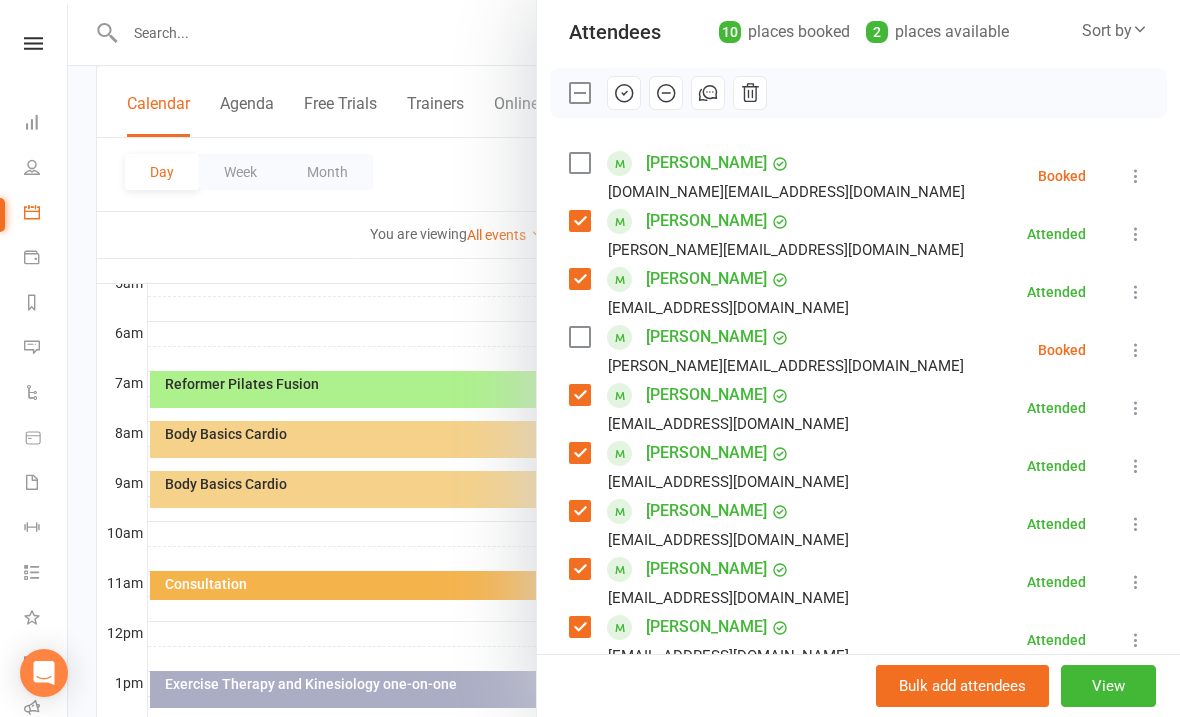 scroll, scrollTop: 227, scrollLeft: 0, axis: vertical 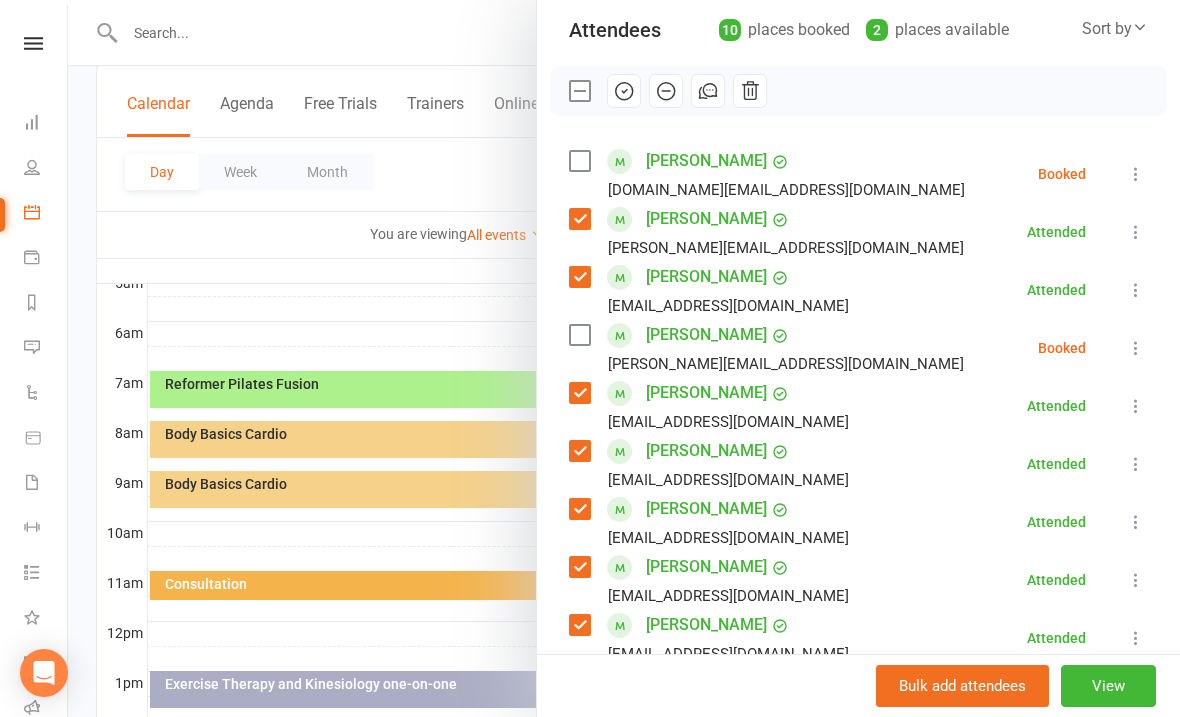 click at bounding box center [579, 161] 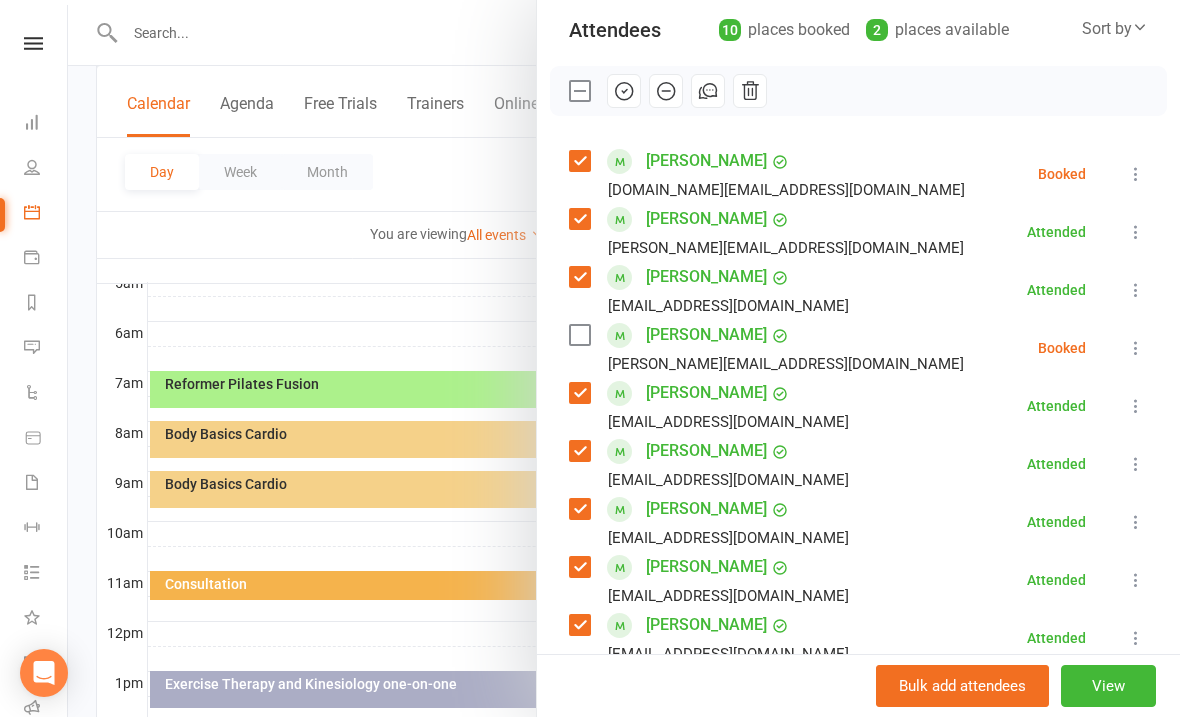 click at bounding box center (1136, 174) 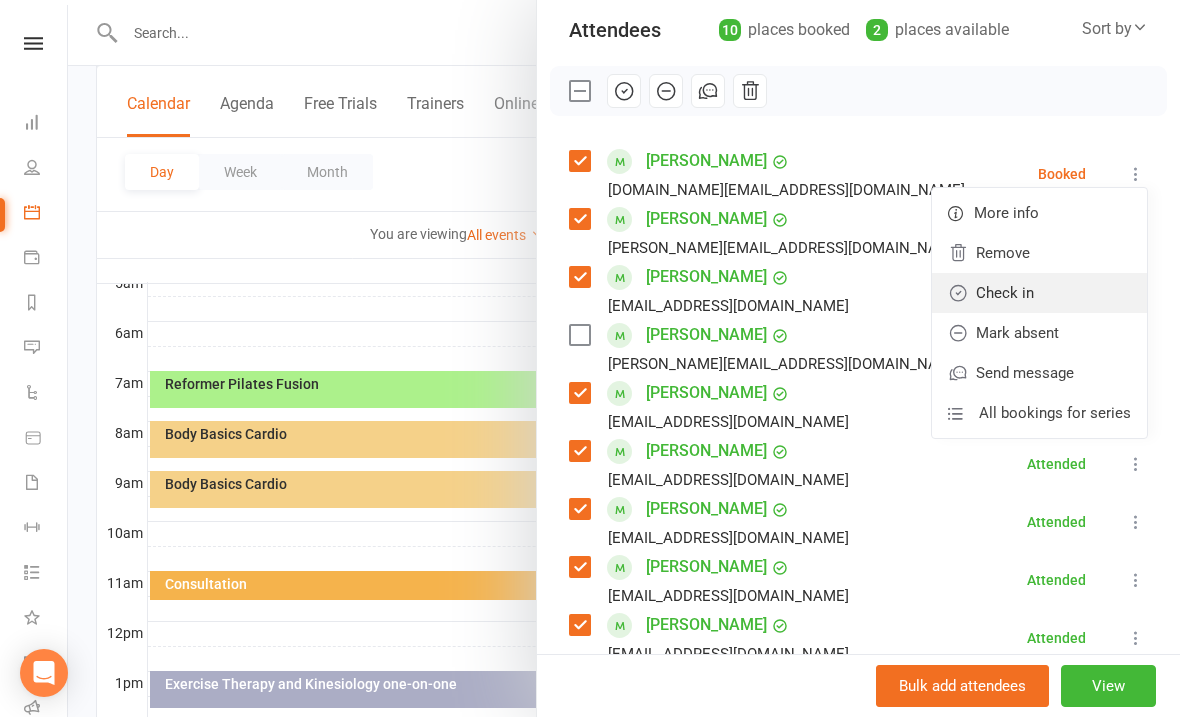 click on "Check in" at bounding box center [1039, 293] 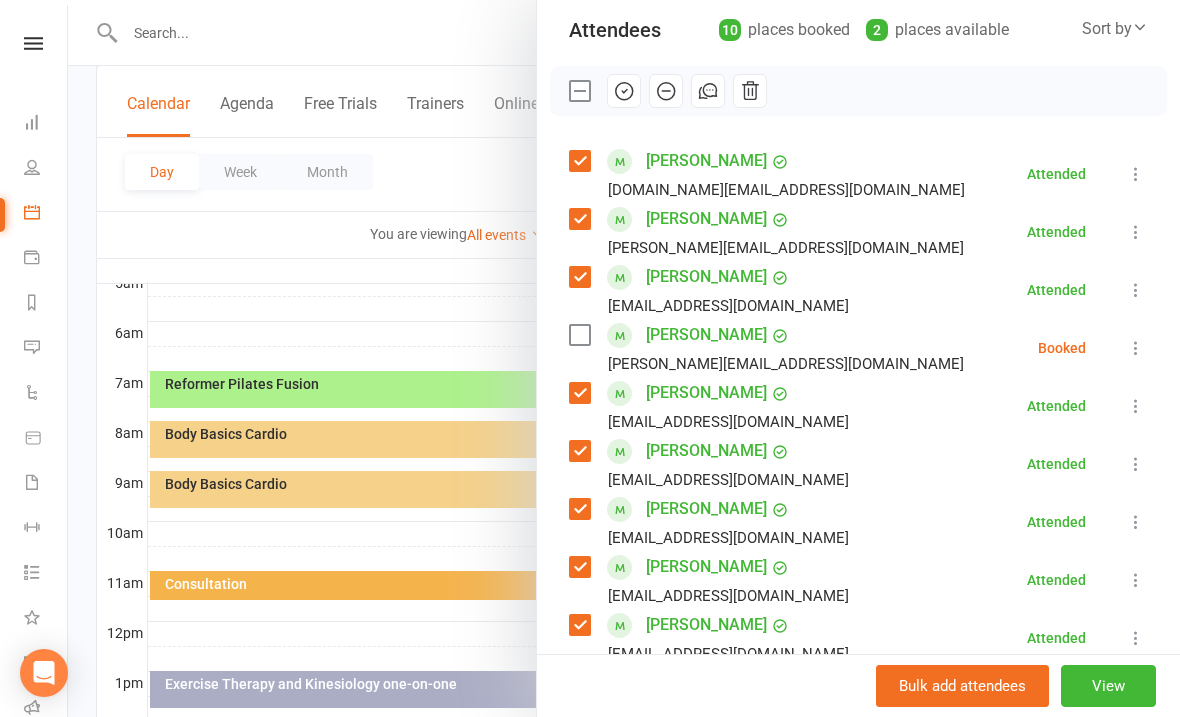 click at bounding box center (1136, 348) 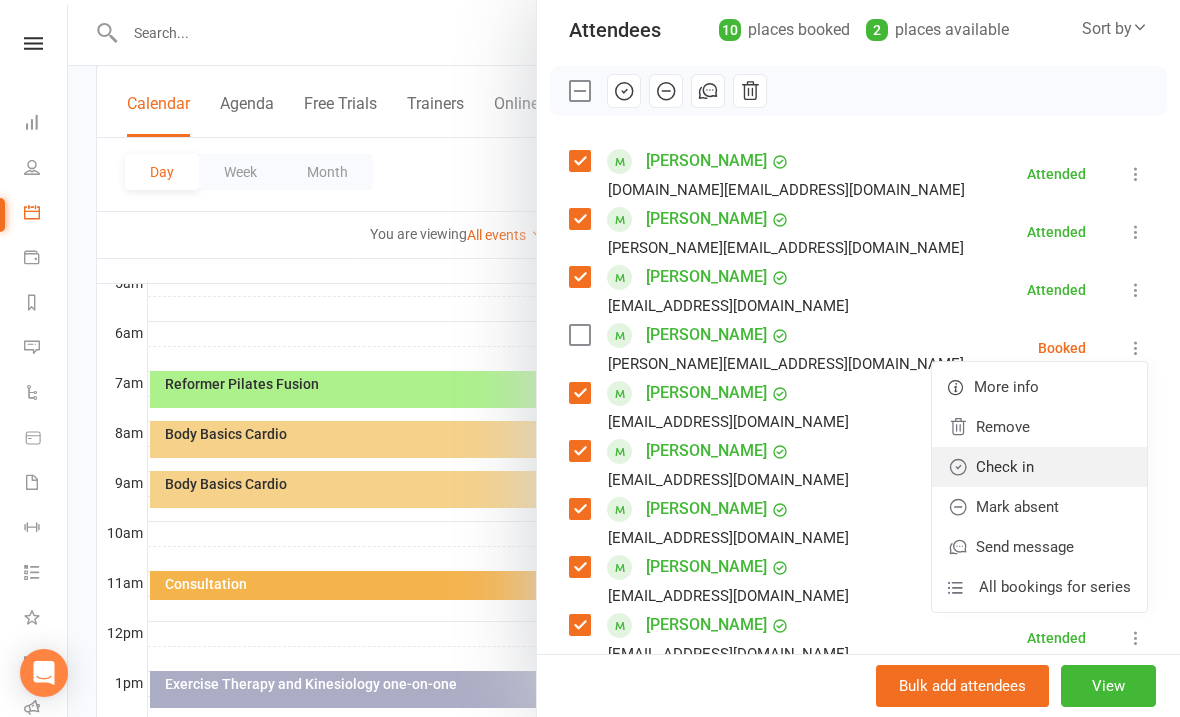 click on "Check in" at bounding box center [1039, 467] 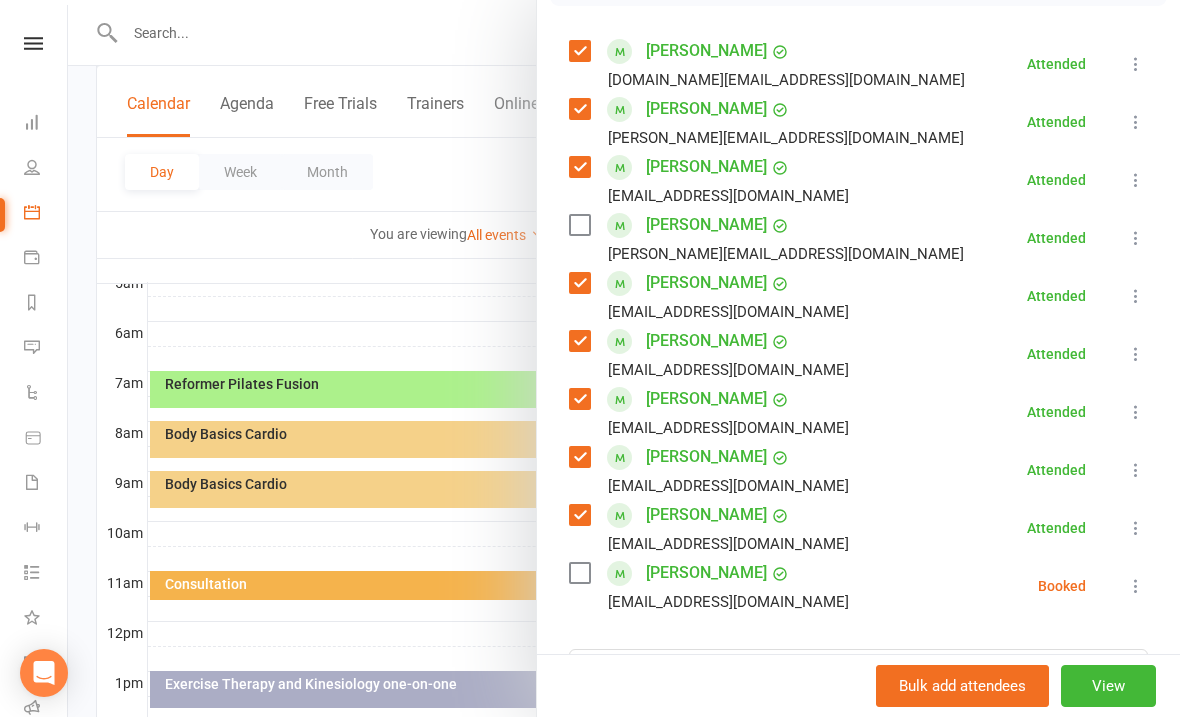 scroll, scrollTop: 472, scrollLeft: 0, axis: vertical 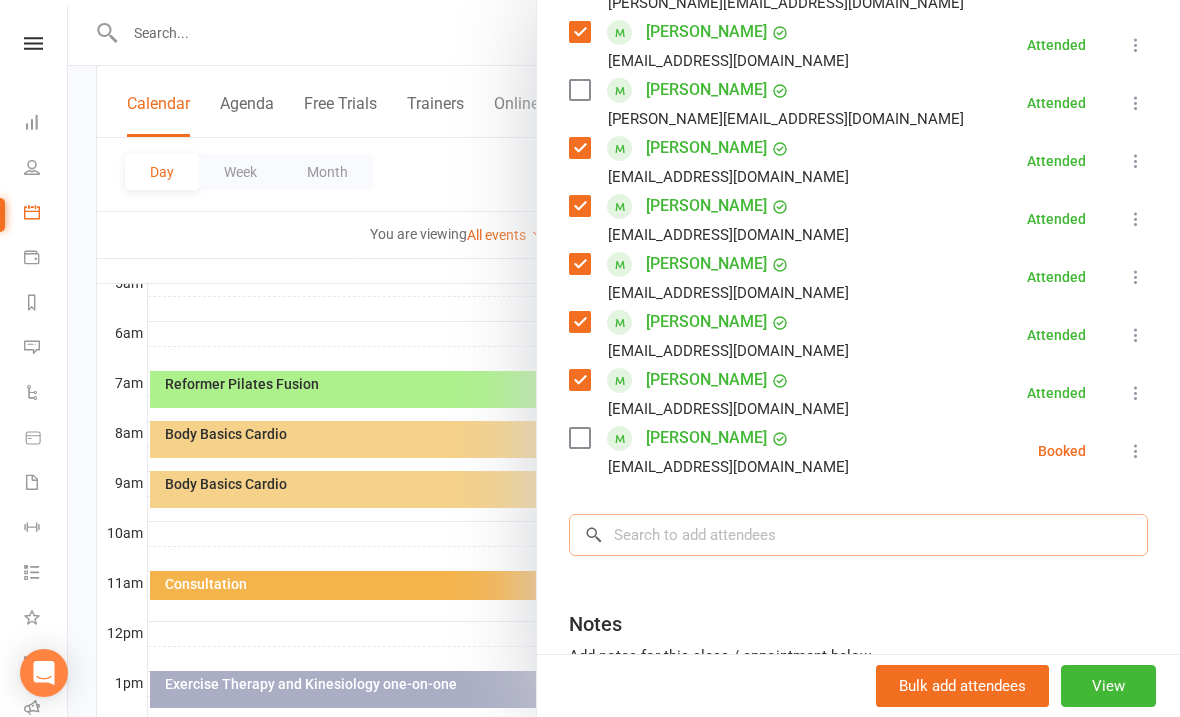 click at bounding box center (858, 535) 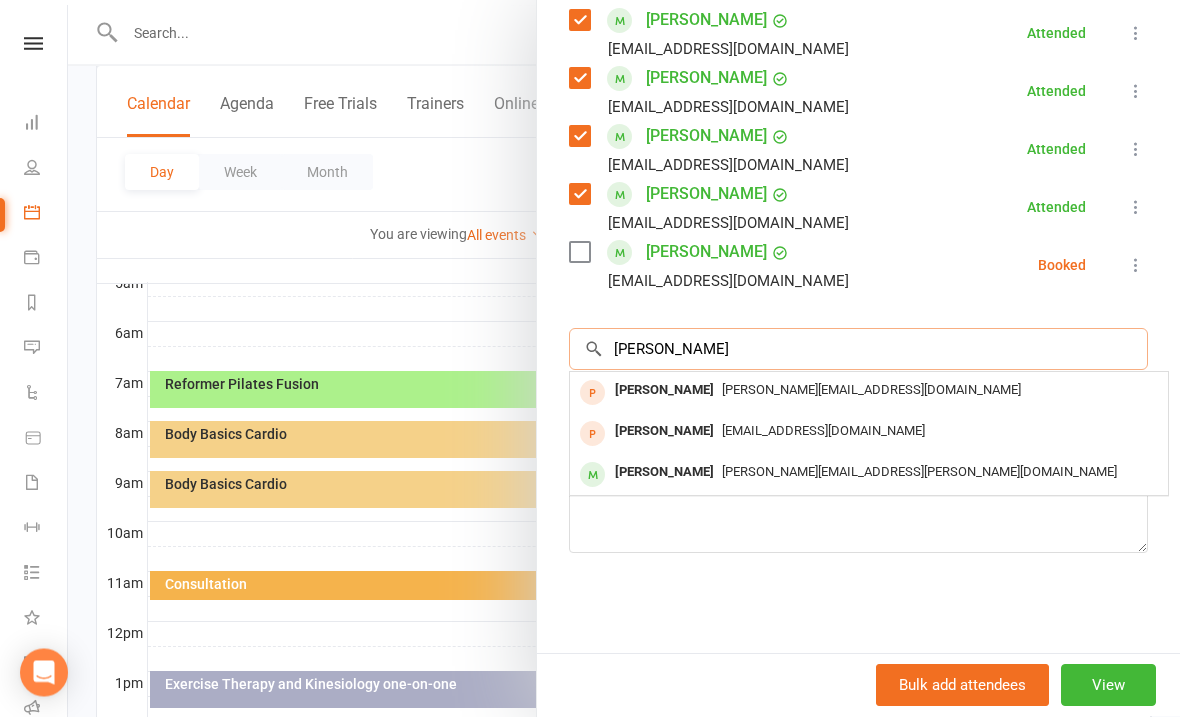 scroll, scrollTop: 657, scrollLeft: 0, axis: vertical 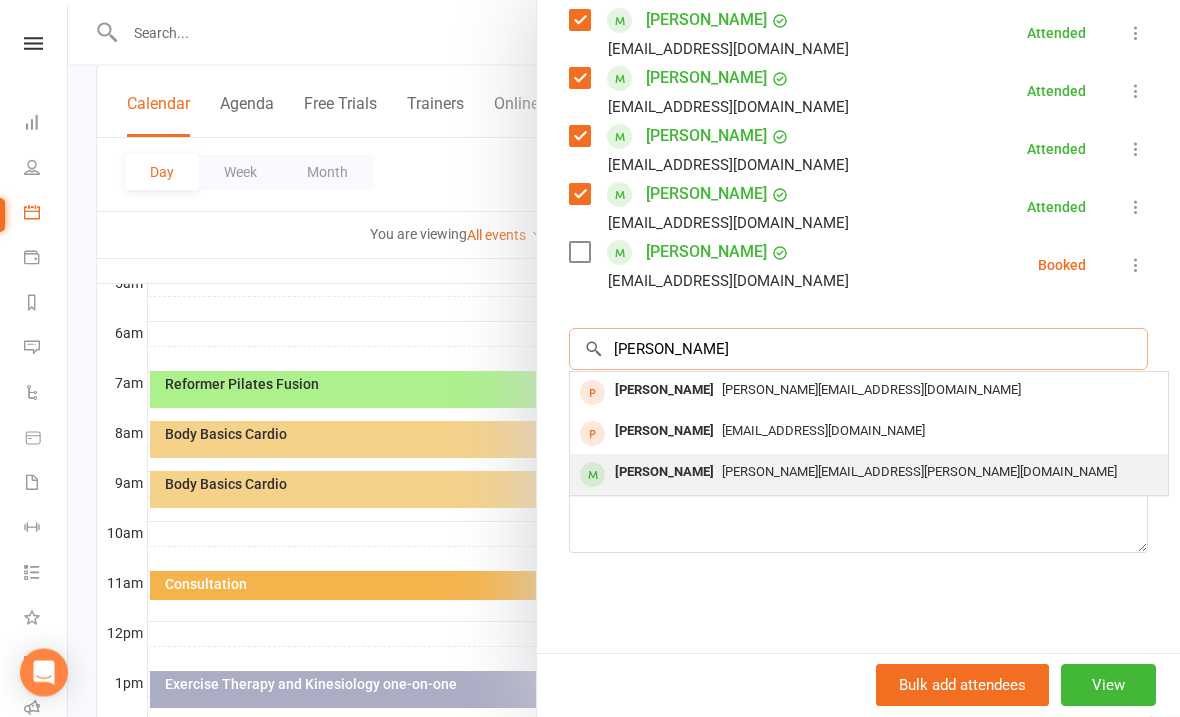 type on "[PERSON_NAME]" 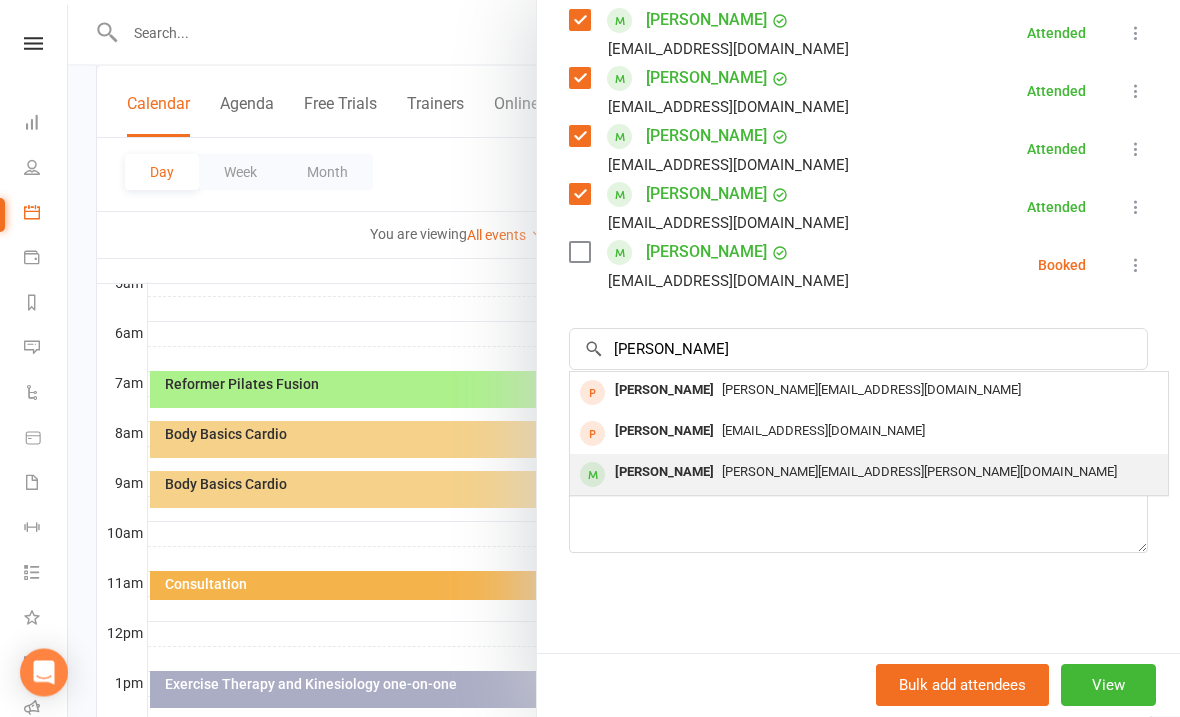 click on "[PERSON_NAME][EMAIL_ADDRESS][PERSON_NAME][DOMAIN_NAME]" at bounding box center [919, 472] 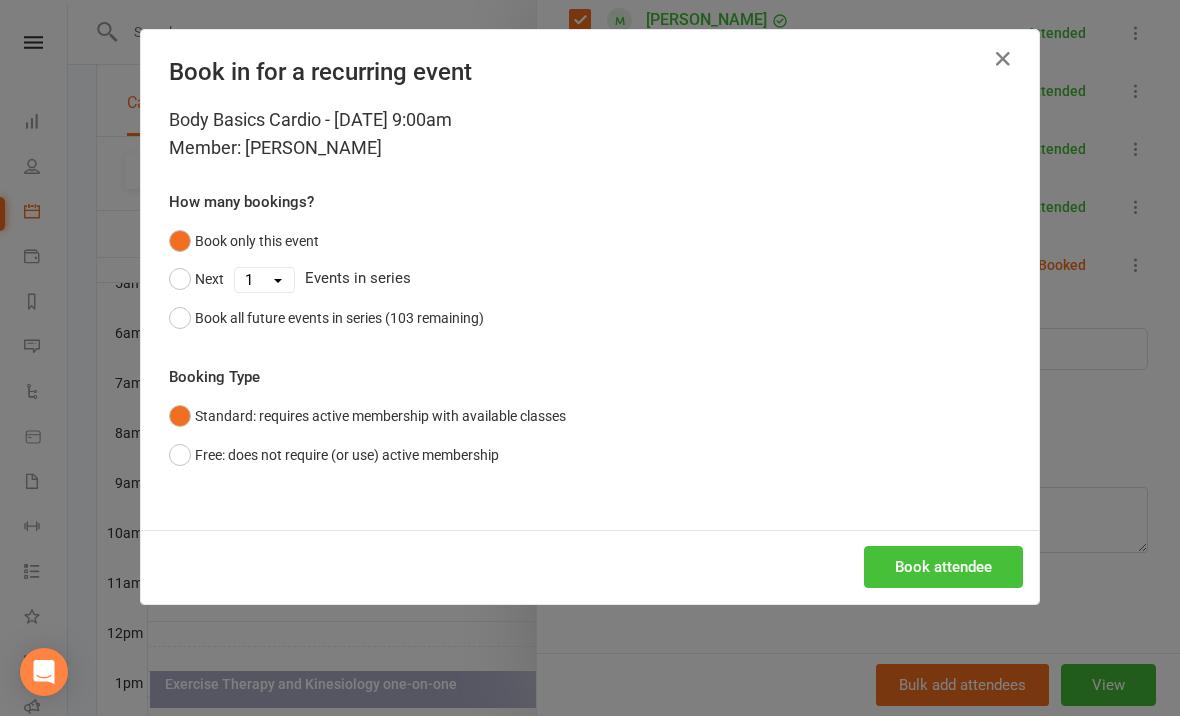 click on "Book attendee" at bounding box center (943, 568) 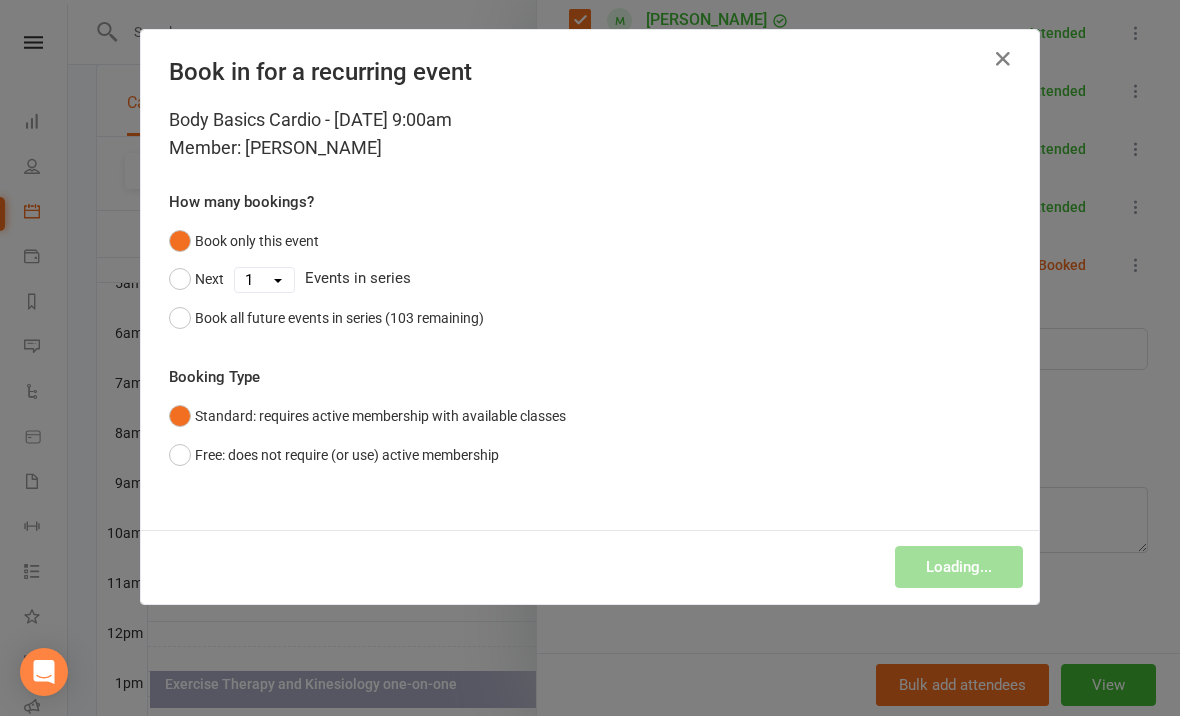 scroll, scrollTop: 385, scrollLeft: 0, axis: vertical 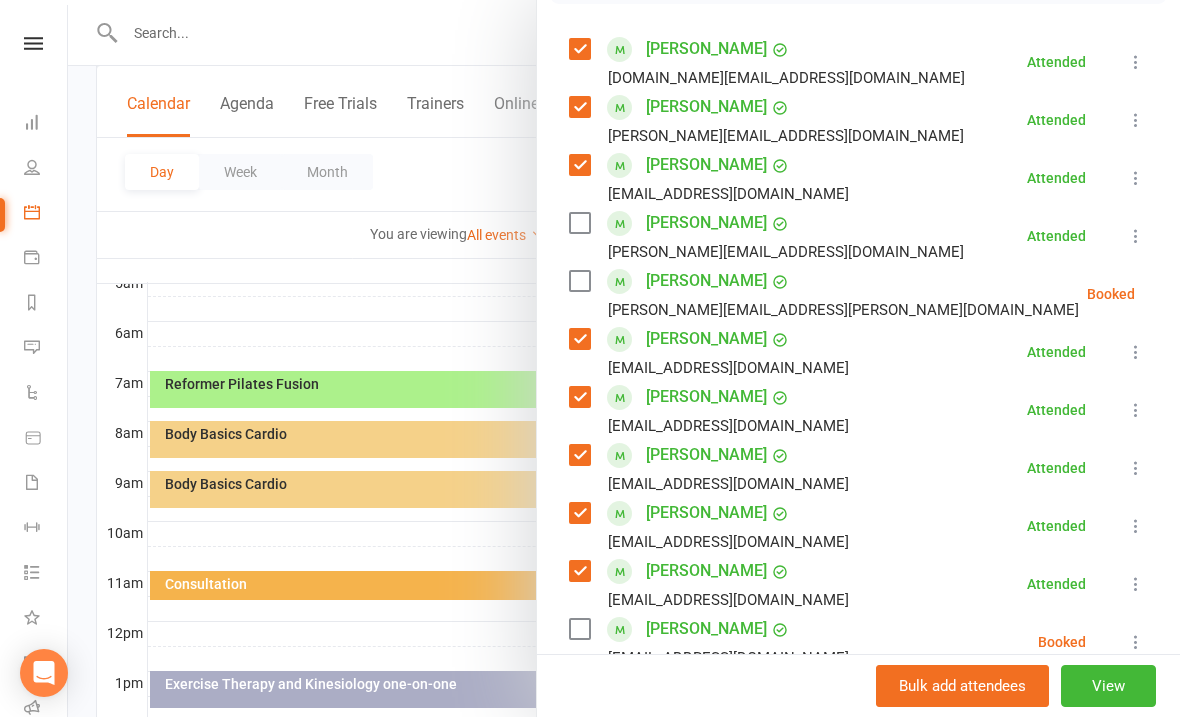 click at bounding box center (1185, 294) 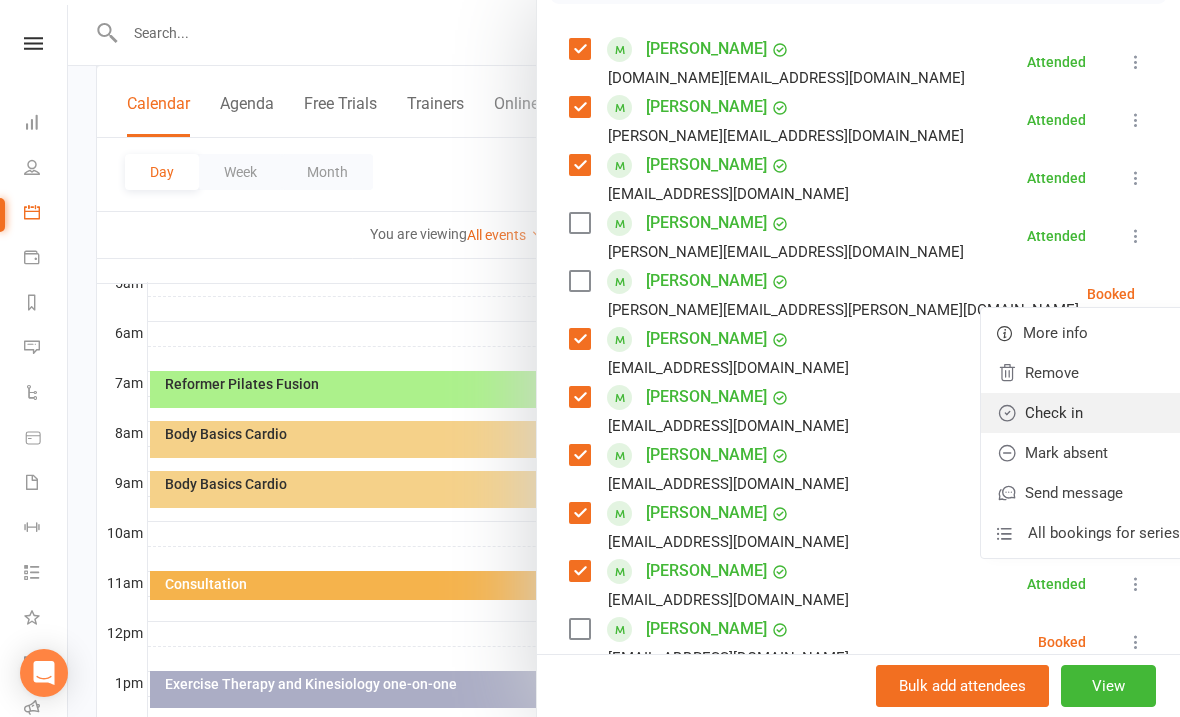 click on "Check in" at bounding box center (1088, 413) 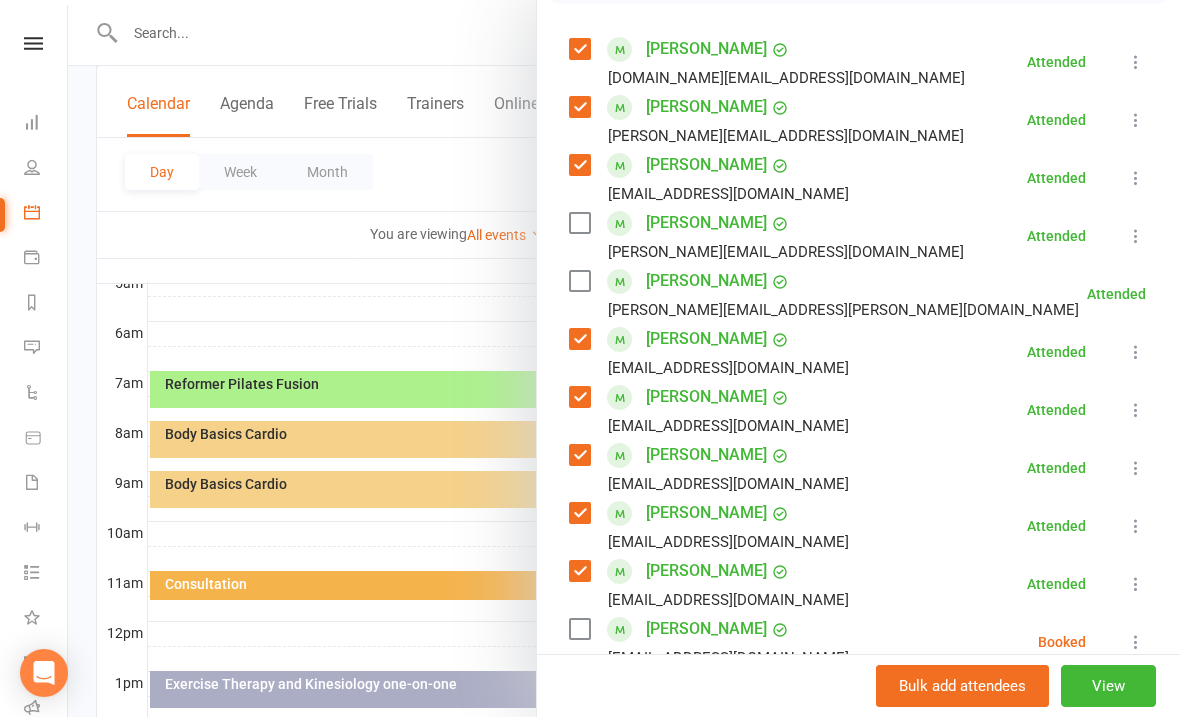 click at bounding box center (624, 358) 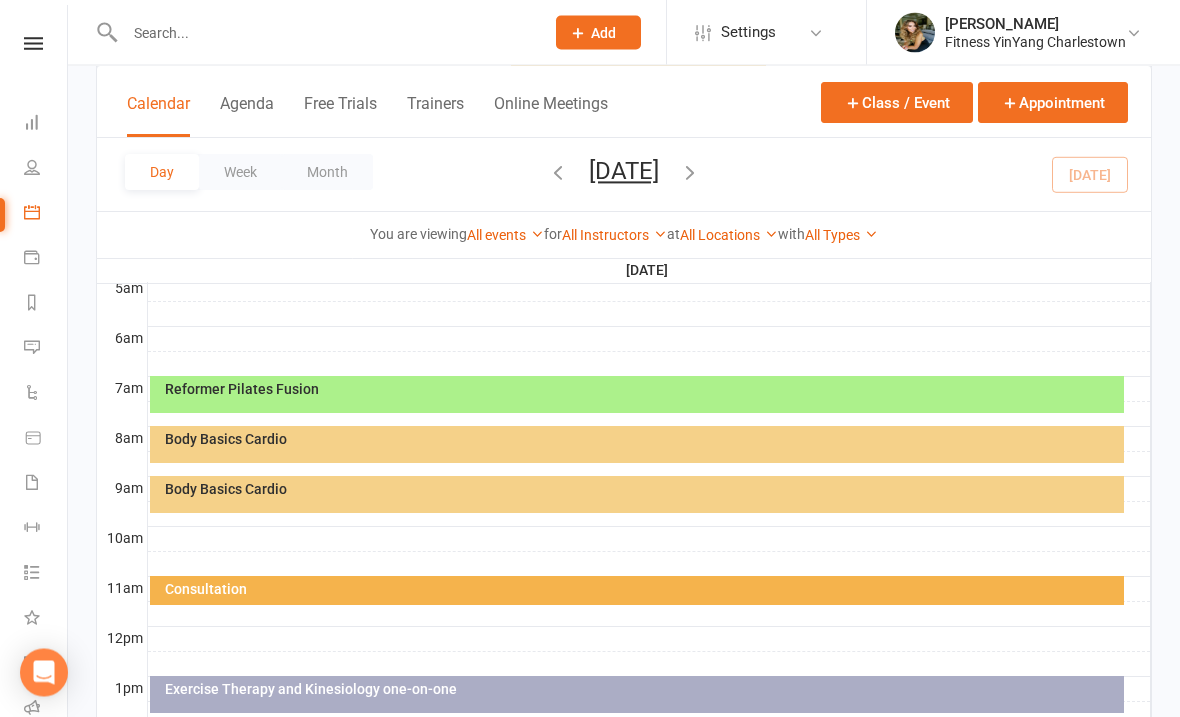 scroll, scrollTop: 431, scrollLeft: 0, axis: vertical 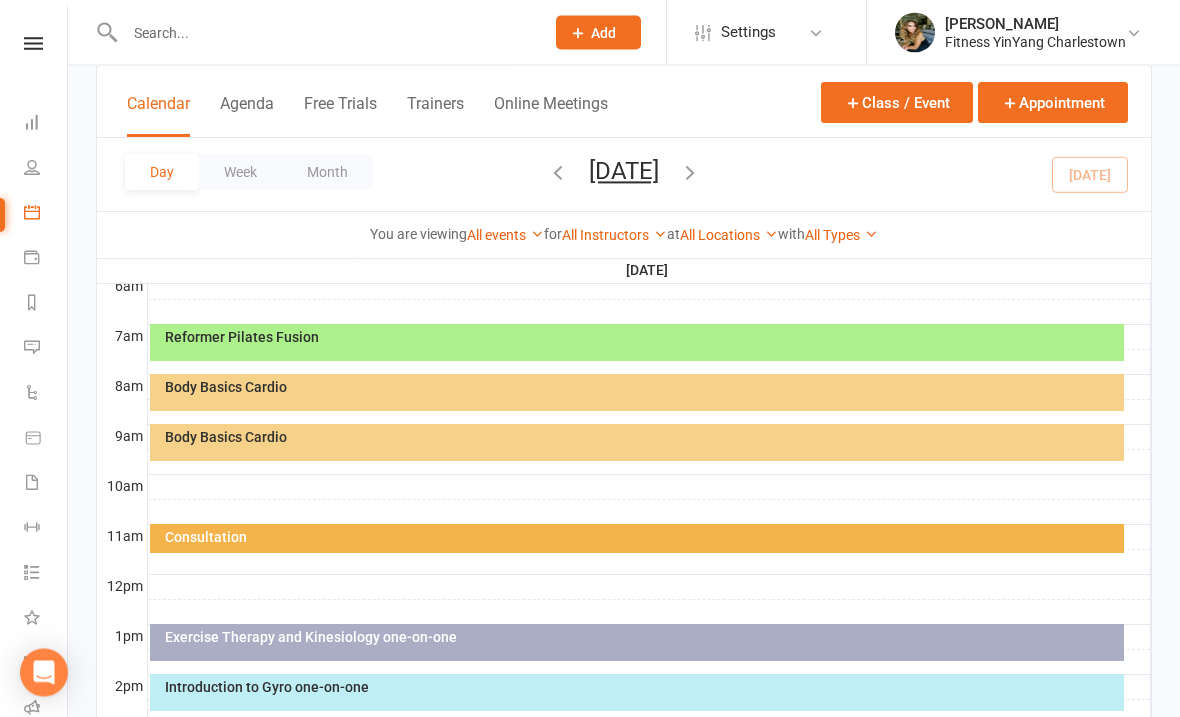 click on "Body Basics Cardio" at bounding box center [637, 443] 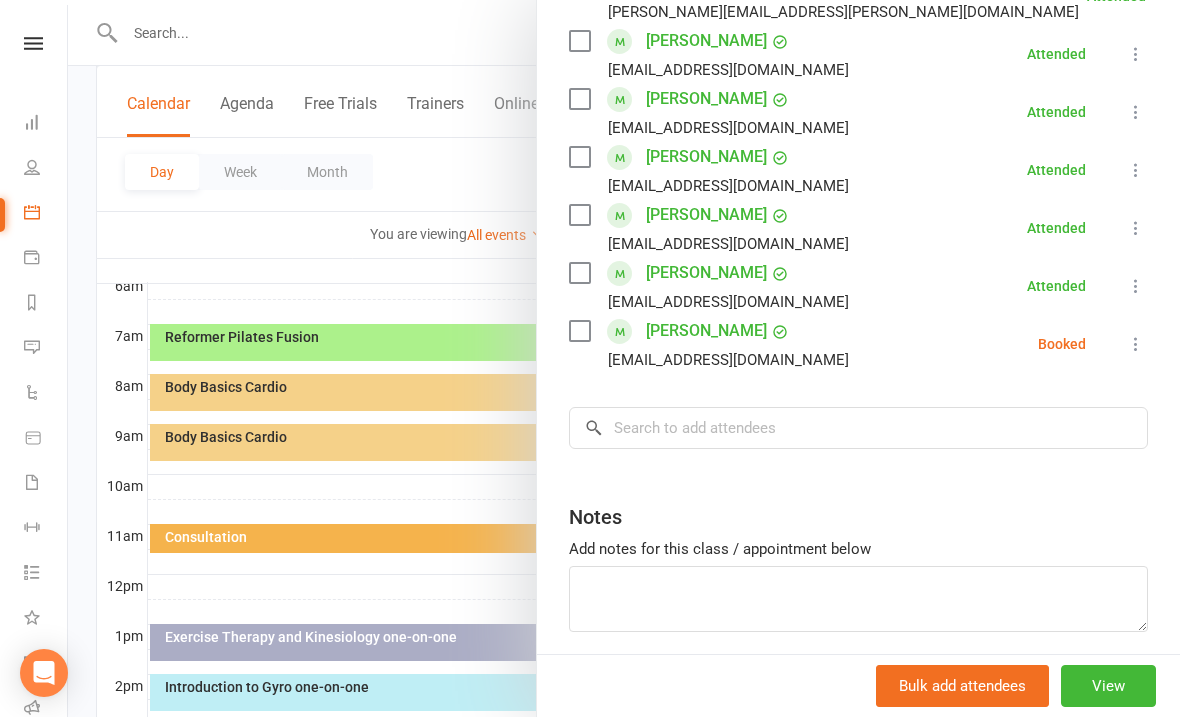 scroll, scrollTop: 644, scrollLeft: 0, axis: vertical 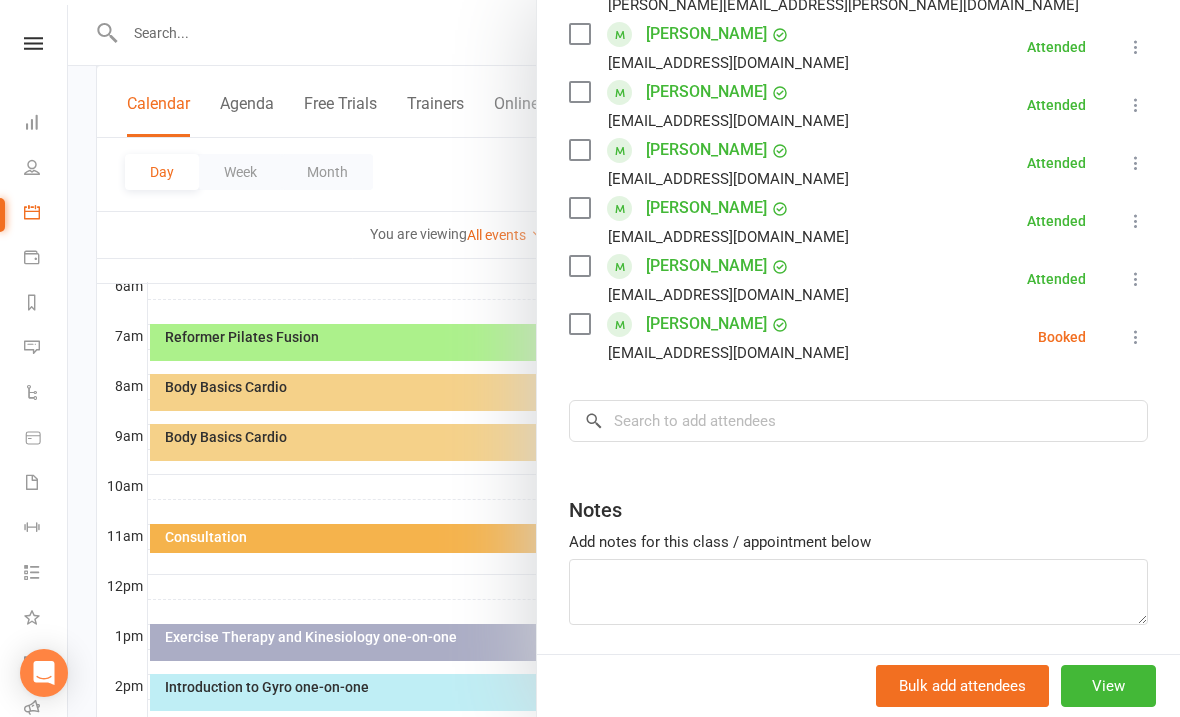 click at bounding box center [1136, 337] 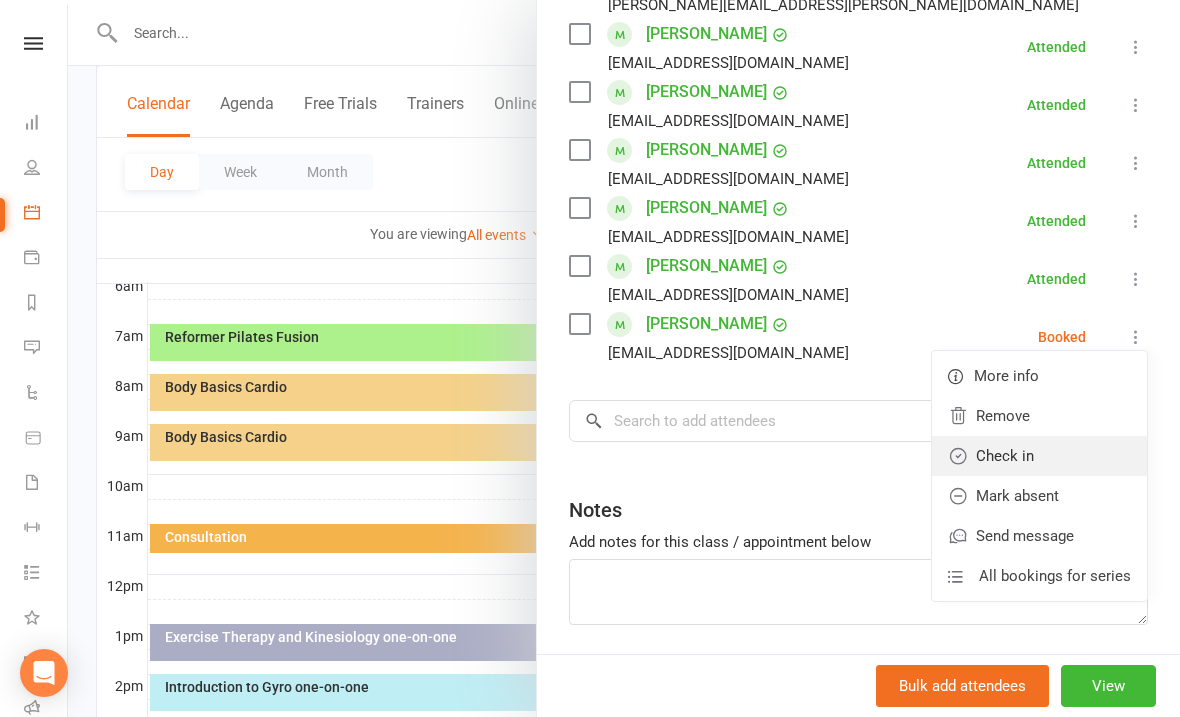 click on "Check in" at bounding box center (1039, 456) 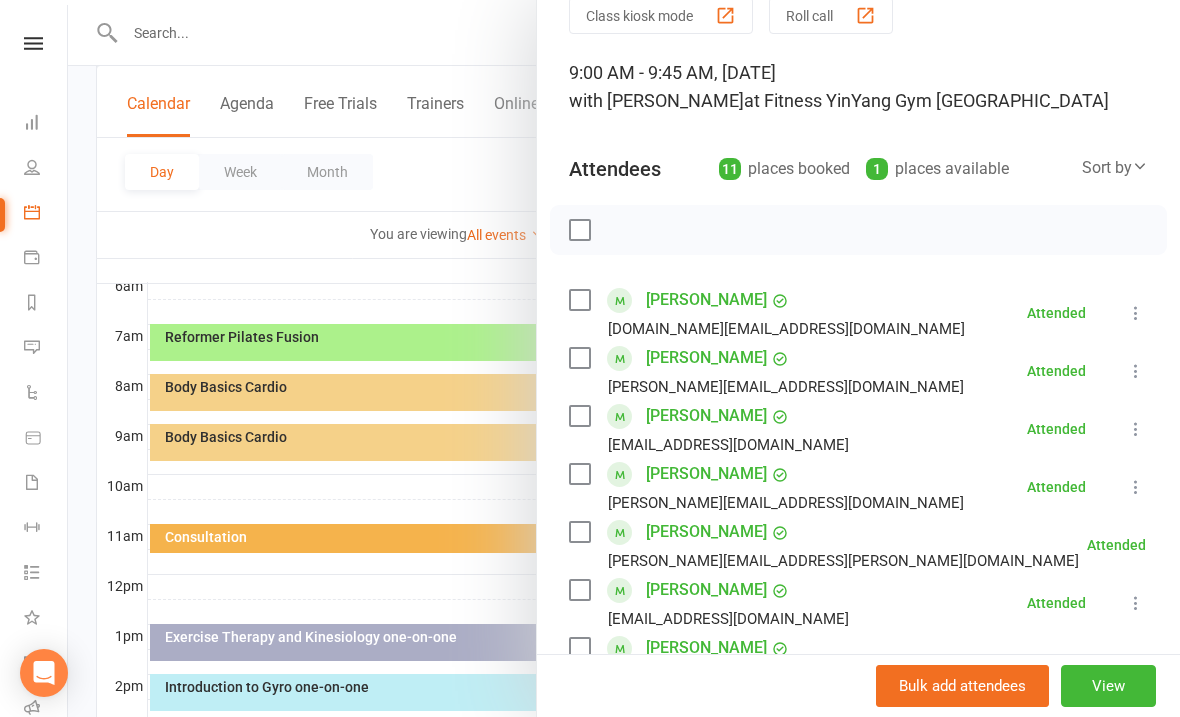 scroll, scrollTop: 106, scrollLeft: 0, axis: vertical 